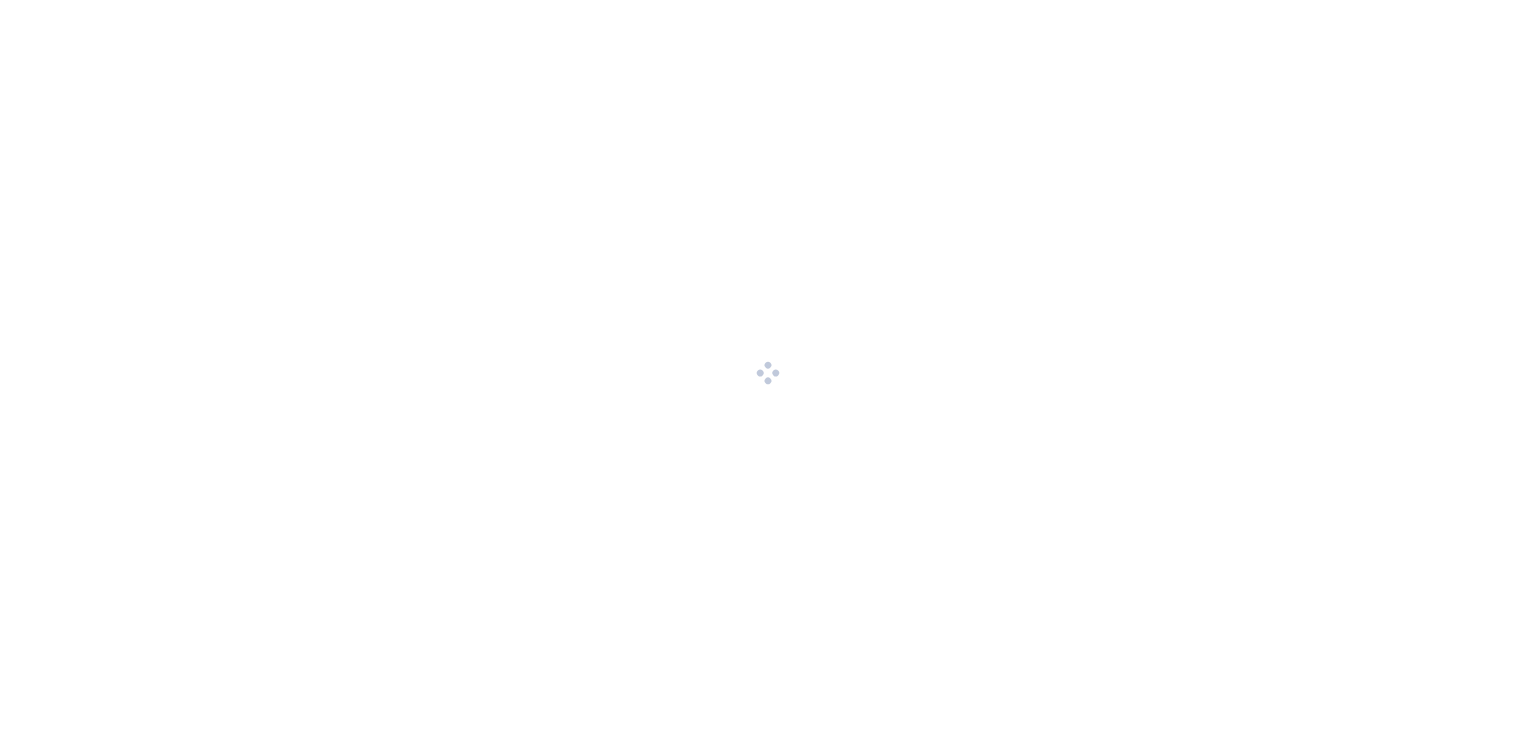 scroll, scrollTop: 0, scrollLeft: 0, axis: both 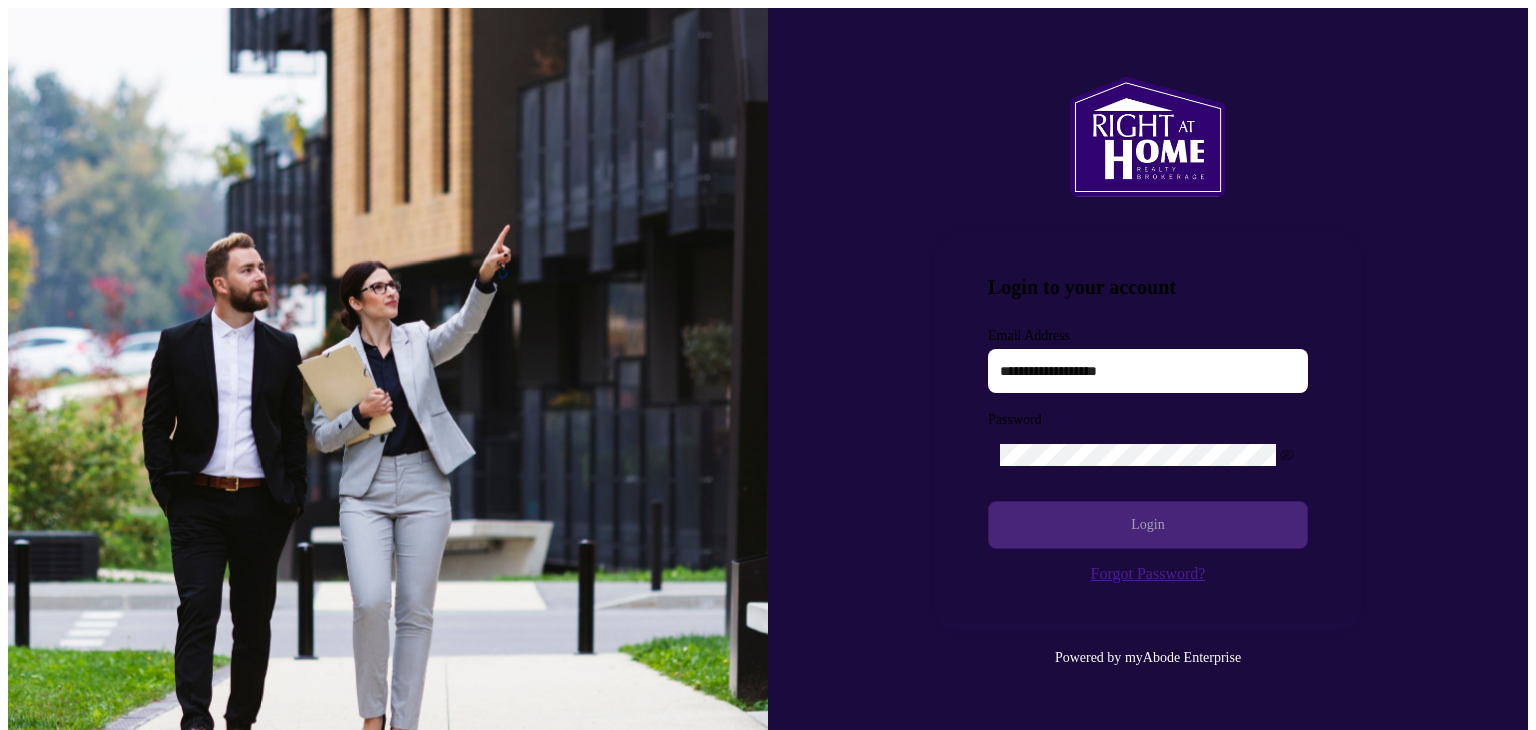 type on "**********" 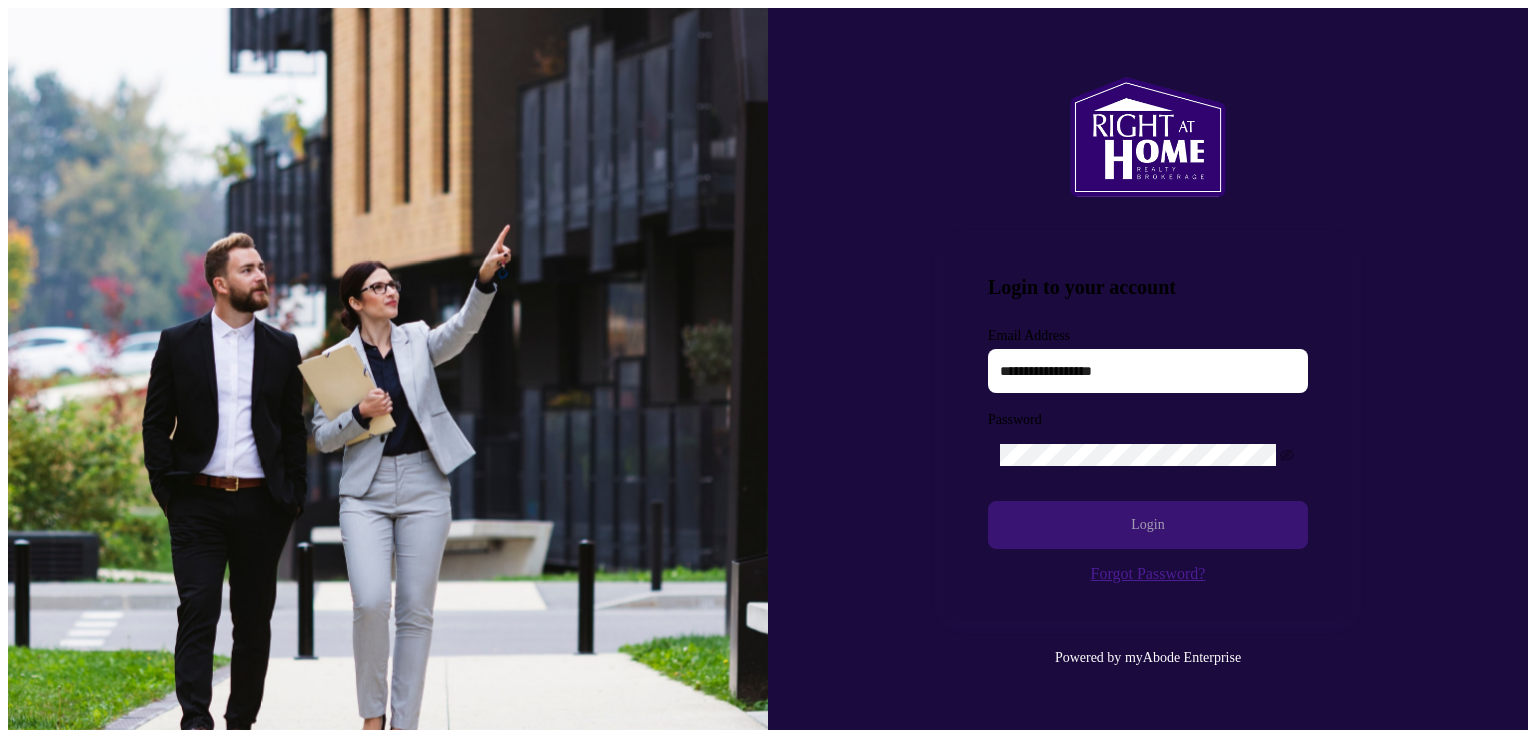 click on "Login" at bounding box center [1148, 525] 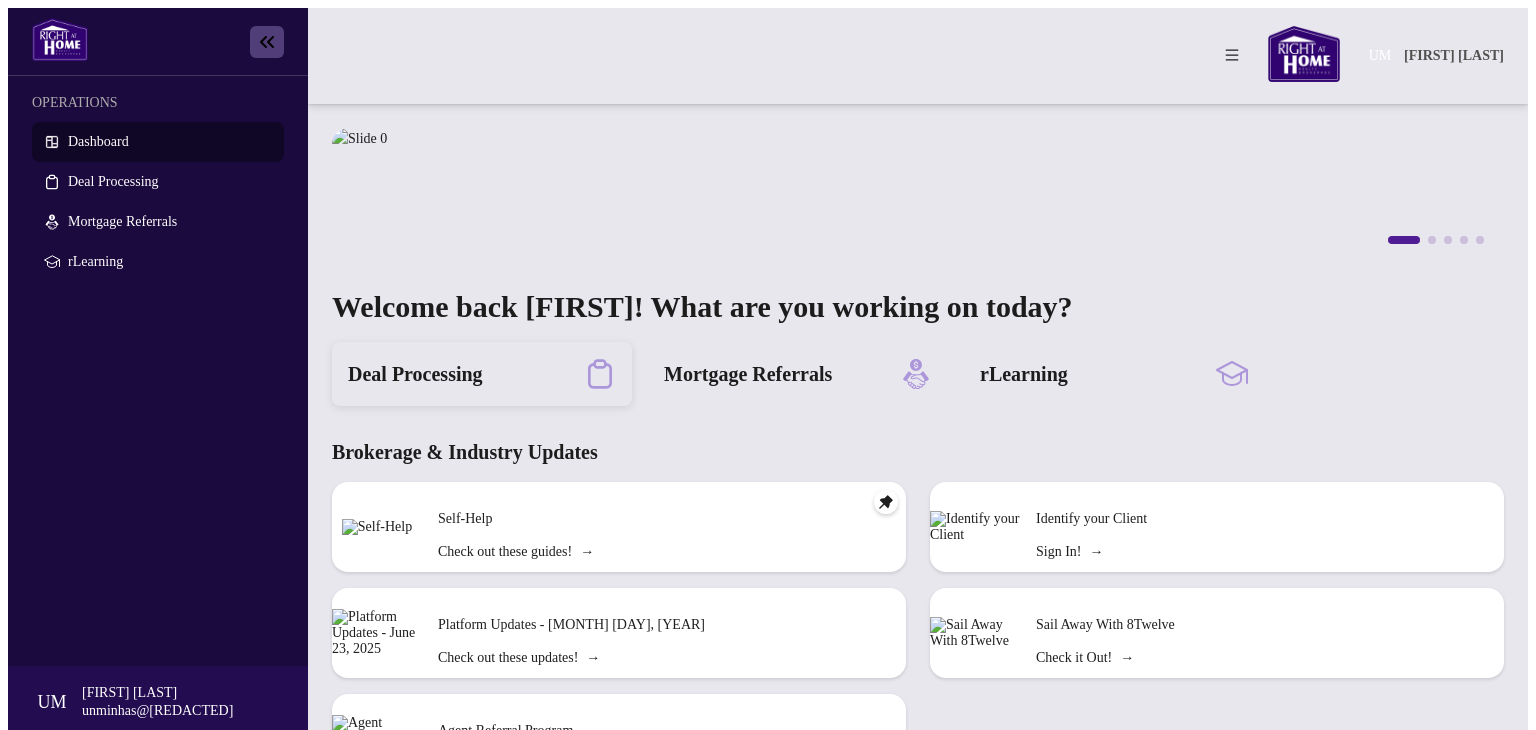 click on "Deal Processing" at bounding box center [482, 374] 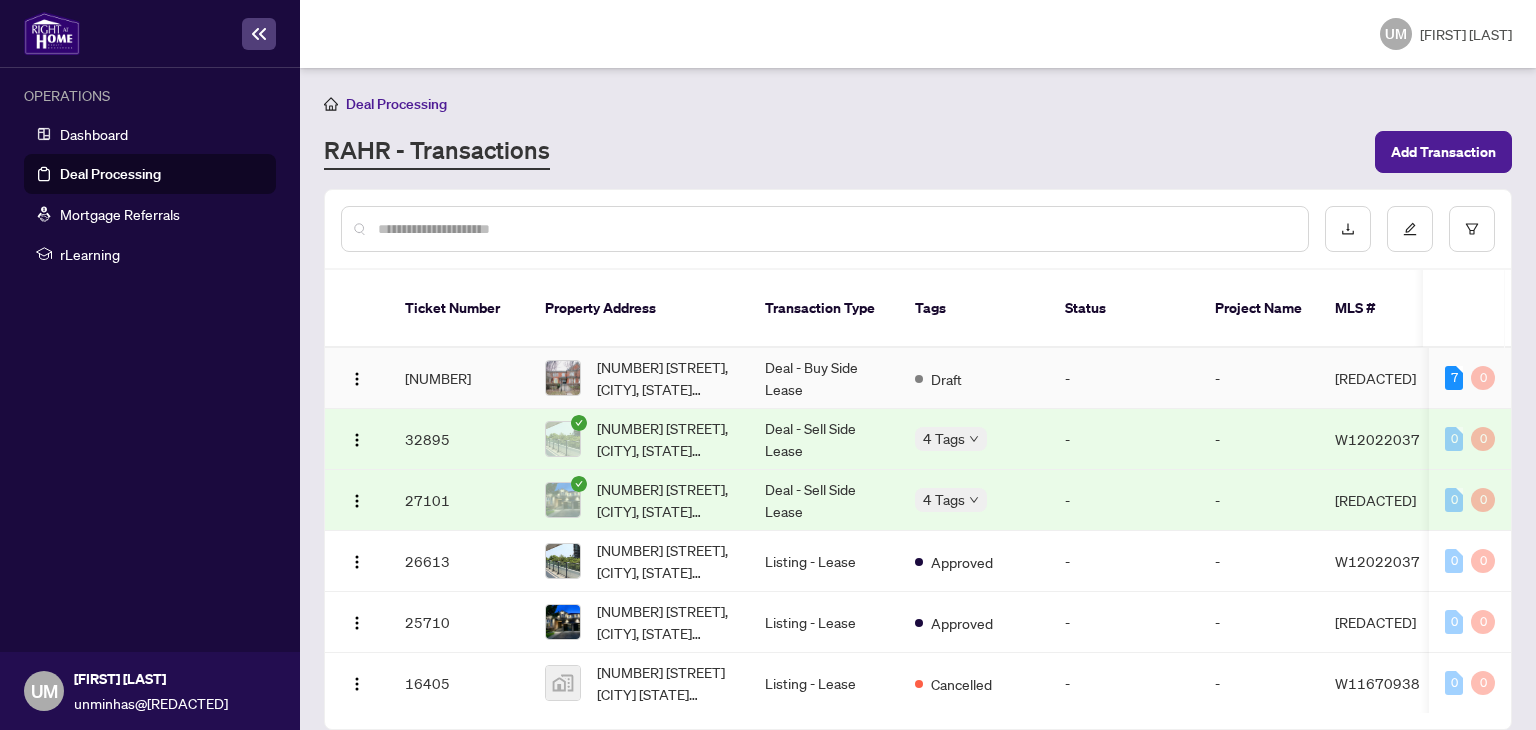 click on "Deal - Buy Side Lease" at bounding box center (824, 378) 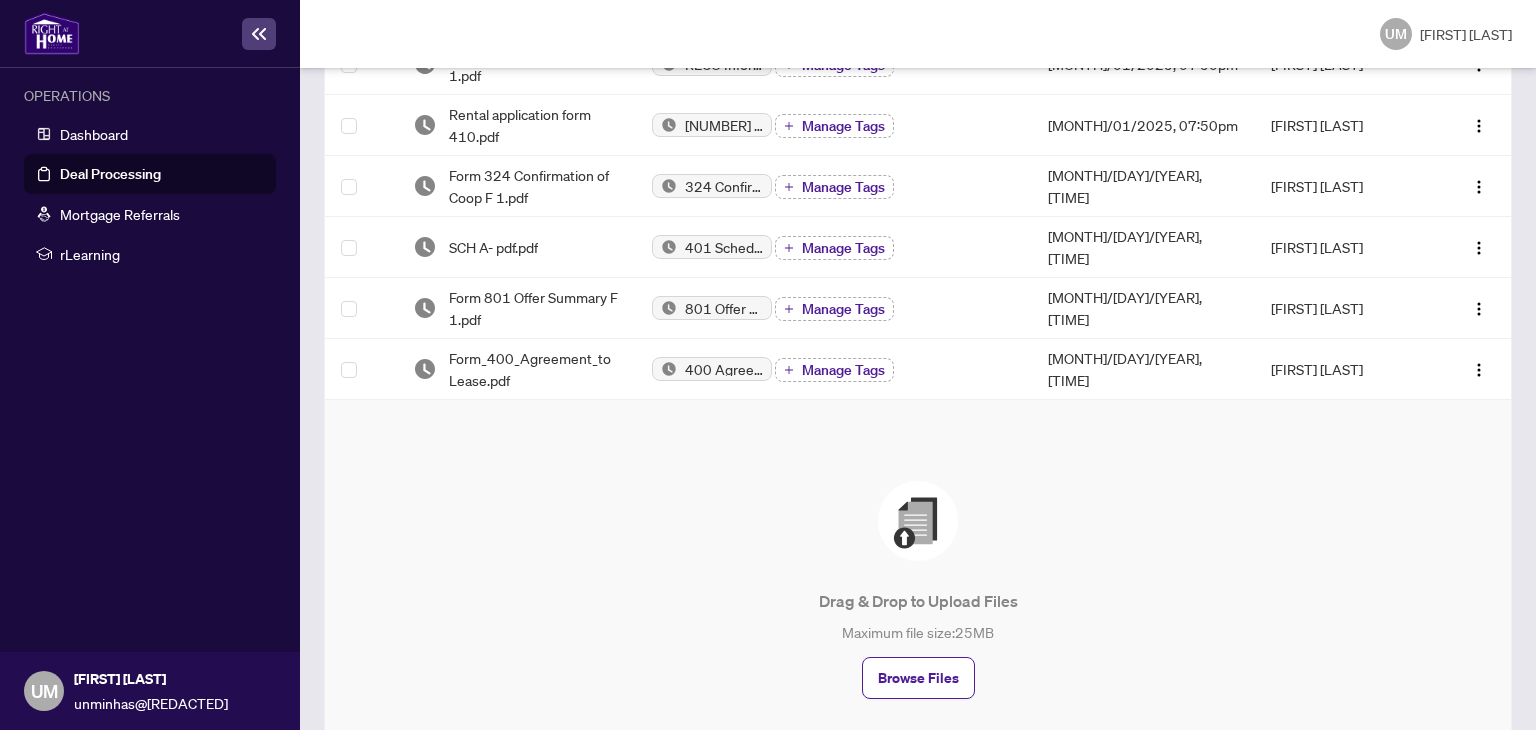 scroll, scrollTop: 300, scrollLeft: 0, axis: vertical 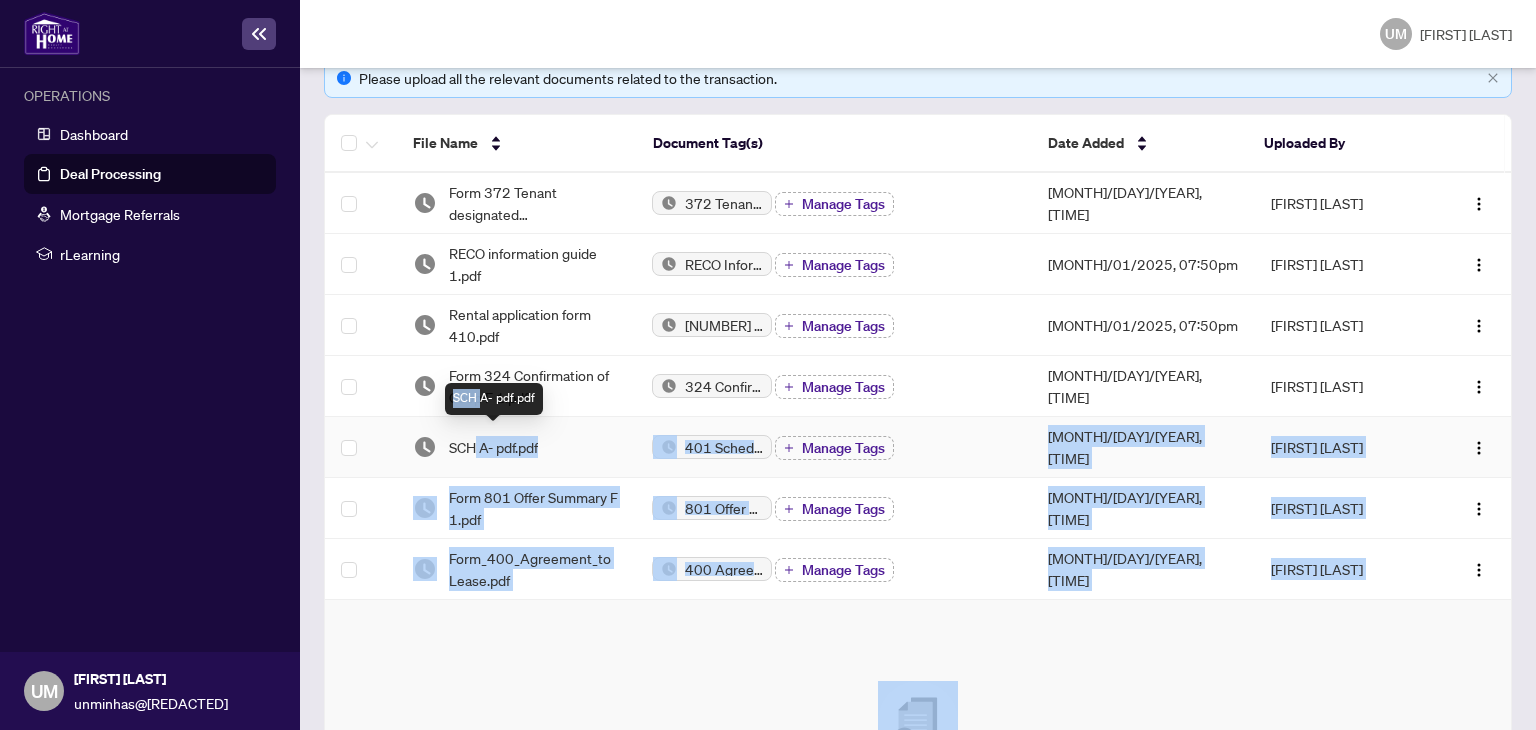 drag, startPoint x: 472, startPoint y: 433, endPoint x: 478, endPoint y: 413, distance: 20.880613 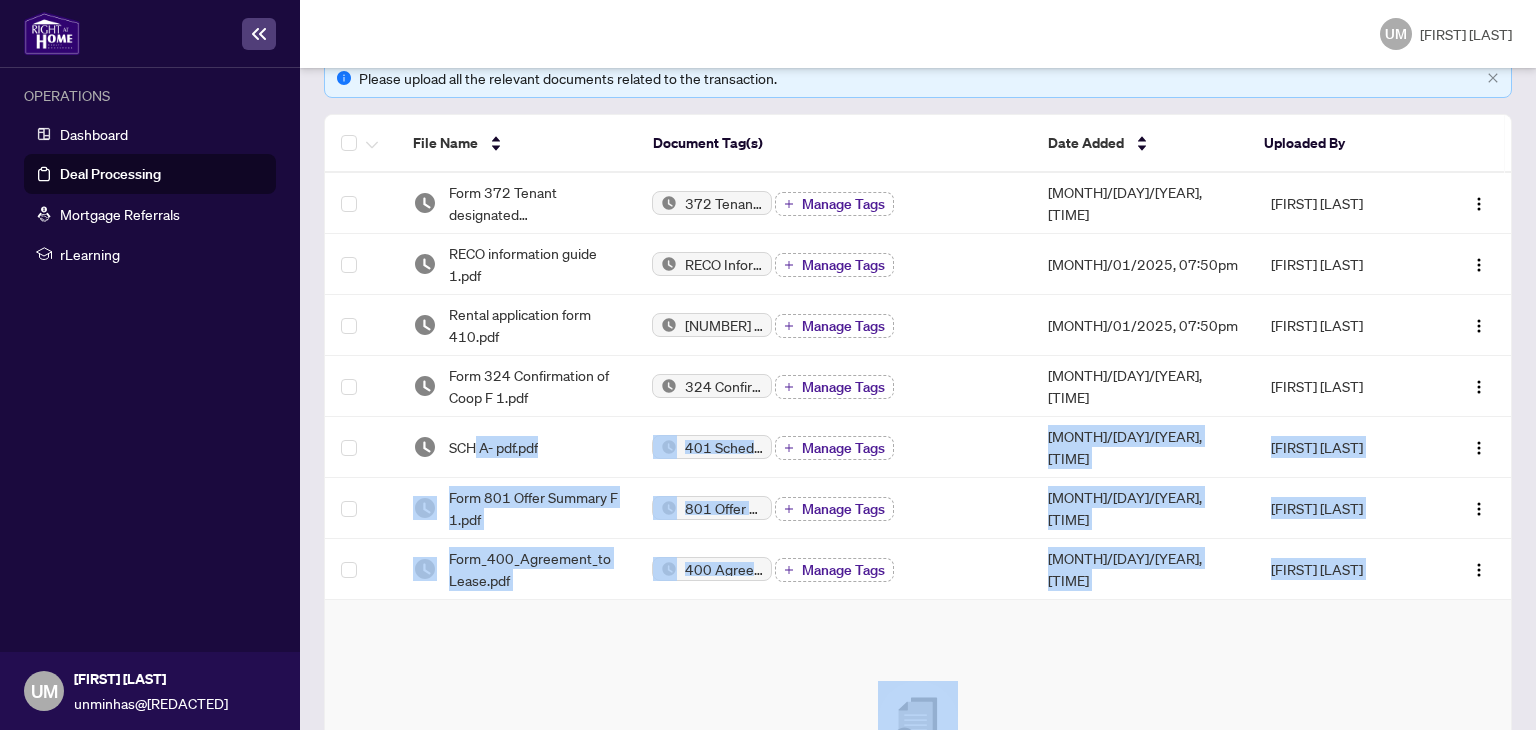 click on "Drag & Drop to Upload Files Maximum file size:  25  MB Browse Files" at bounding box center [918, 790] 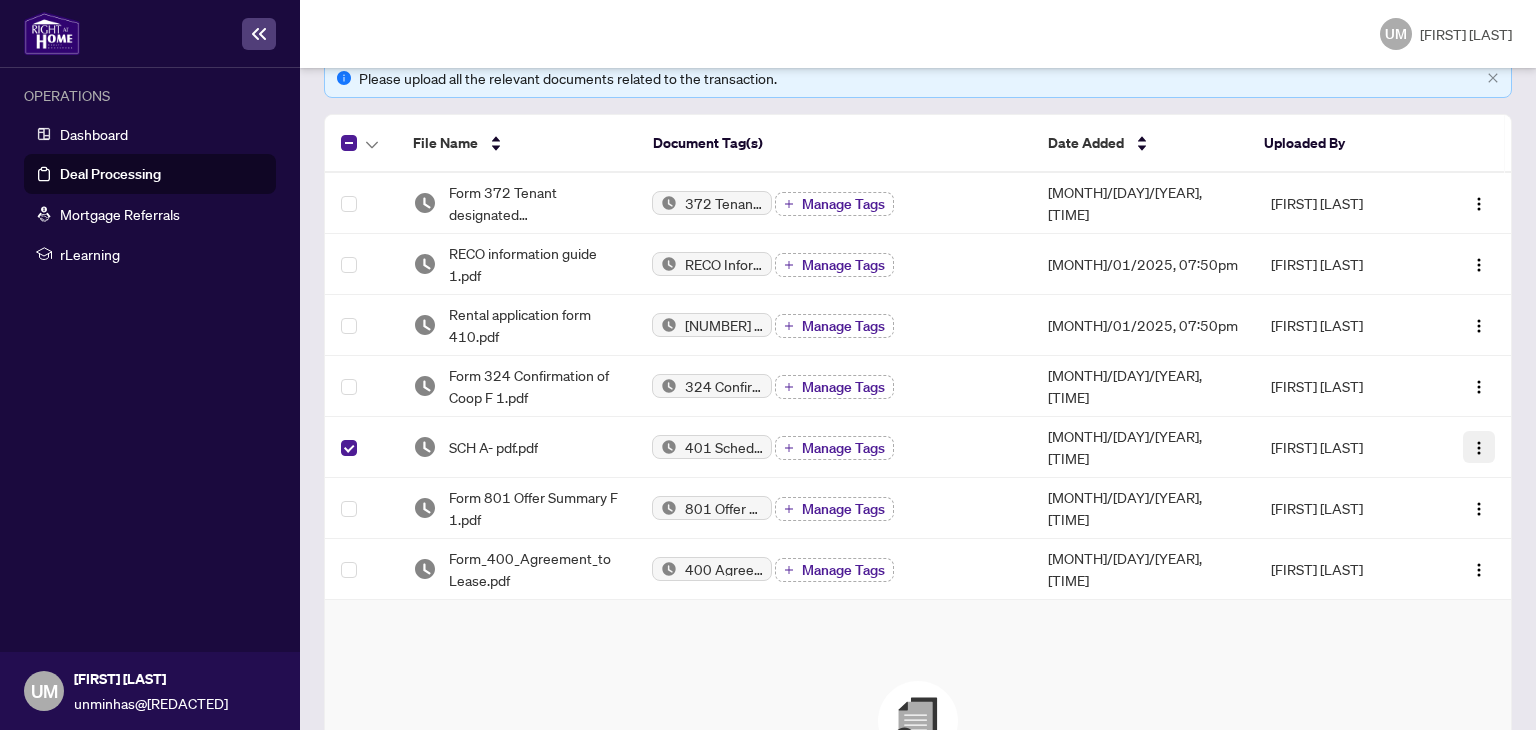 click at bounding box center (1479, 448) 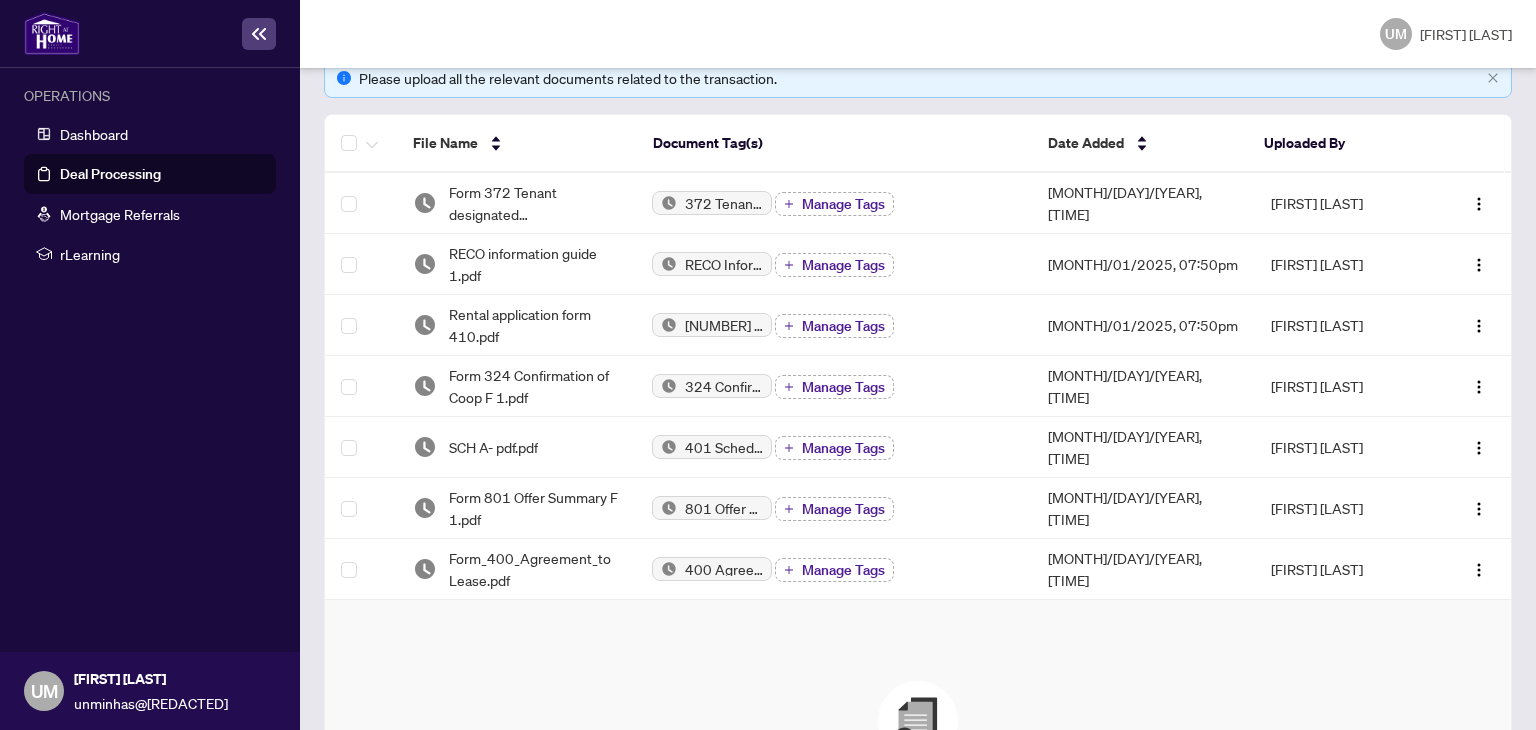 click on "Drag & Drop to Upload Files Maximum file size:  25  MB Browse Files" at bounding box center [918, 790] 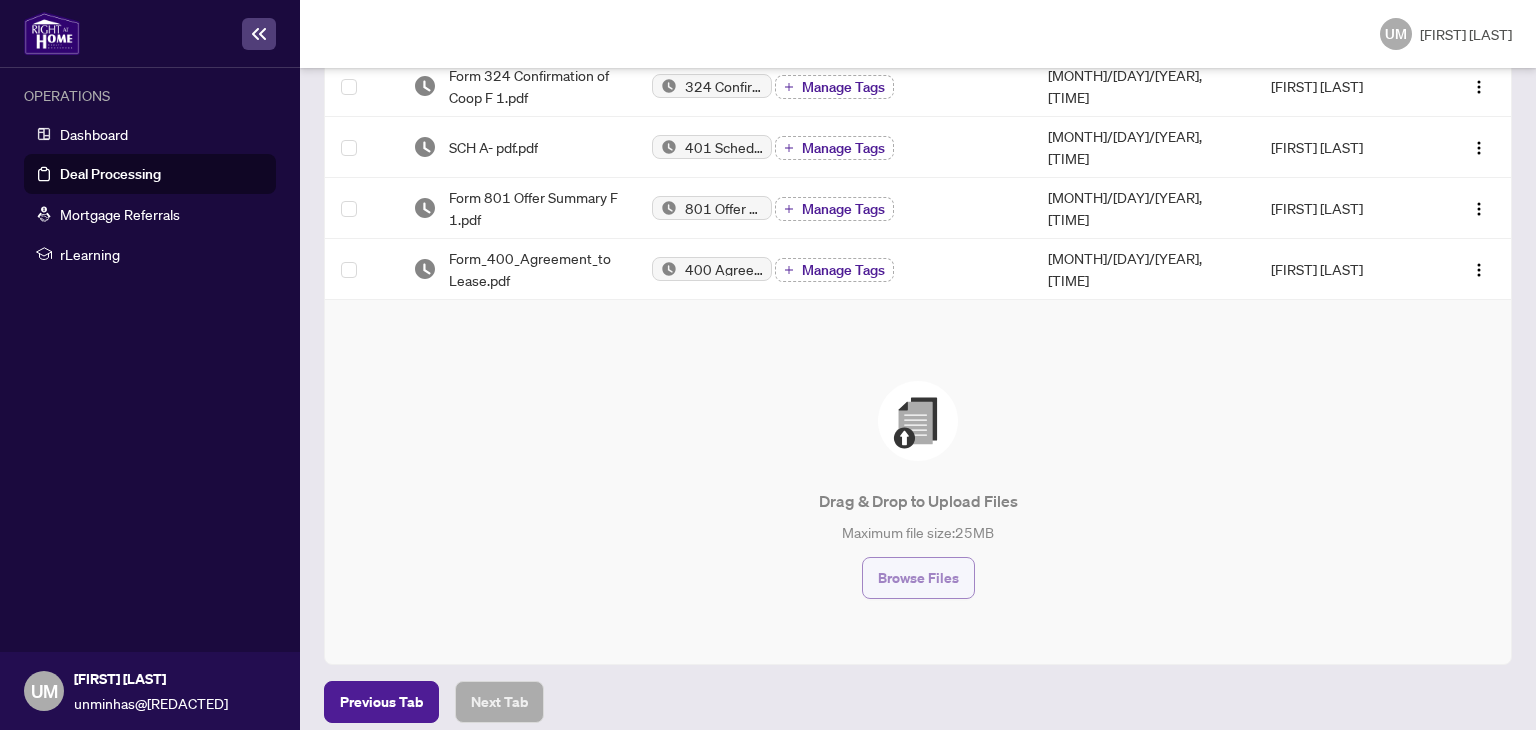 click on "Browse Files" at bounding box center (918, 578) 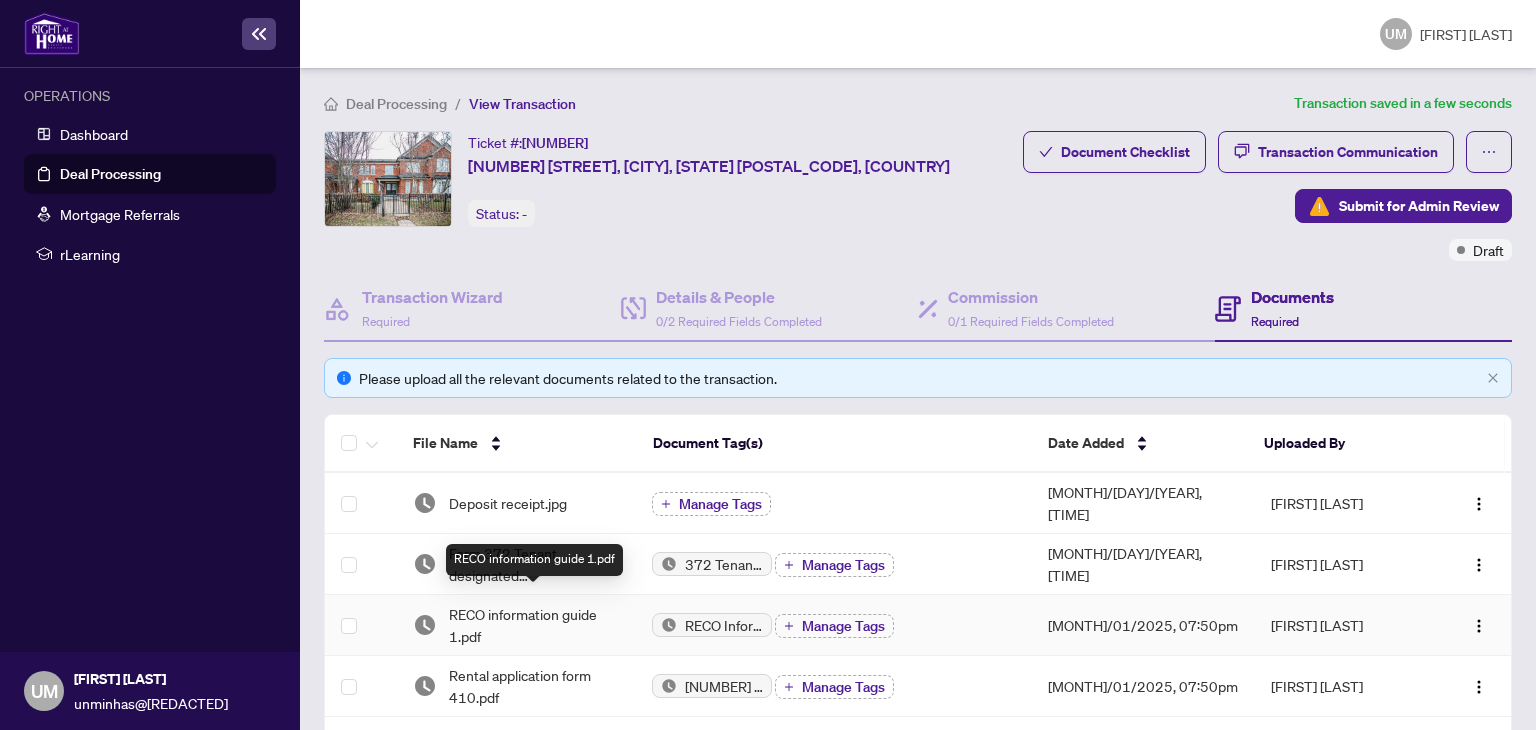 scroll, scrollTop: 200, scrollLeft: 0, axis: vertical 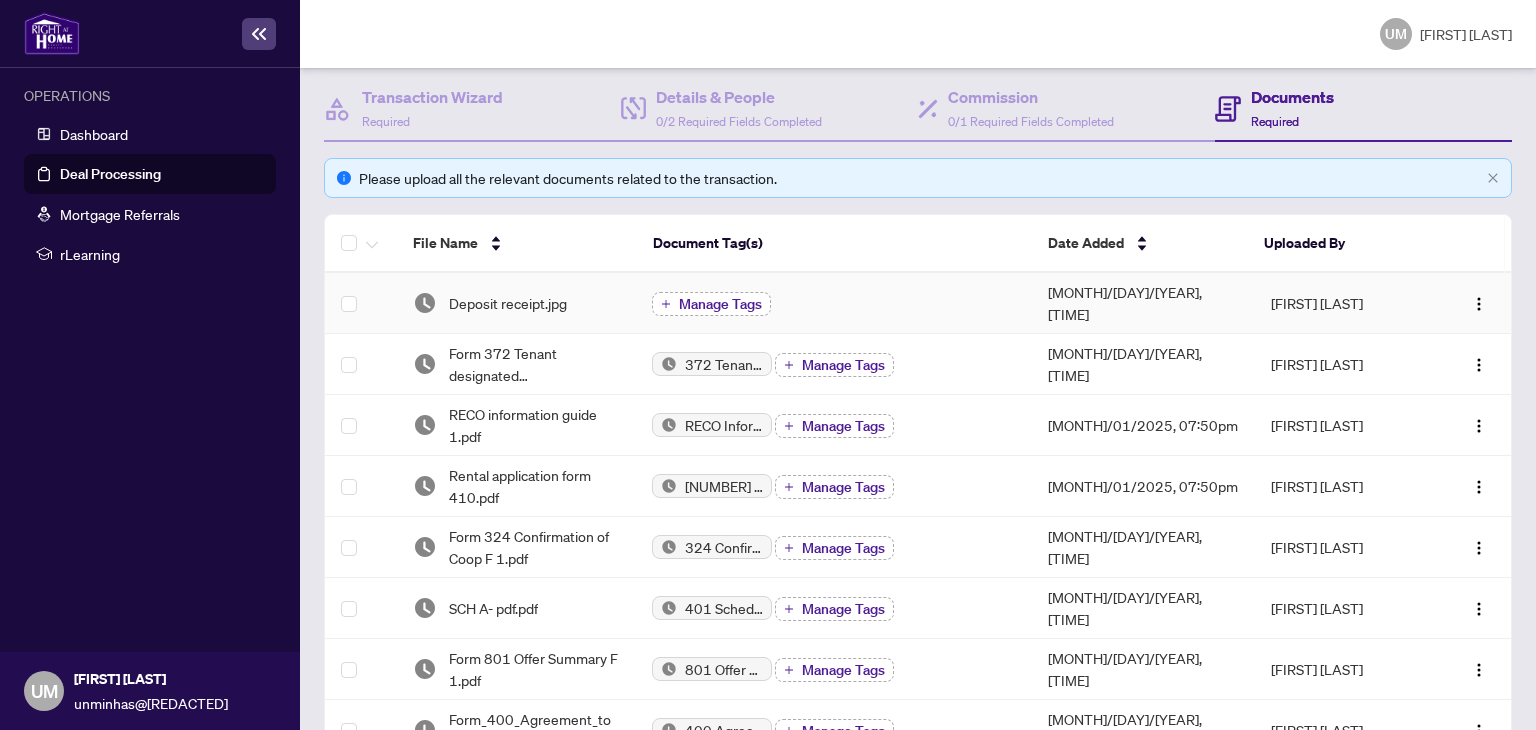 click on "Manage Tags" at bounding box center (720, 304) 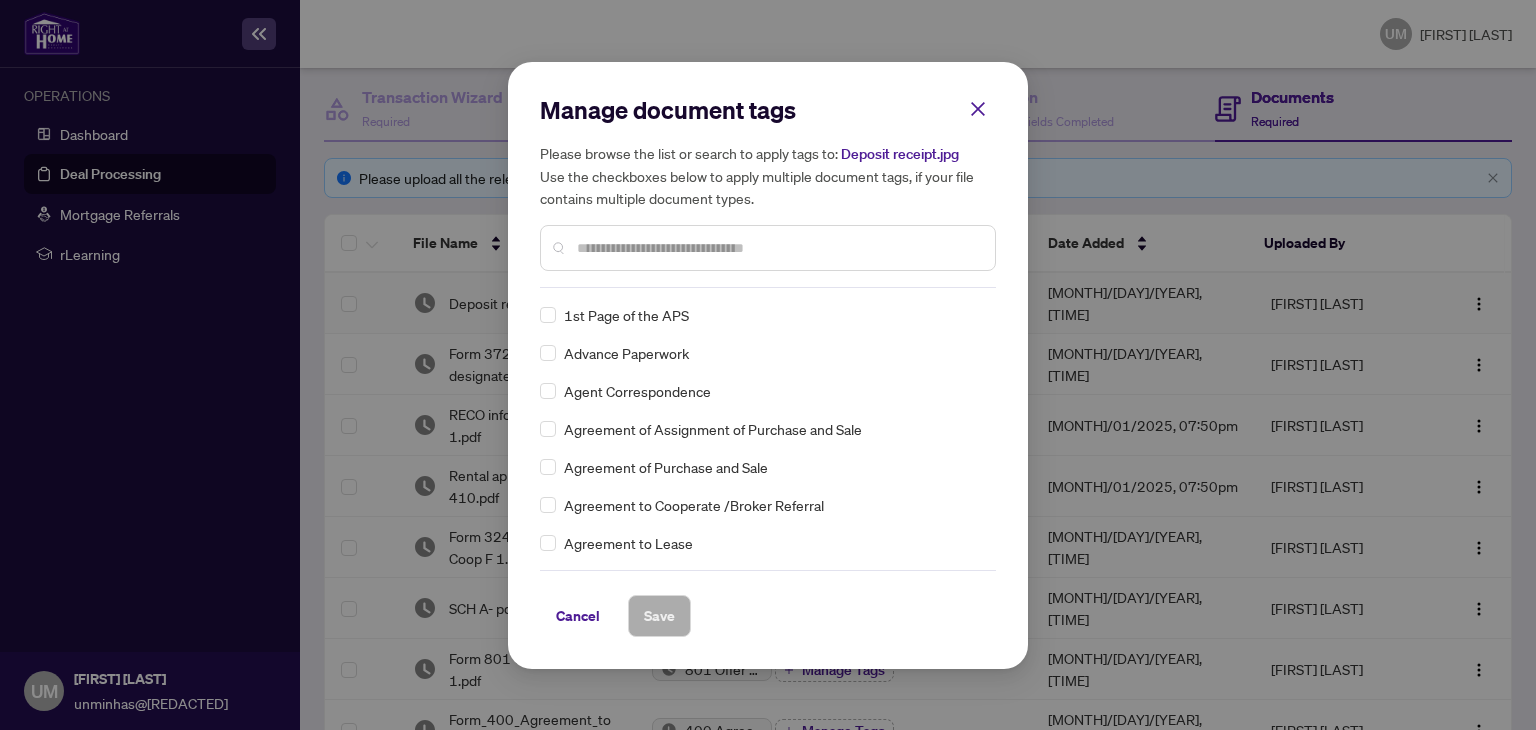 click on "Manage document tags Please browse the list or search to apply tags to:   Deposit receipt.jpg   Use the checkboxes below to apply multiple document tags, if your file contains multiple document types.   1st Page of the APS Advance Paperwork Agent Correspondence Agreement of Assignment of Purchase and Sale Agreement of Purchase and Sale Agreement to Cooperate /Broker Referral Agreement to Lease Articles of Incorporation Back to Vendor Letter Belongs to Another Transaction Builder's Consent Buyer Designated Representation Agreement Buyer Designated Representation Agreement Buyers Lawyer Information Certificate of Estate Trustee(s) Client Refused to Sign Closing Date Change Co-op Brokerage Commission Statement Co-op EFT Co-operating Indemnity Agreement Commission Adjustment Commission Agreement Commission Calculation Commission Statement Sent Commission Statement Sent to Landlord Commission Statement Sent to Lawyer Commission Statement Sent to Listing Brokerage Commission Statement Sent to Vendor Correspondence" at bounding box center [768, 365] 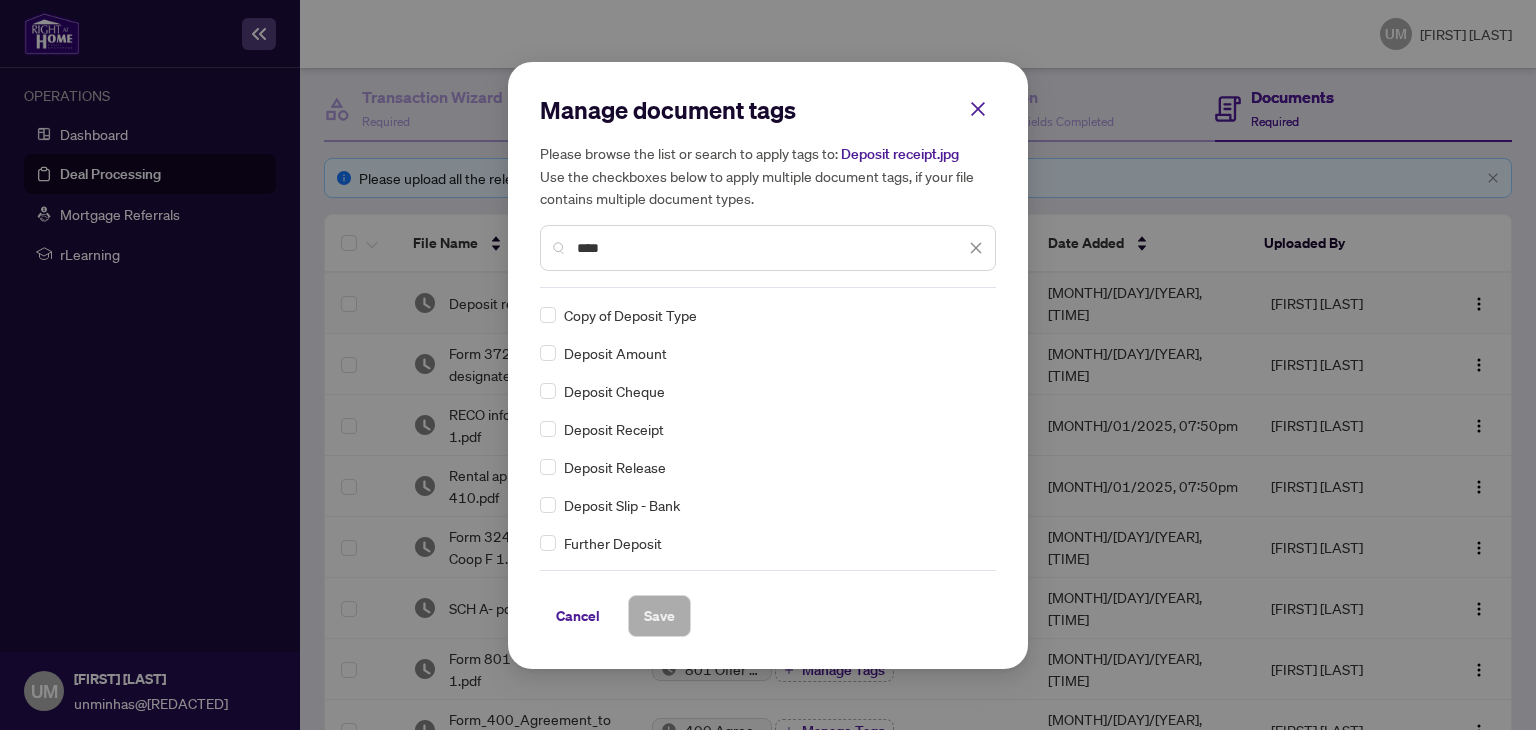 type on "****" 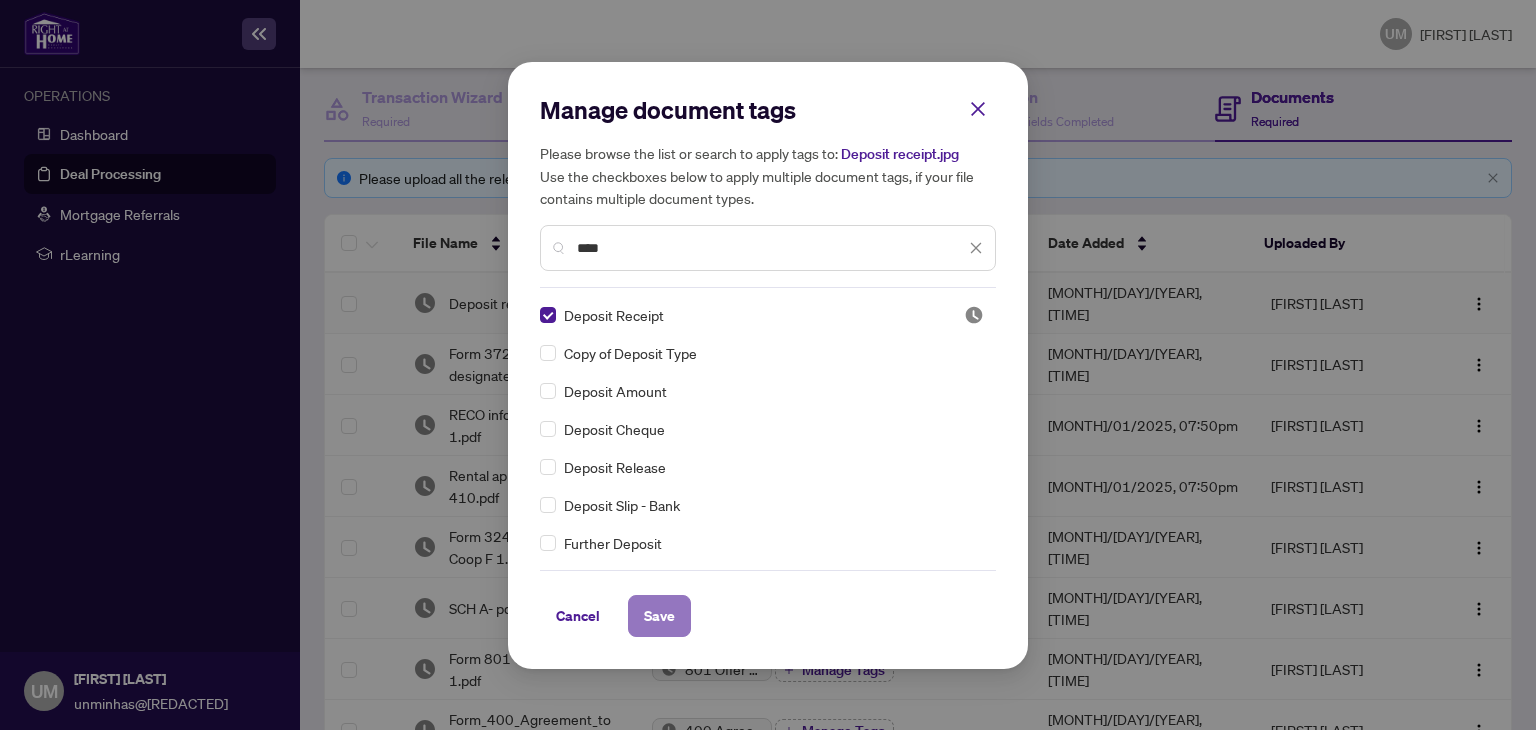 click on "Save" at bounding box center [659, 616] 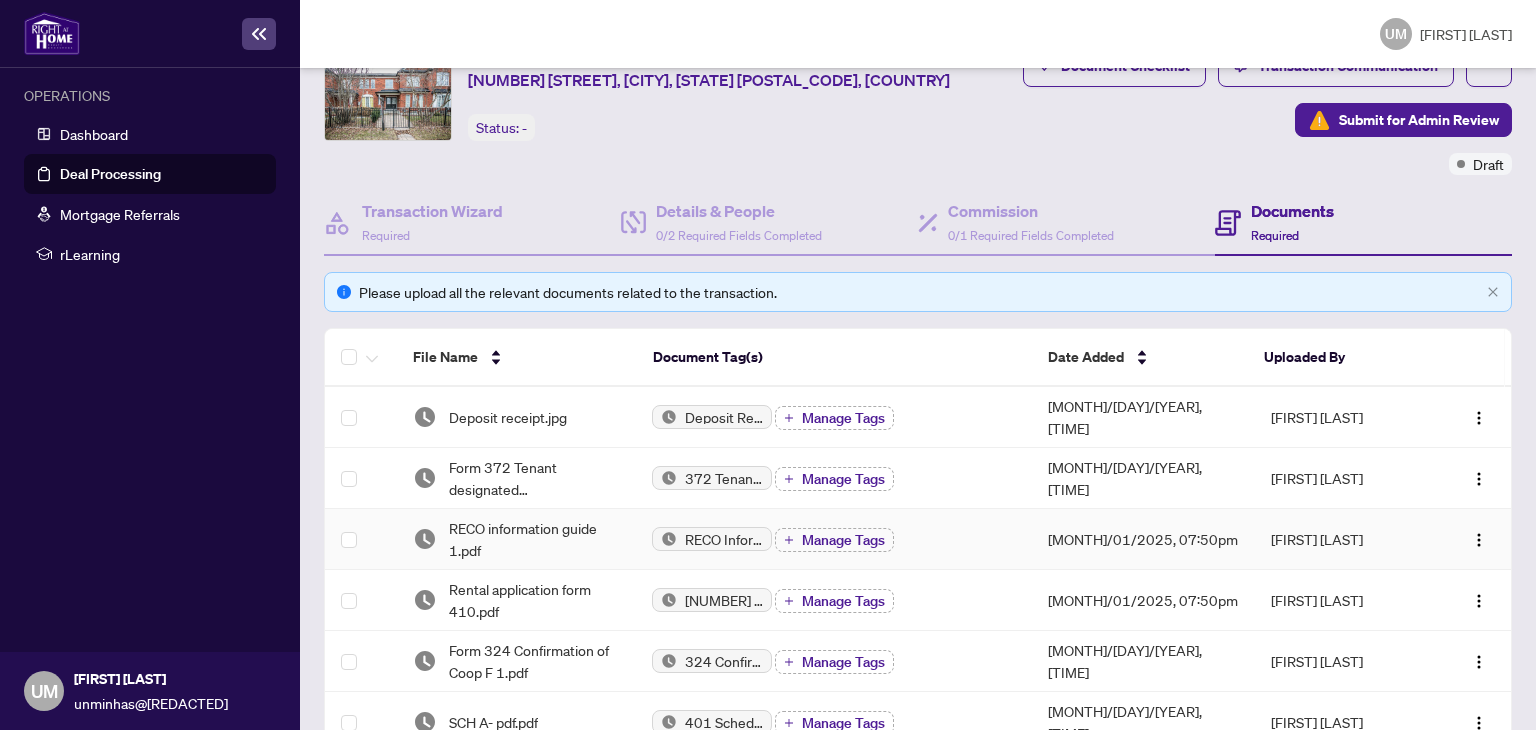 scroll, scrollTop: 0, scrollLeft: 0, axis: both 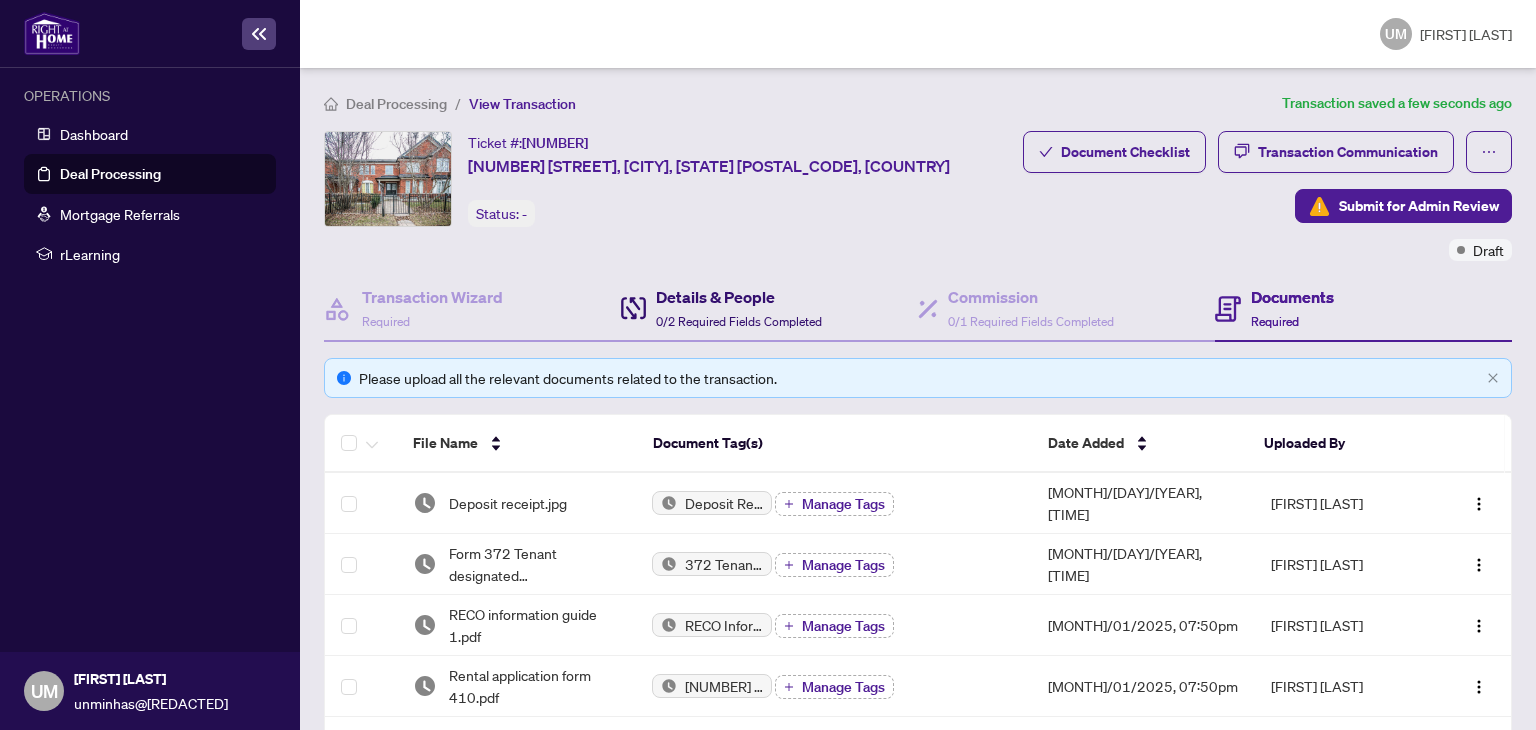 click on "0/2 Required Fields Completed" at bounding box center [739, 321] 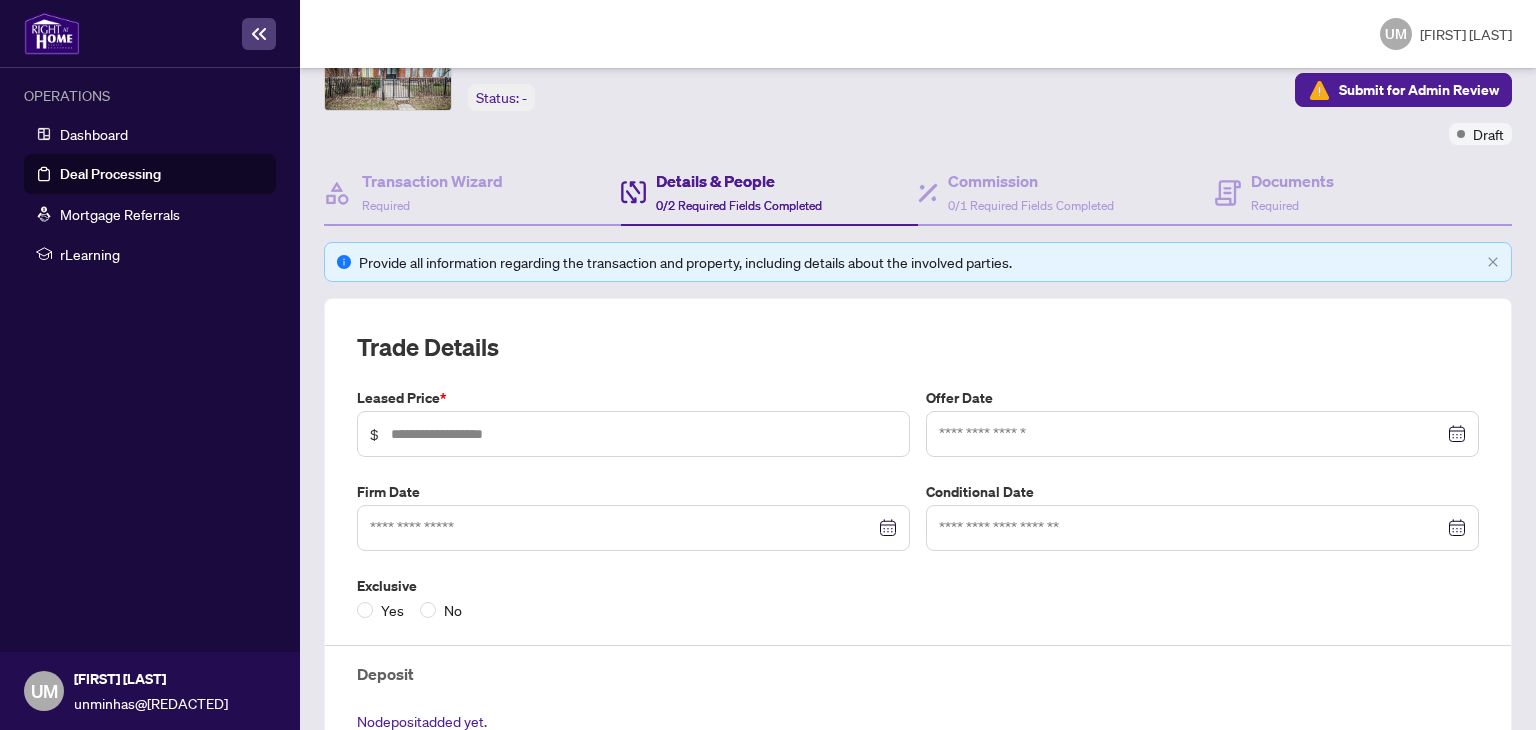 scroll, scrollTop: 200, scrollLeft: 0, axis: vertical 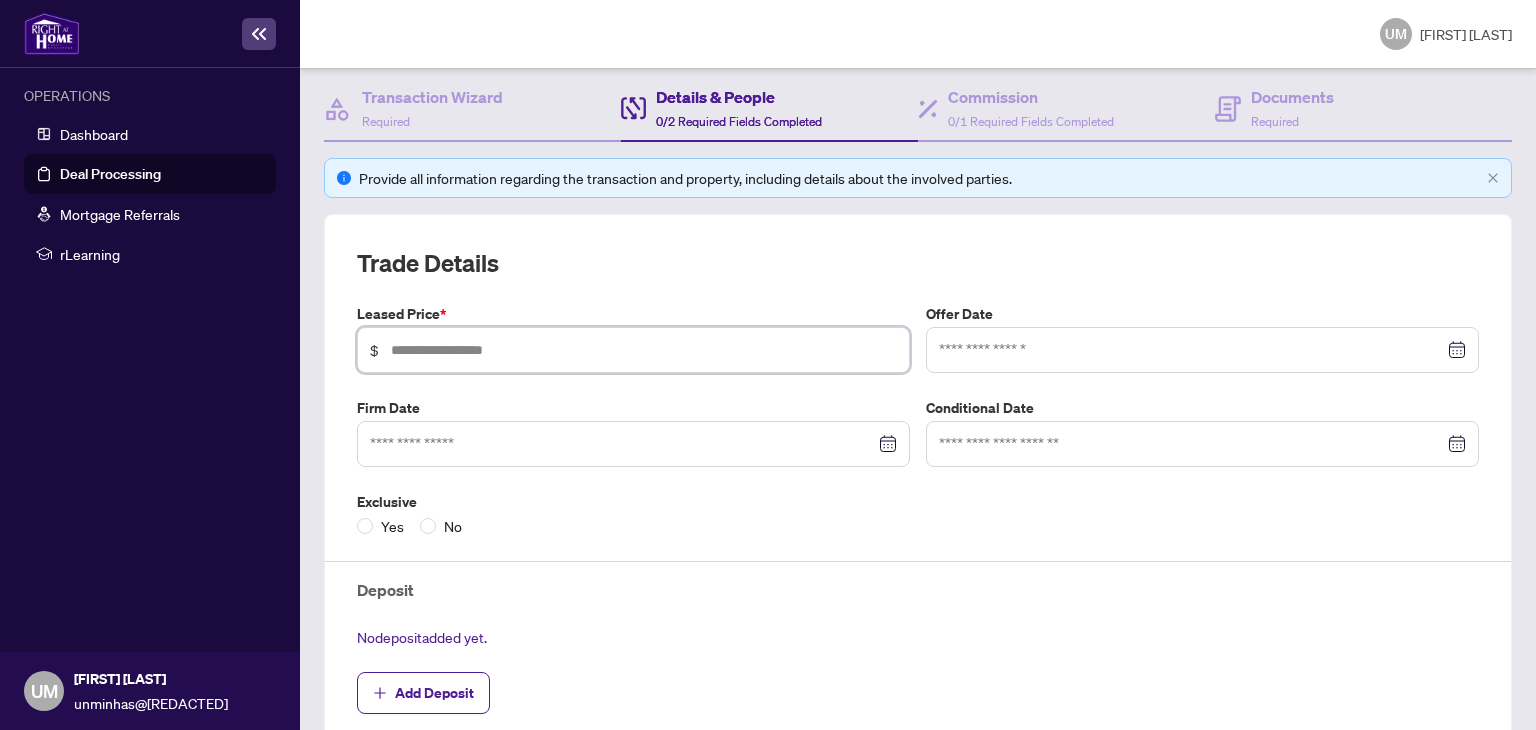 click at bounding box center [644, 350] 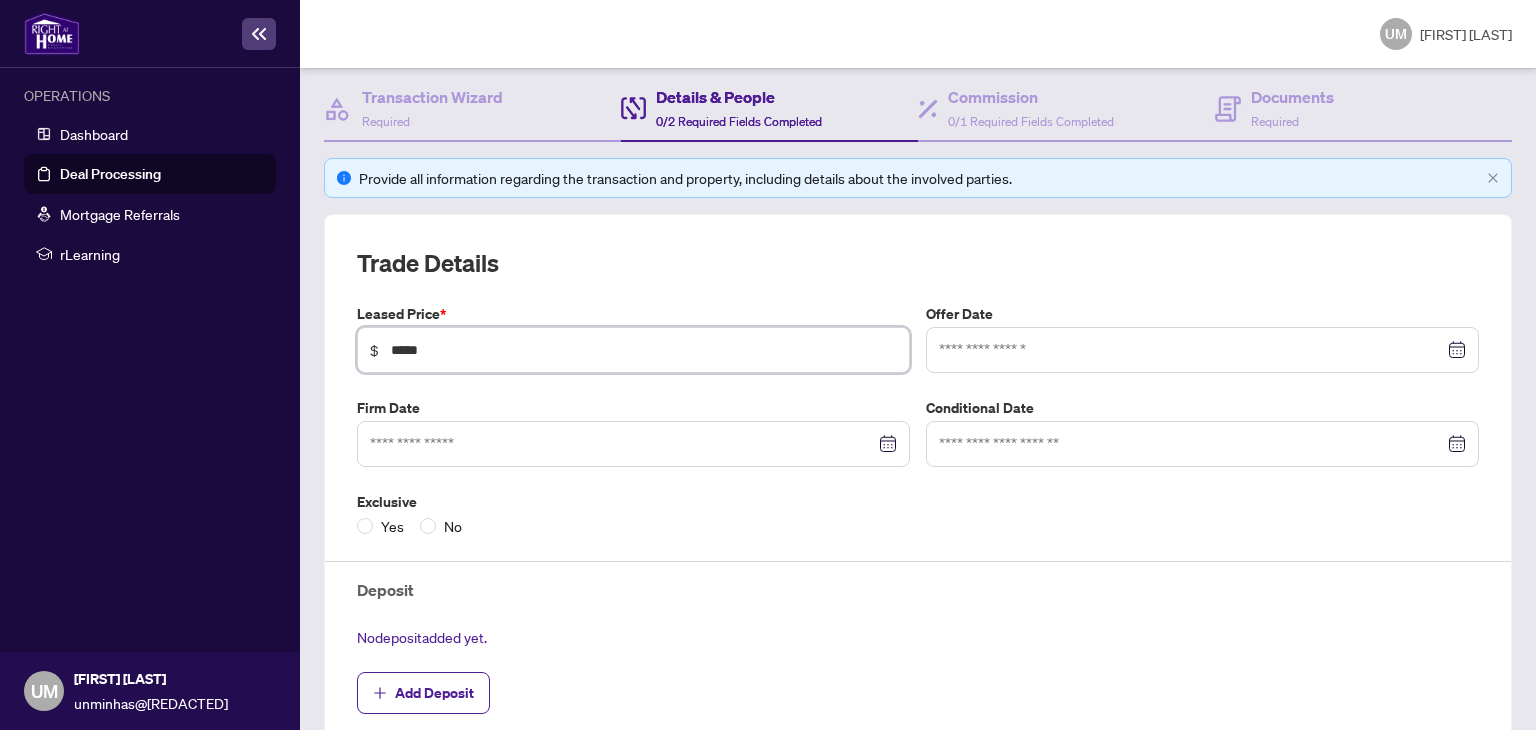 type on "*****" 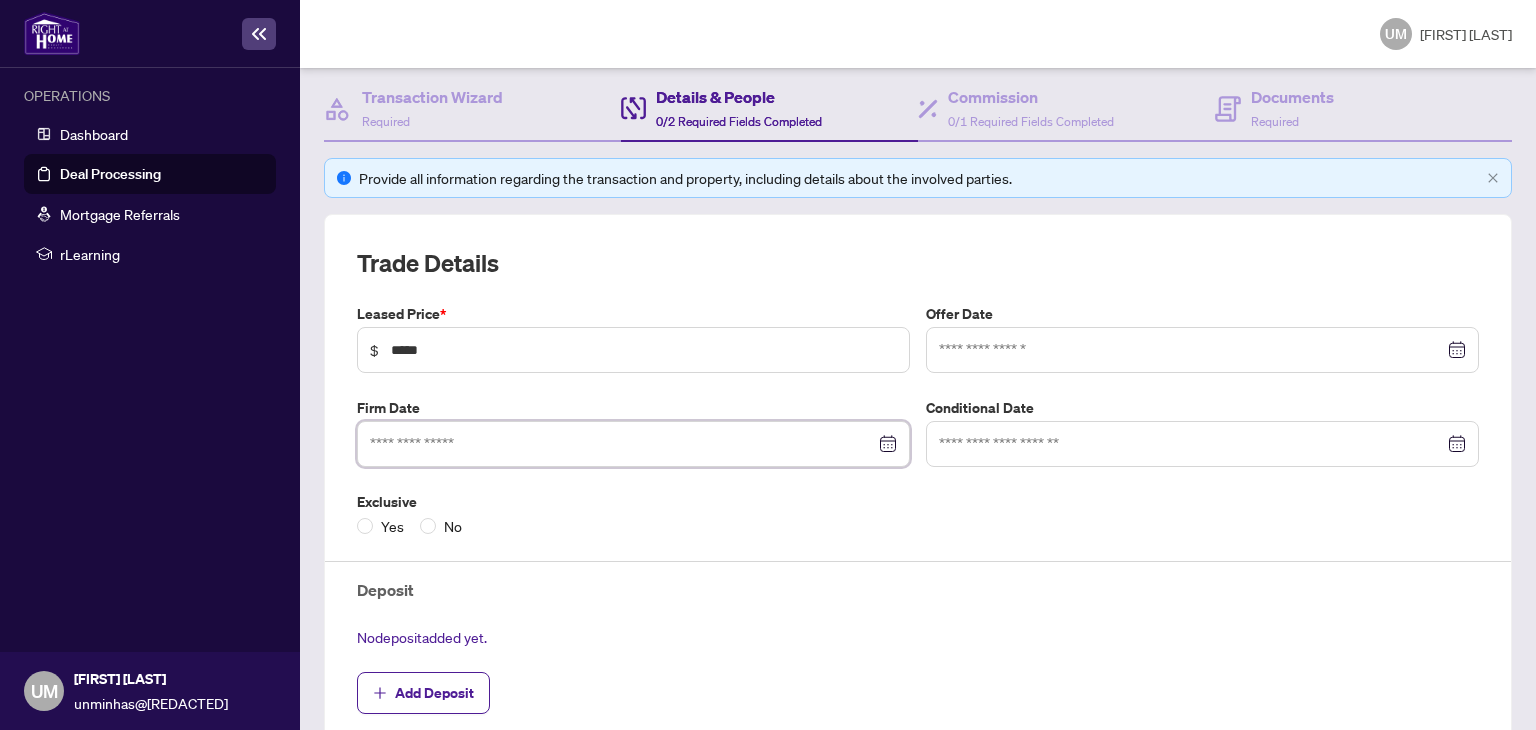 click at bounding box center [622, 444] 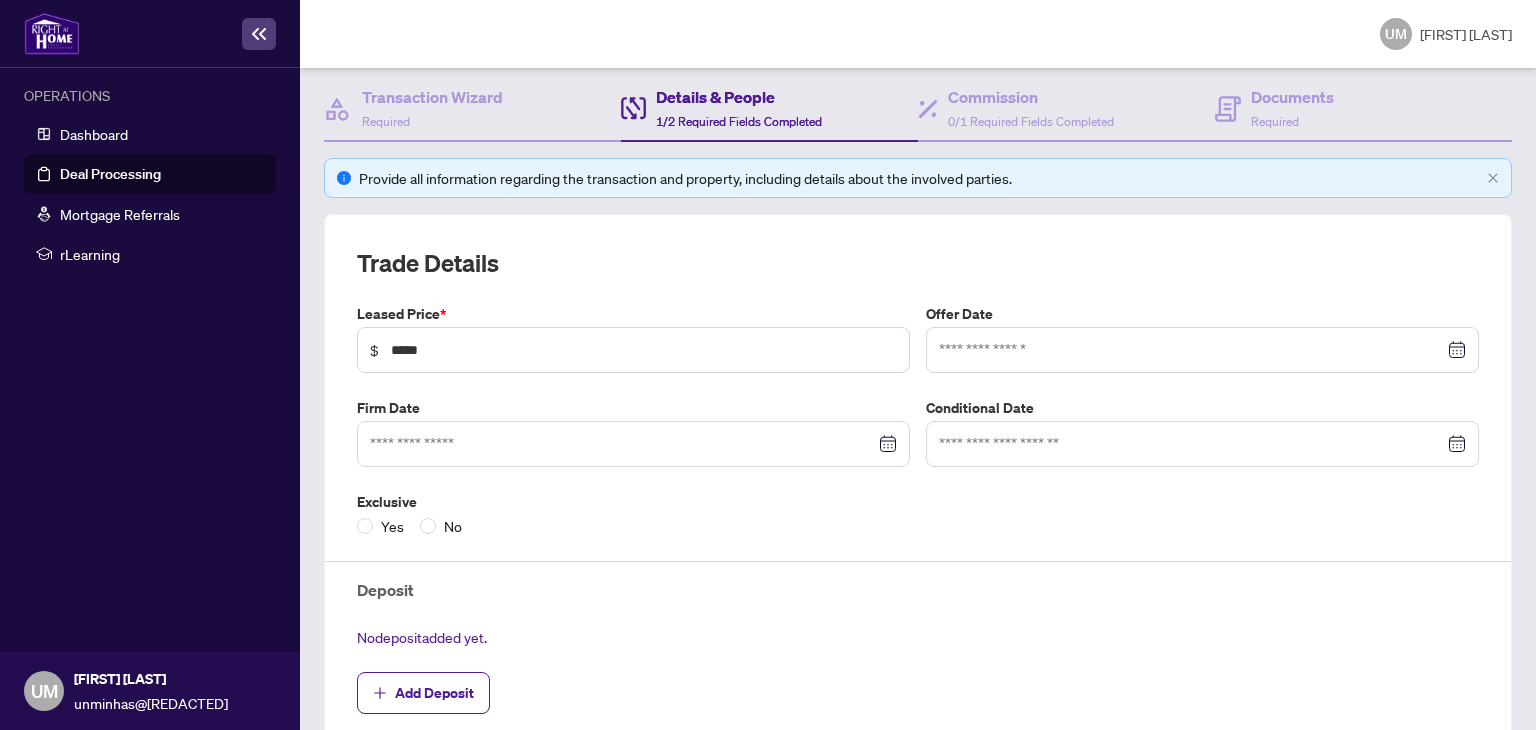 click on "Leased Price * $ ***** Offer Date Firm Date [MONTH] 2025 Su Mo Tu We Th Fr Sa 29 30 1 2 3 4 5 6 7 8 9 10 11 12 13 14 15 16 17 18 19 20 21 22 23 24 25 26 27 28 29 30 31 1 2 3 4 5 6 7 8 9 Today Conditional Date Exclusive Yes No Deposit No  deposit  added yet. Add Deposit Unit/Lot Number Lease Commencement Date * Mutual Release Date" at bounding box center [918, 615] 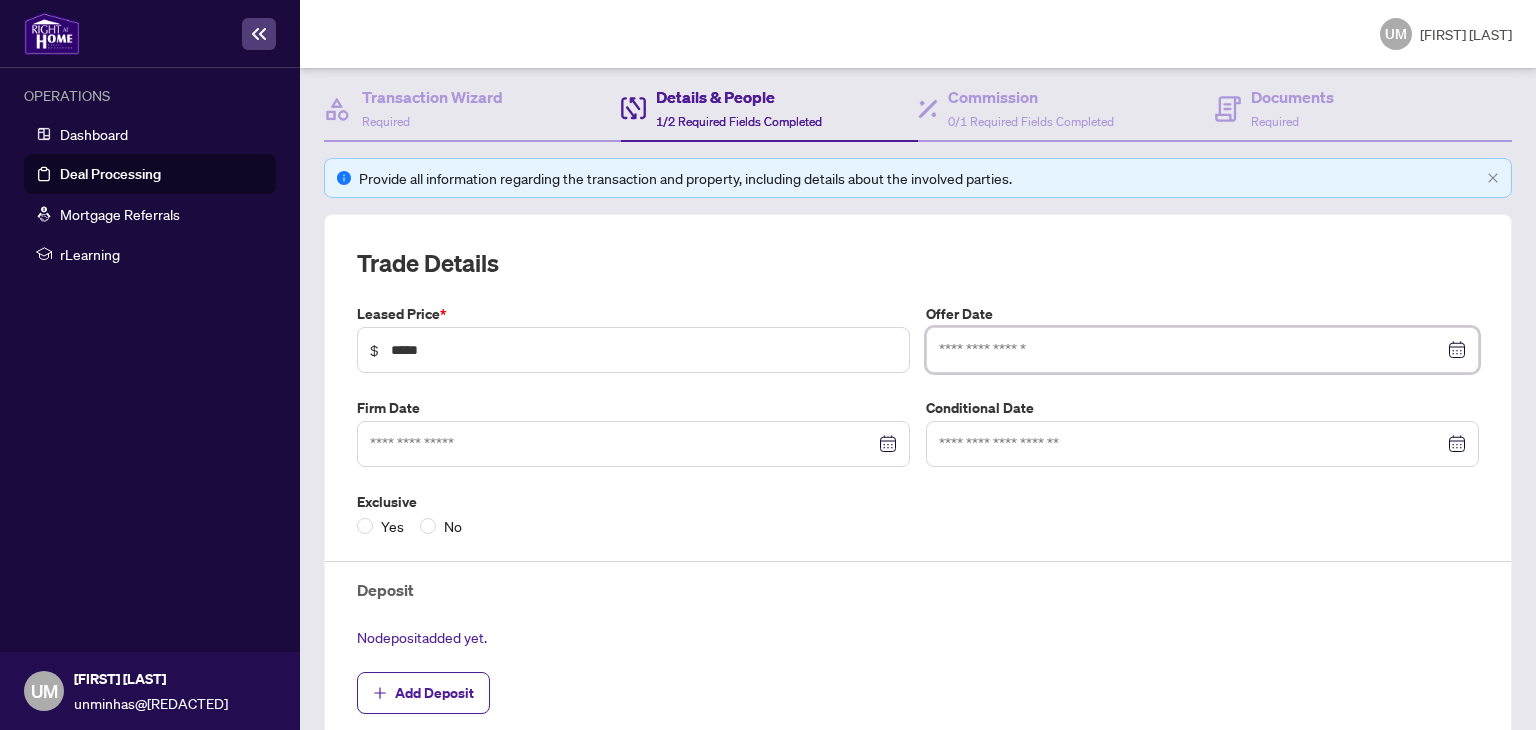 click at bounding box center [1191, 350] 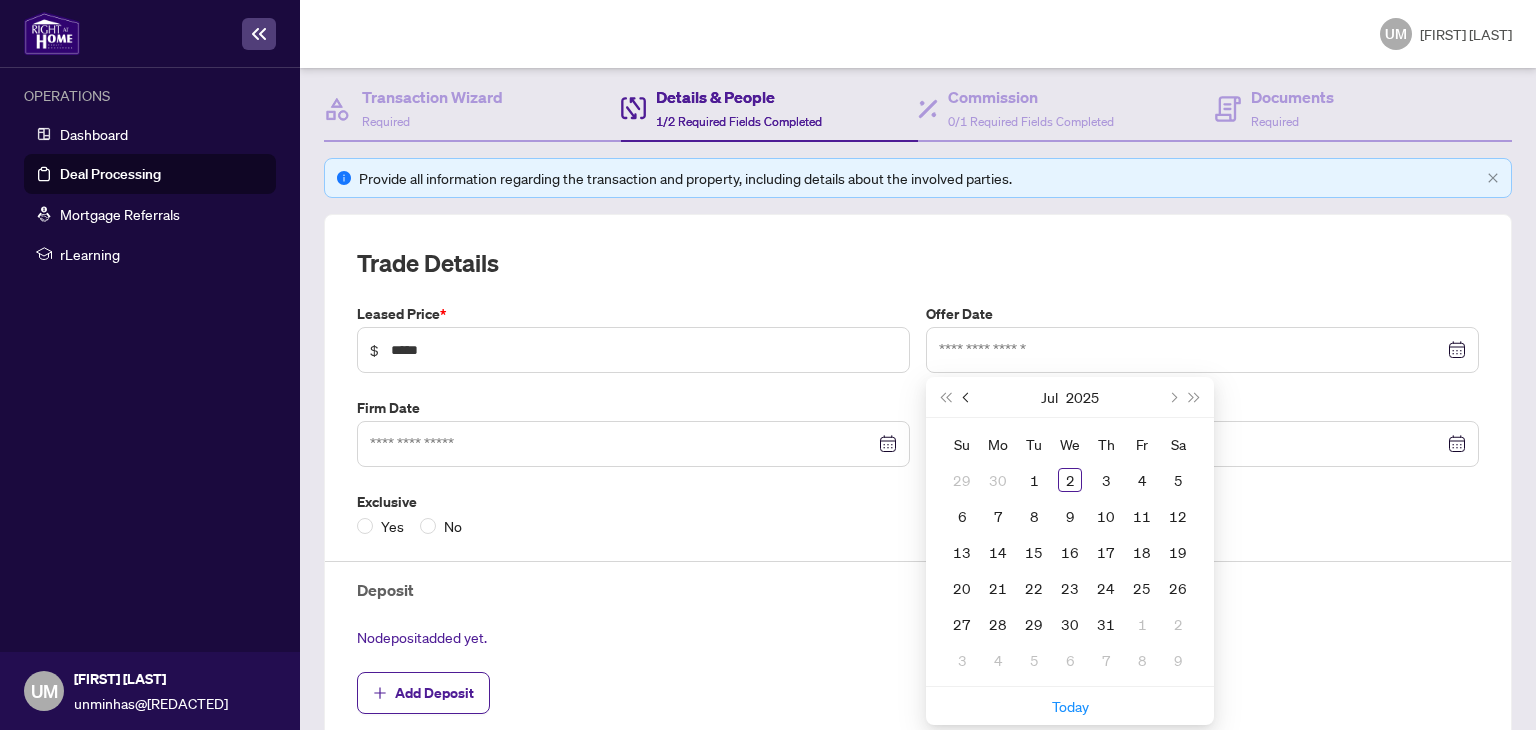 click at bounding box center [968, 397] 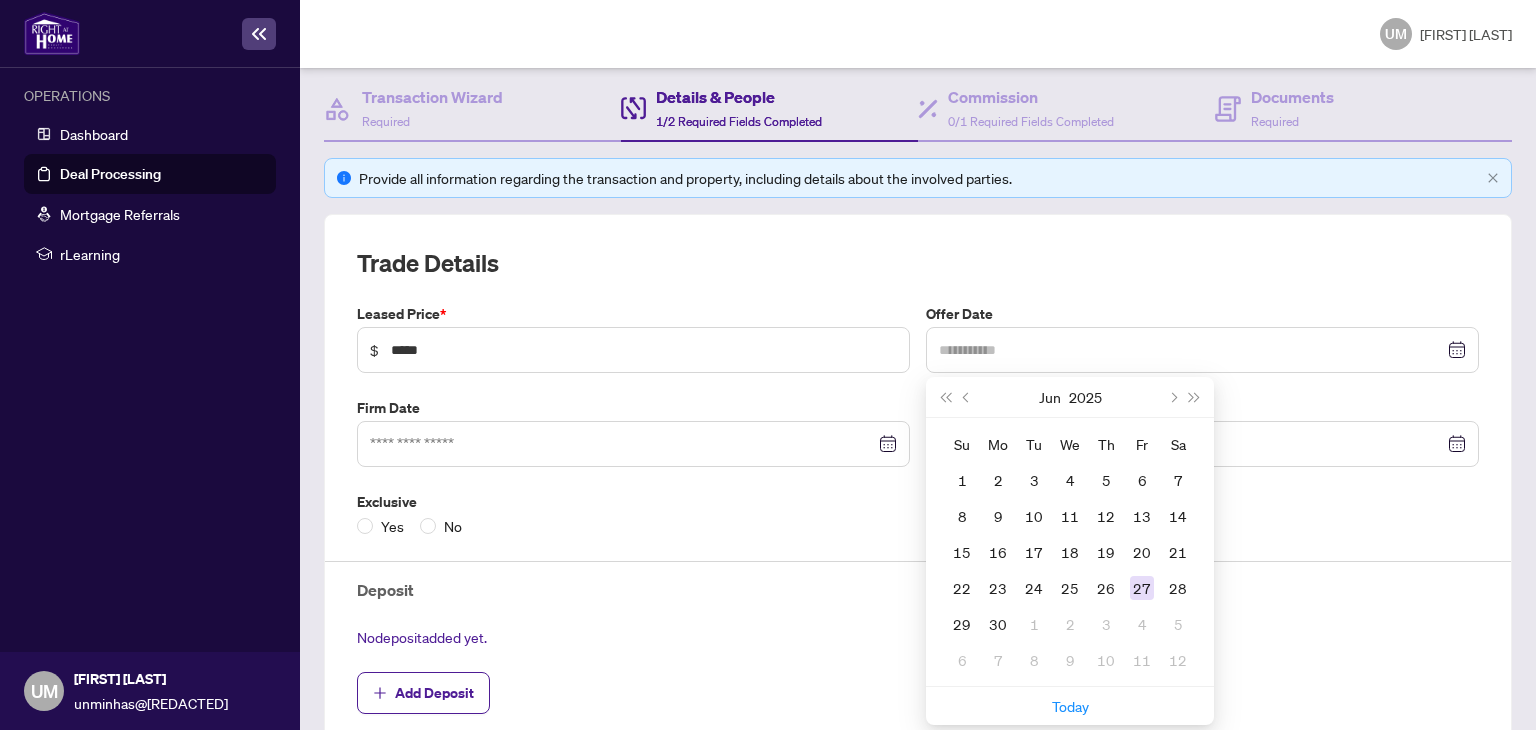 click on "27" at bounding box center (1142, 588) 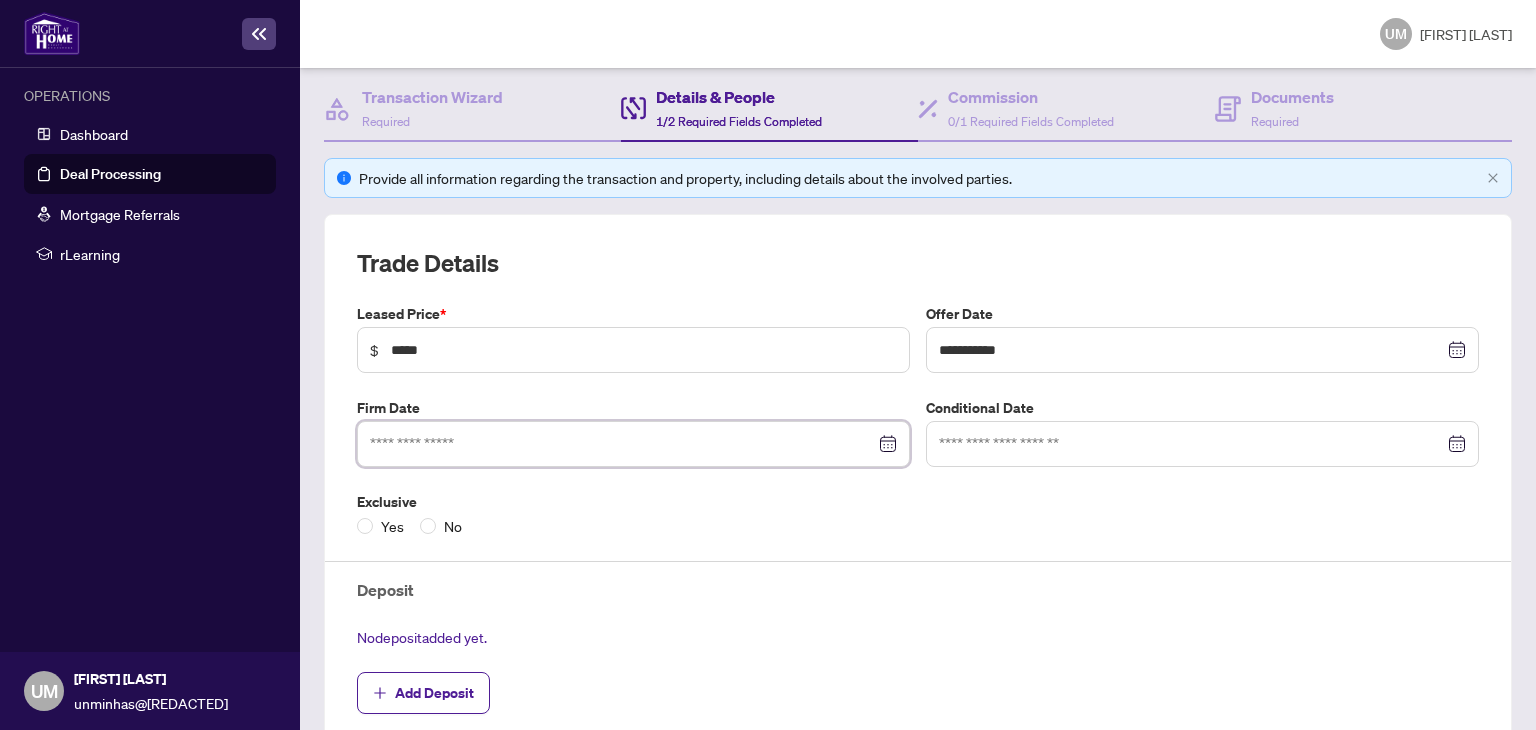 click at bounding box center [622, 444] 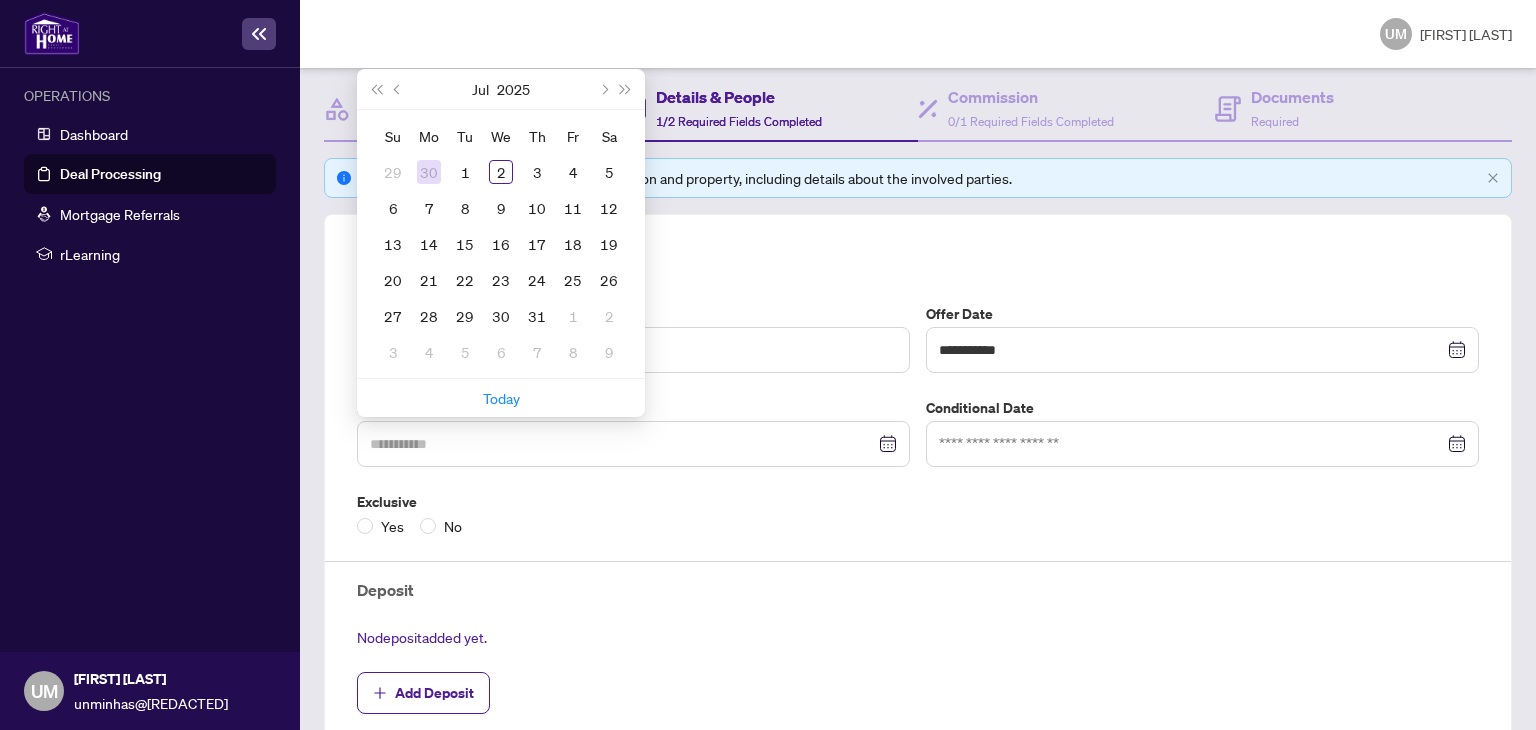 click on "30" at bounding box center (429, 172) 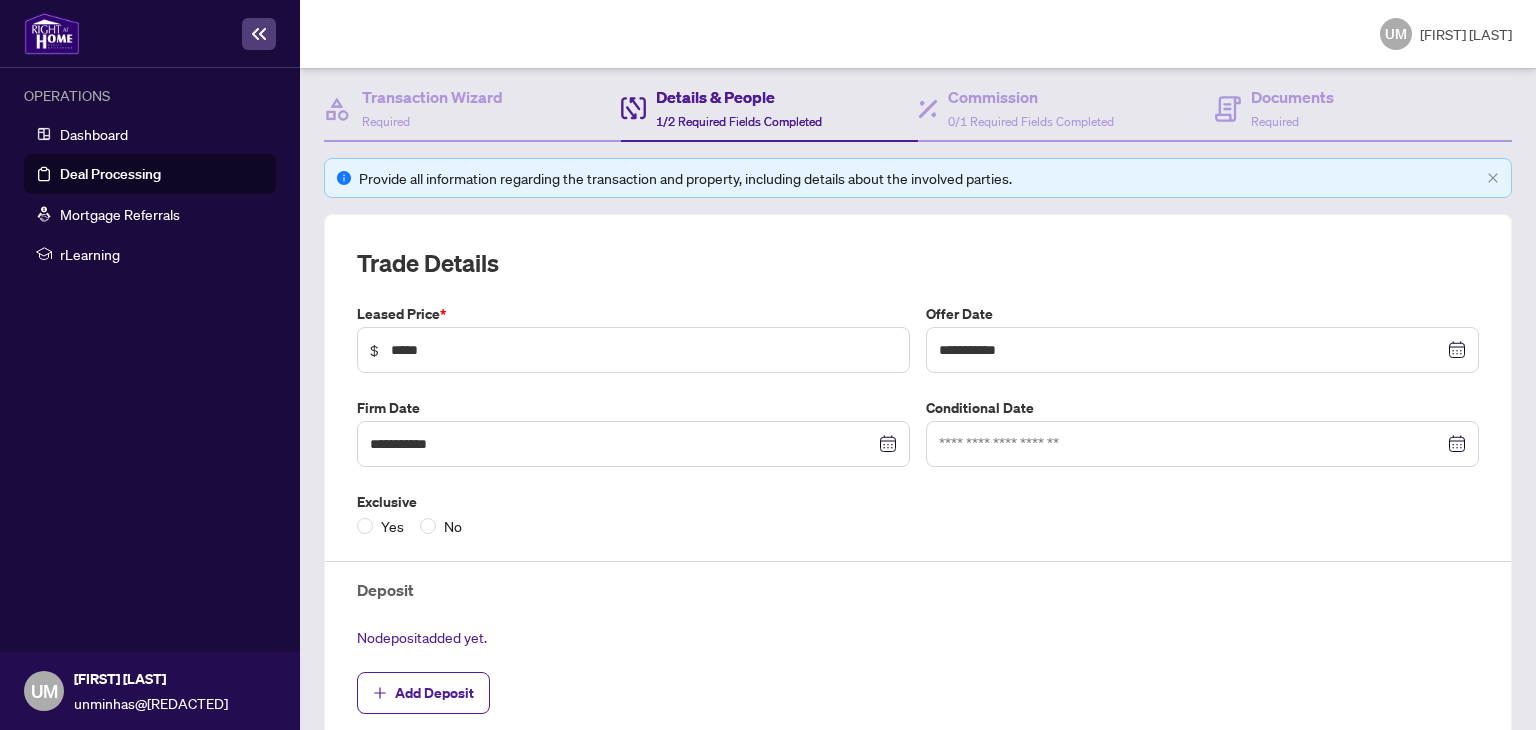 scroll, scrollTop: 500, scrollLeft: 0, axis: vertical 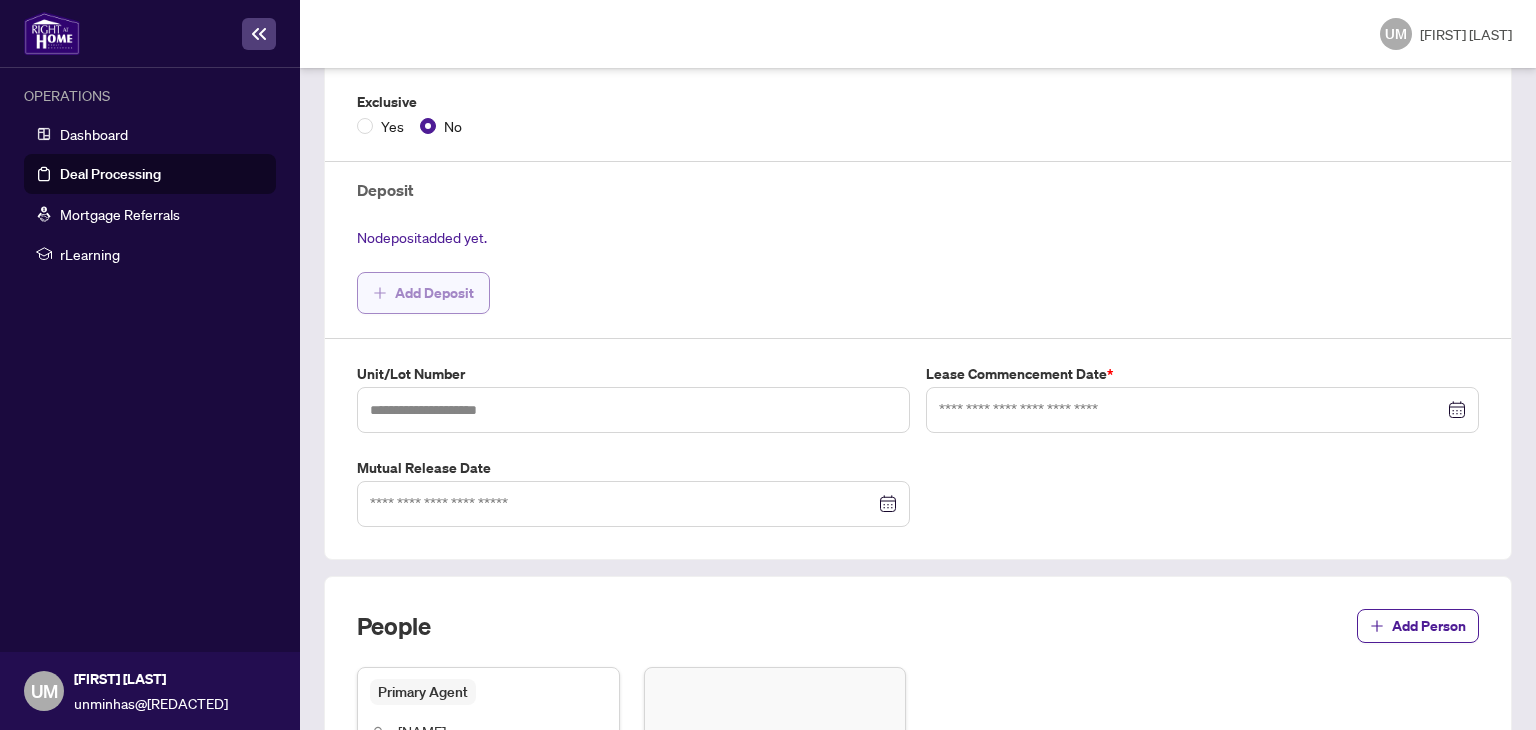 click on "Add Deposit" at bounding box center [434, 293] 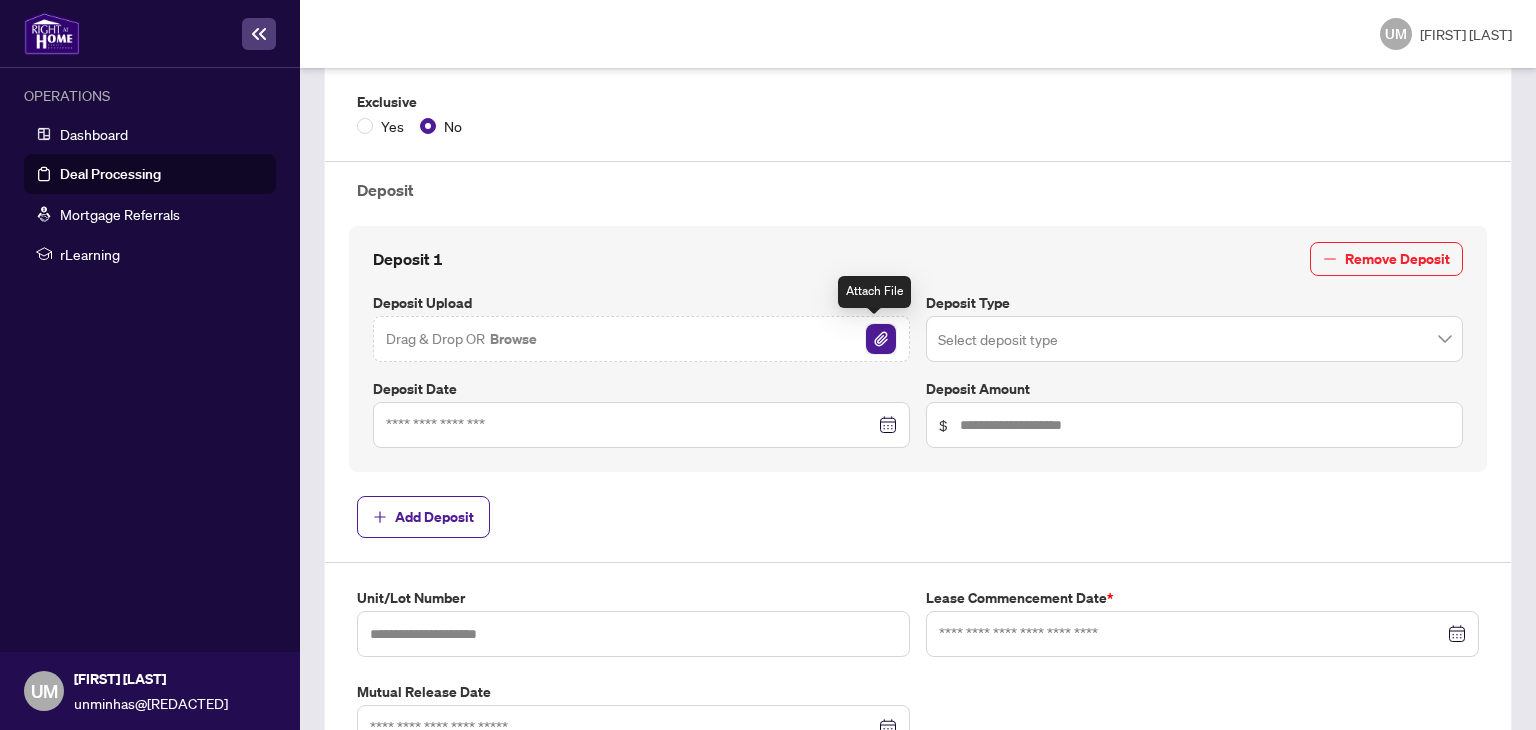 click at bounding box center [881, 339] 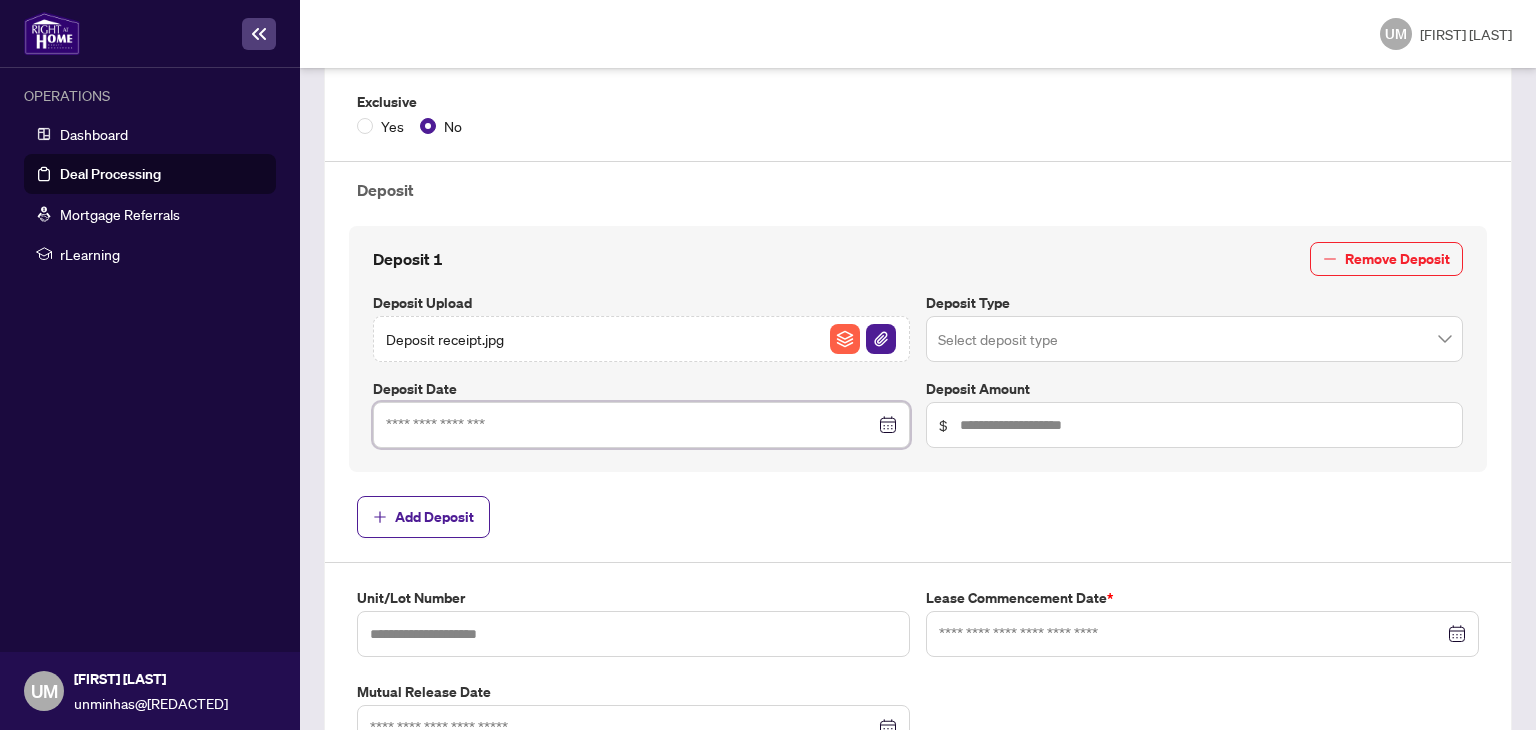 click at bounding box center [630, 425] 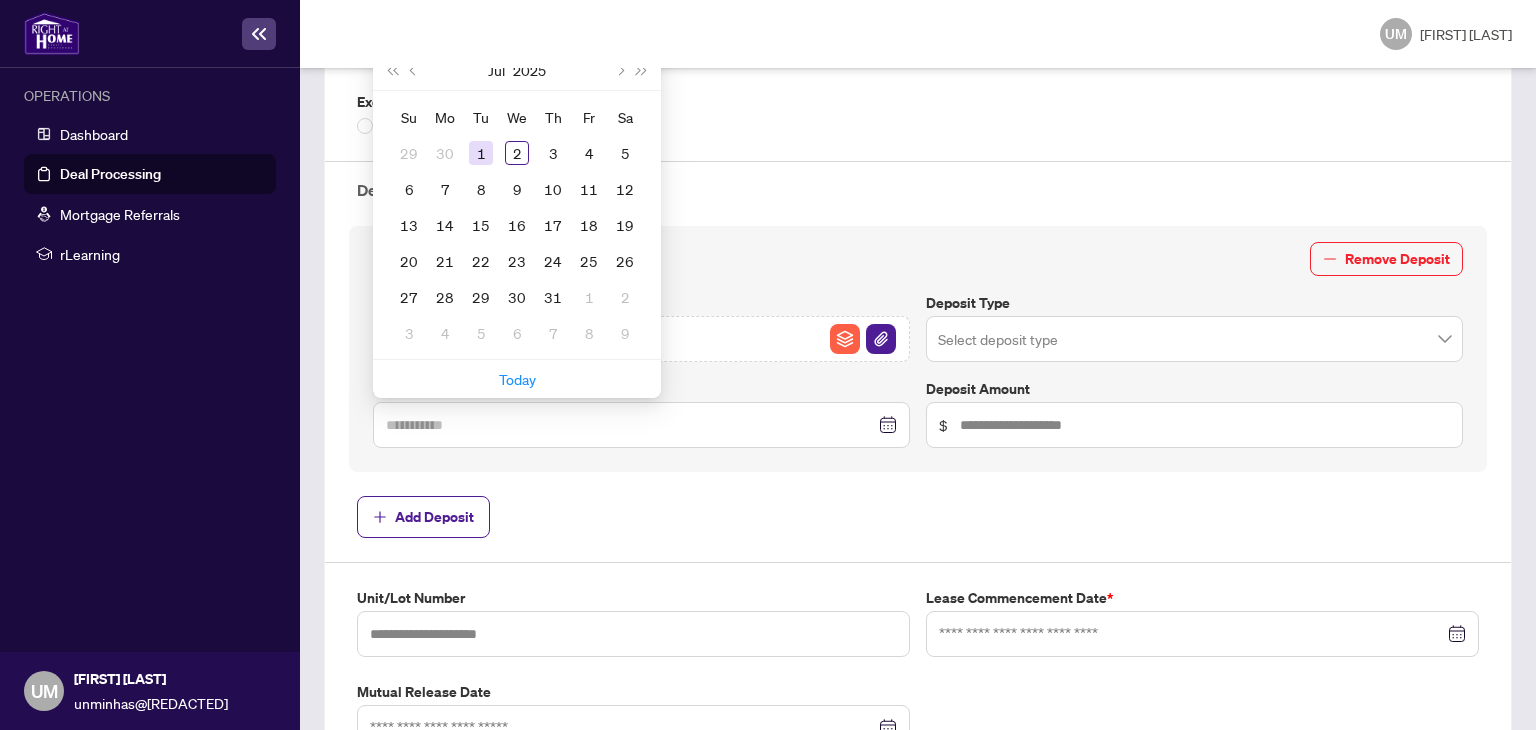 click on "1" at bounding box center (481, 153) 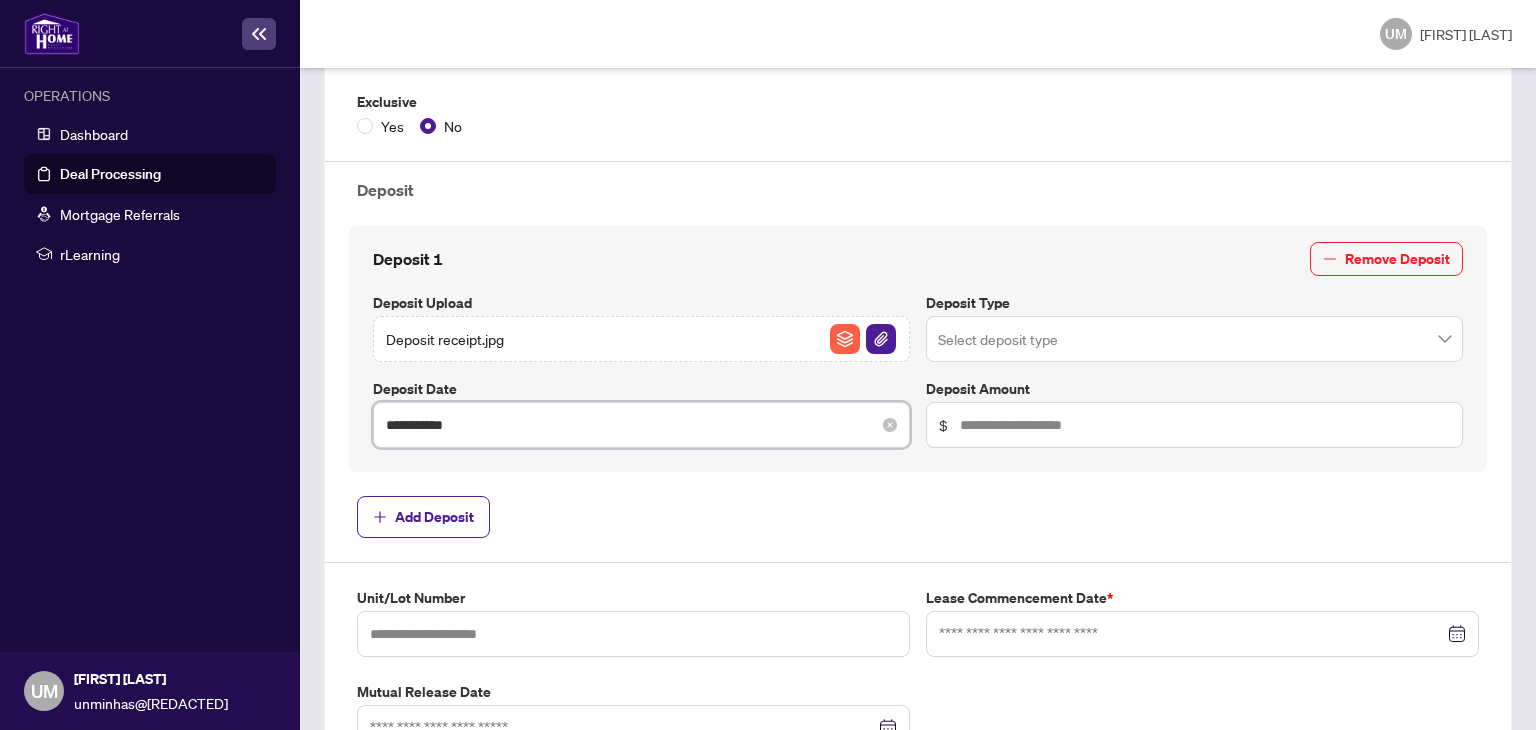 click on "**********" at bounding box center (630, 425) 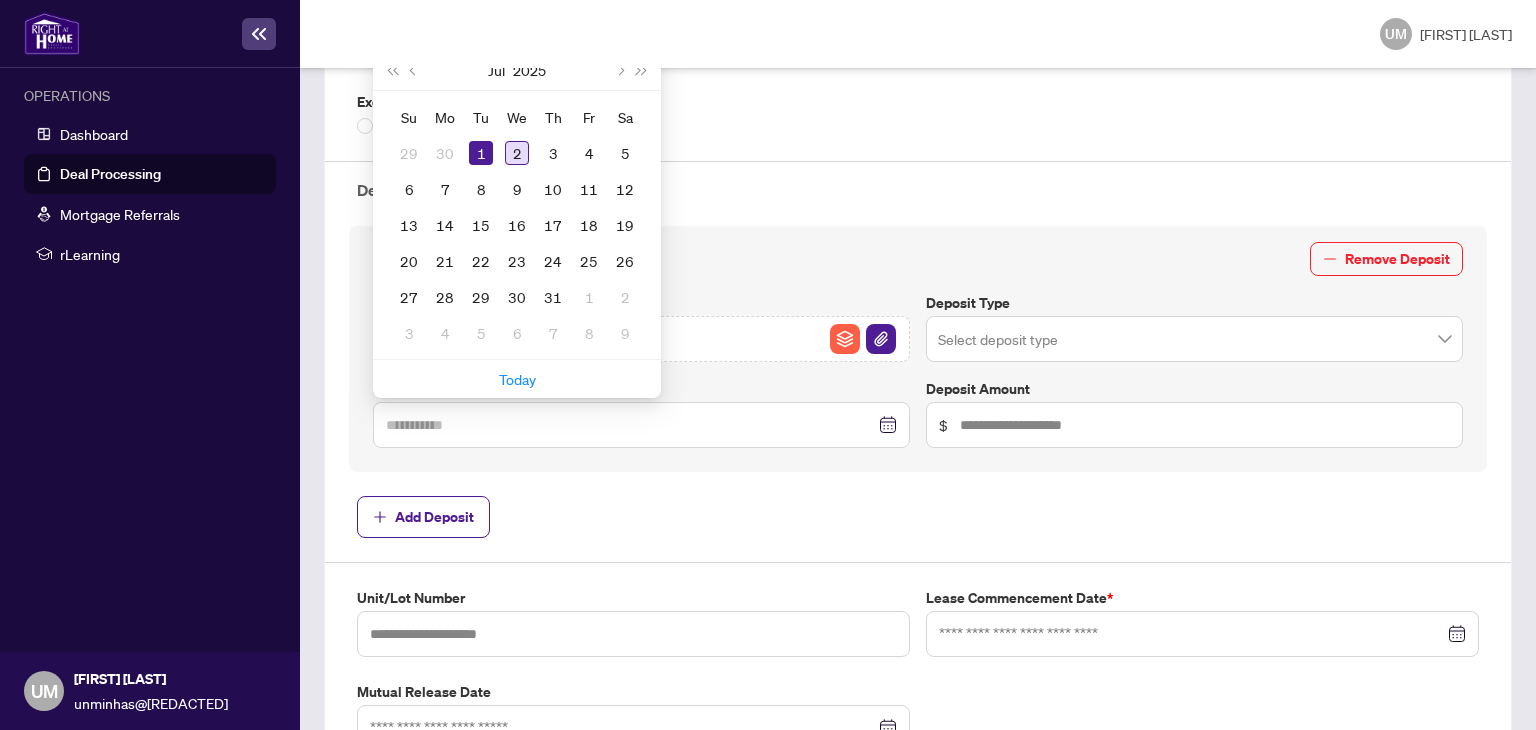 click on "2" at bounding box center [517, 153] 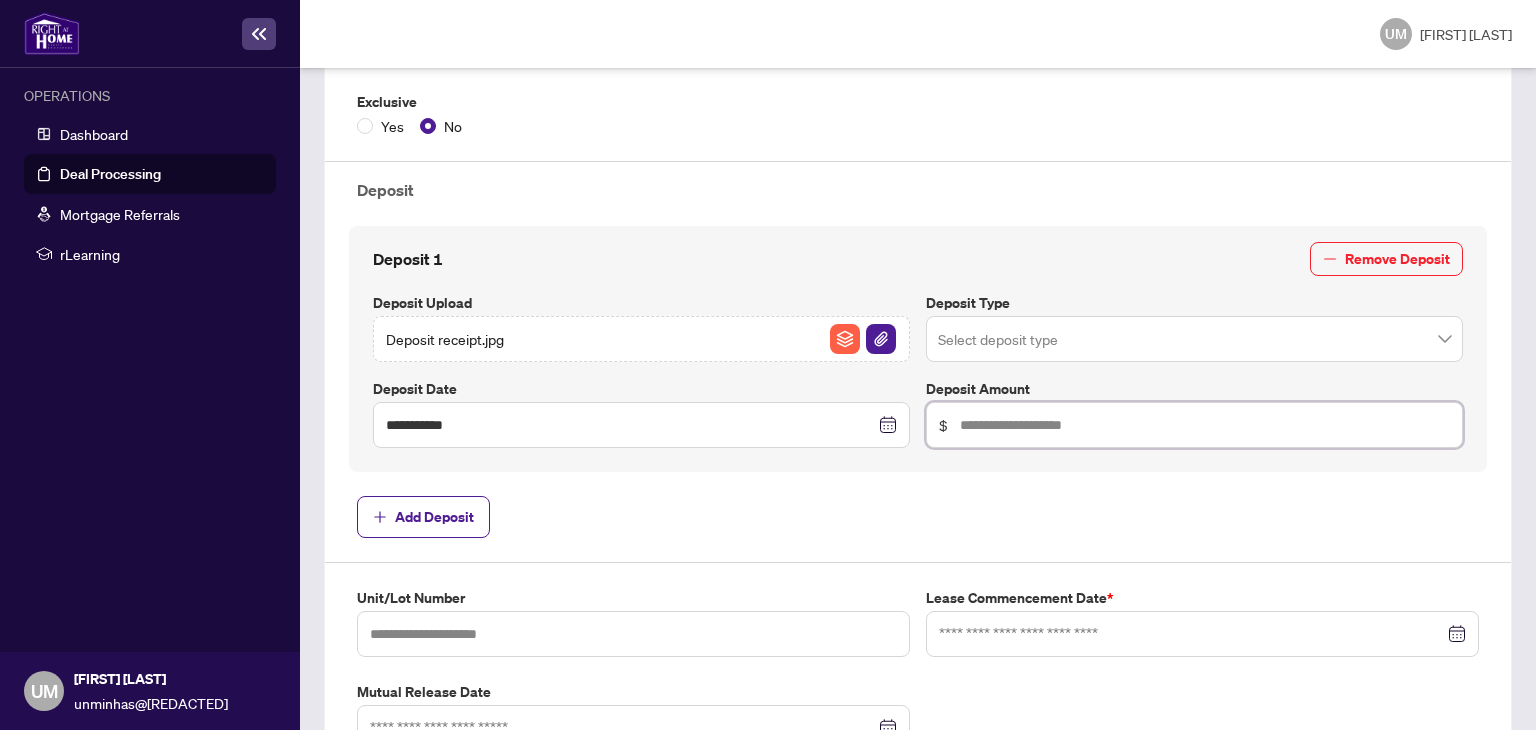 click at bounding box center (1205, 425) 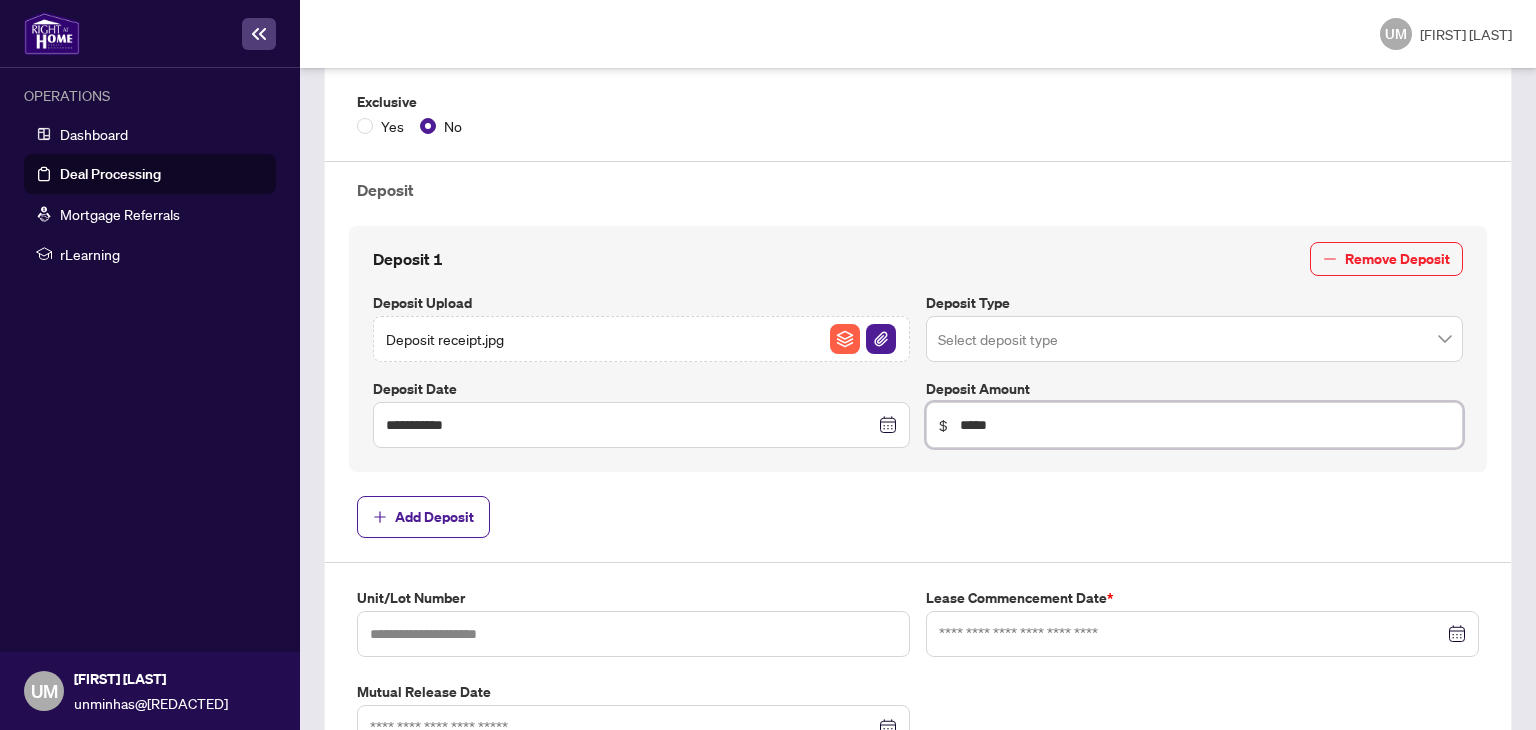 type on "*****" 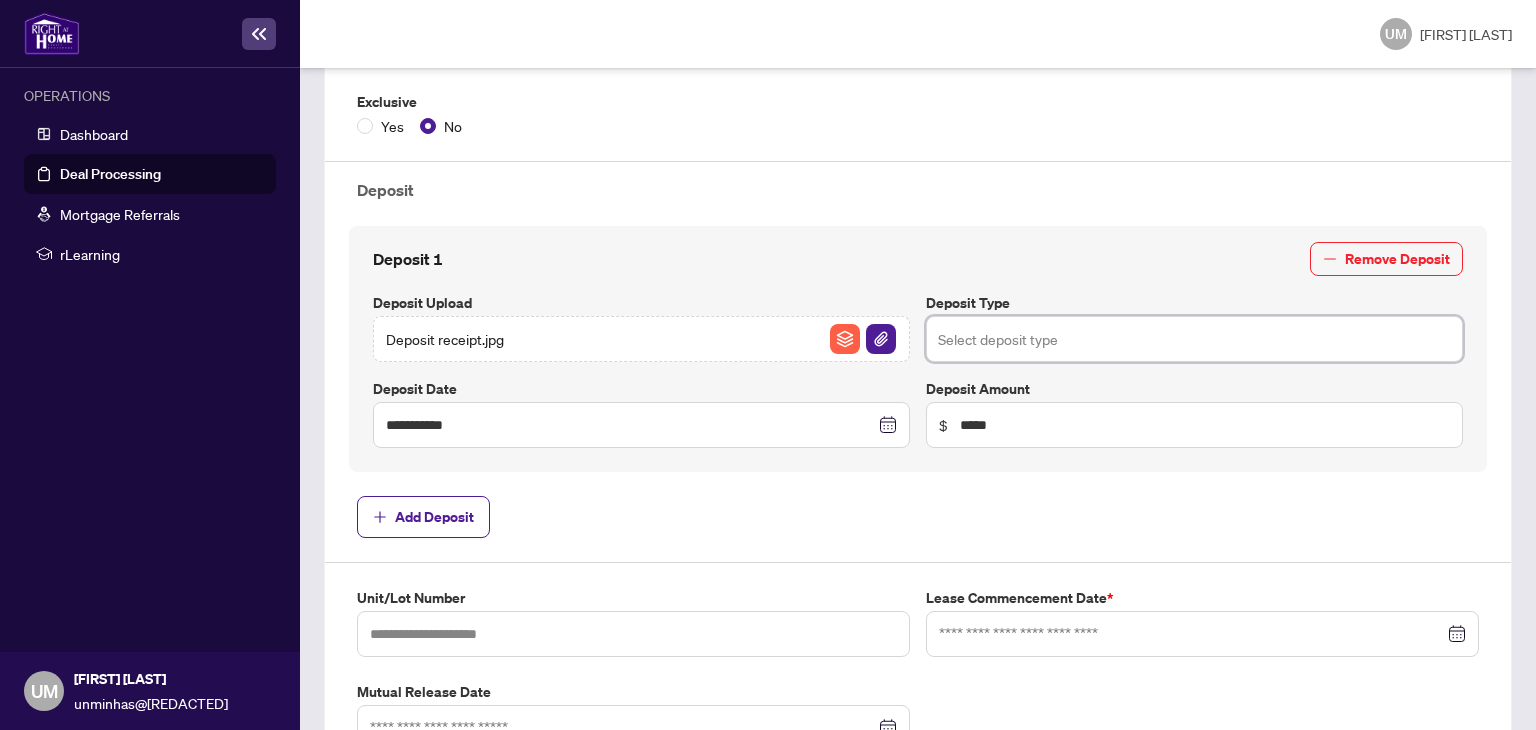 click at bounding box center (1194, 339) 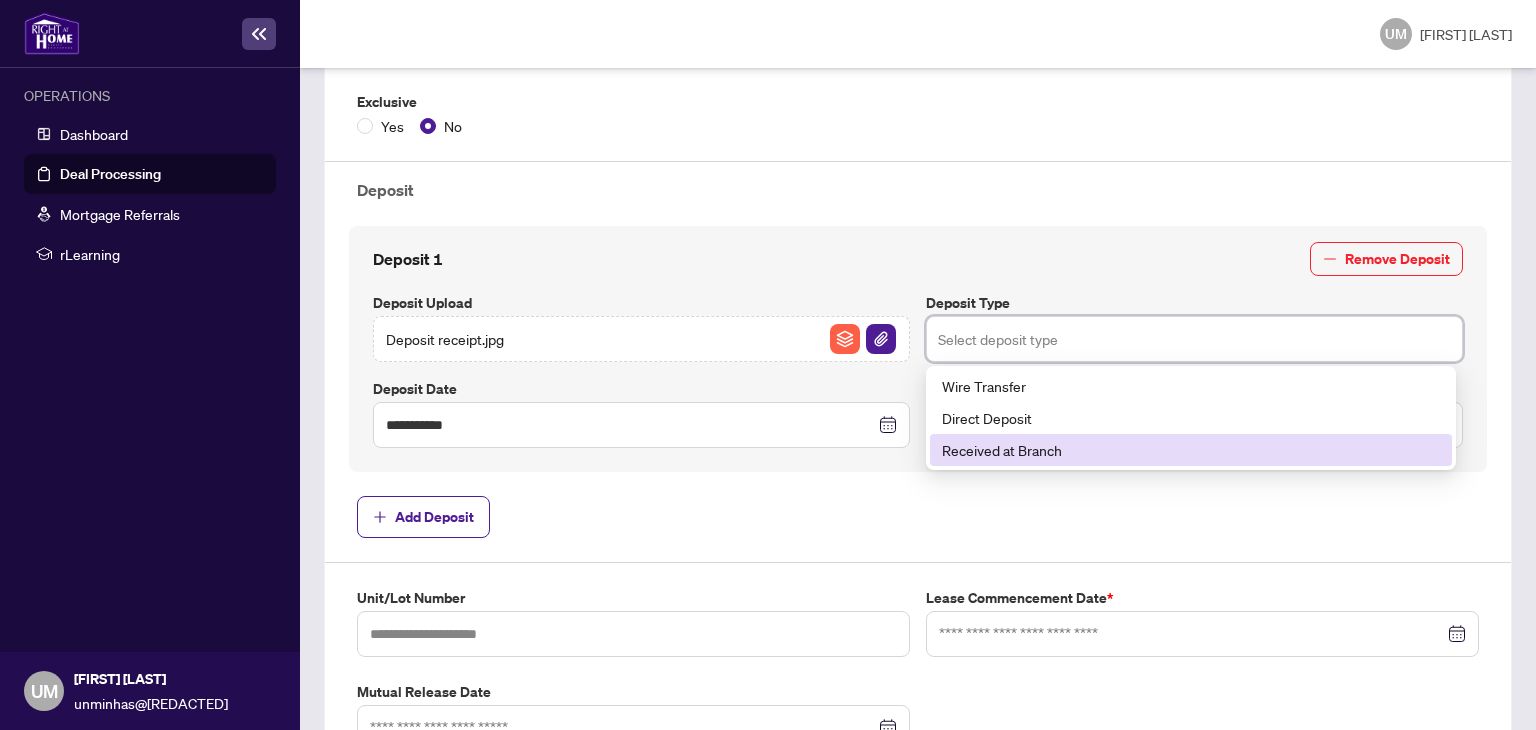 click on "Received at Branch" at bounding box center [1191, 450] 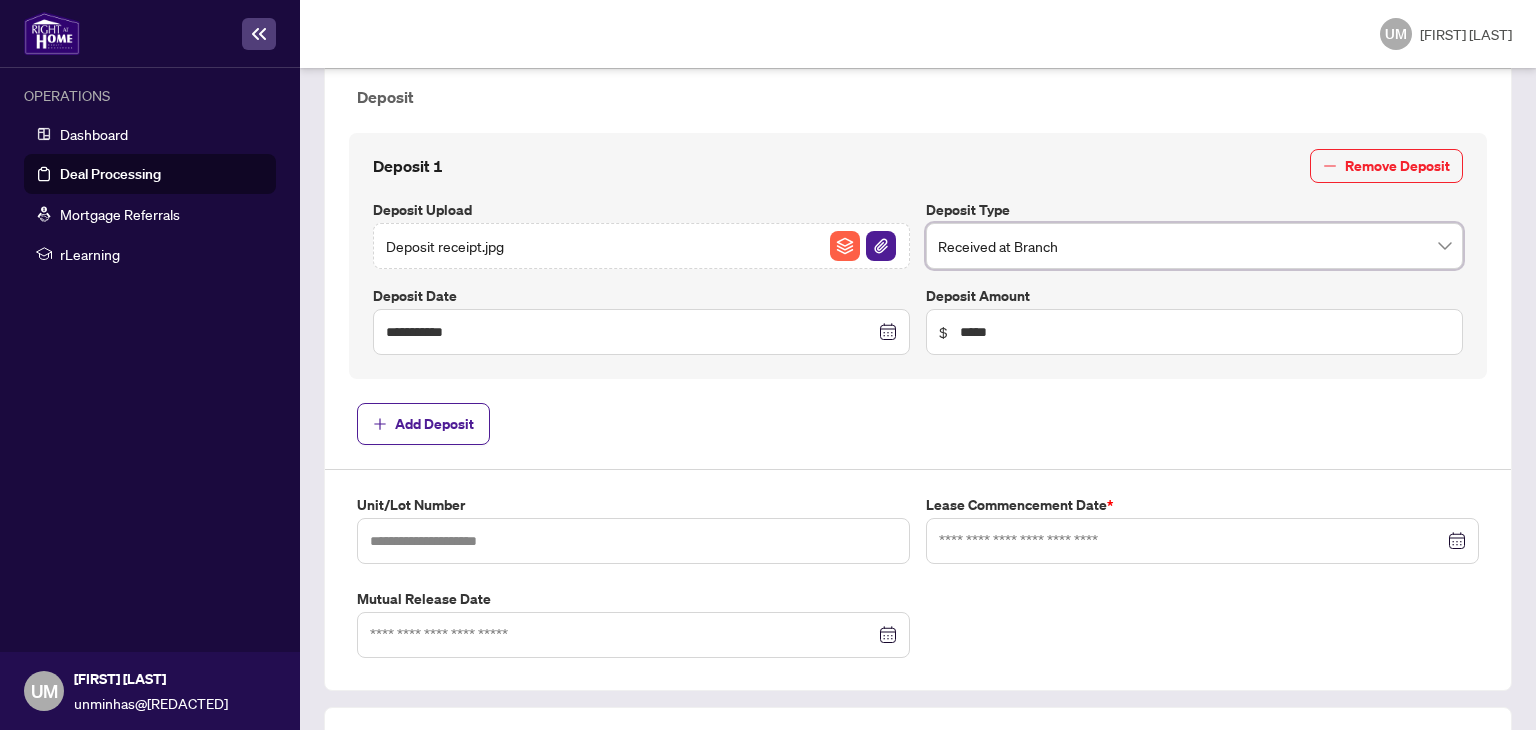 scroll, scrollTop: 800, scrollLeft: 0, axis: vertical 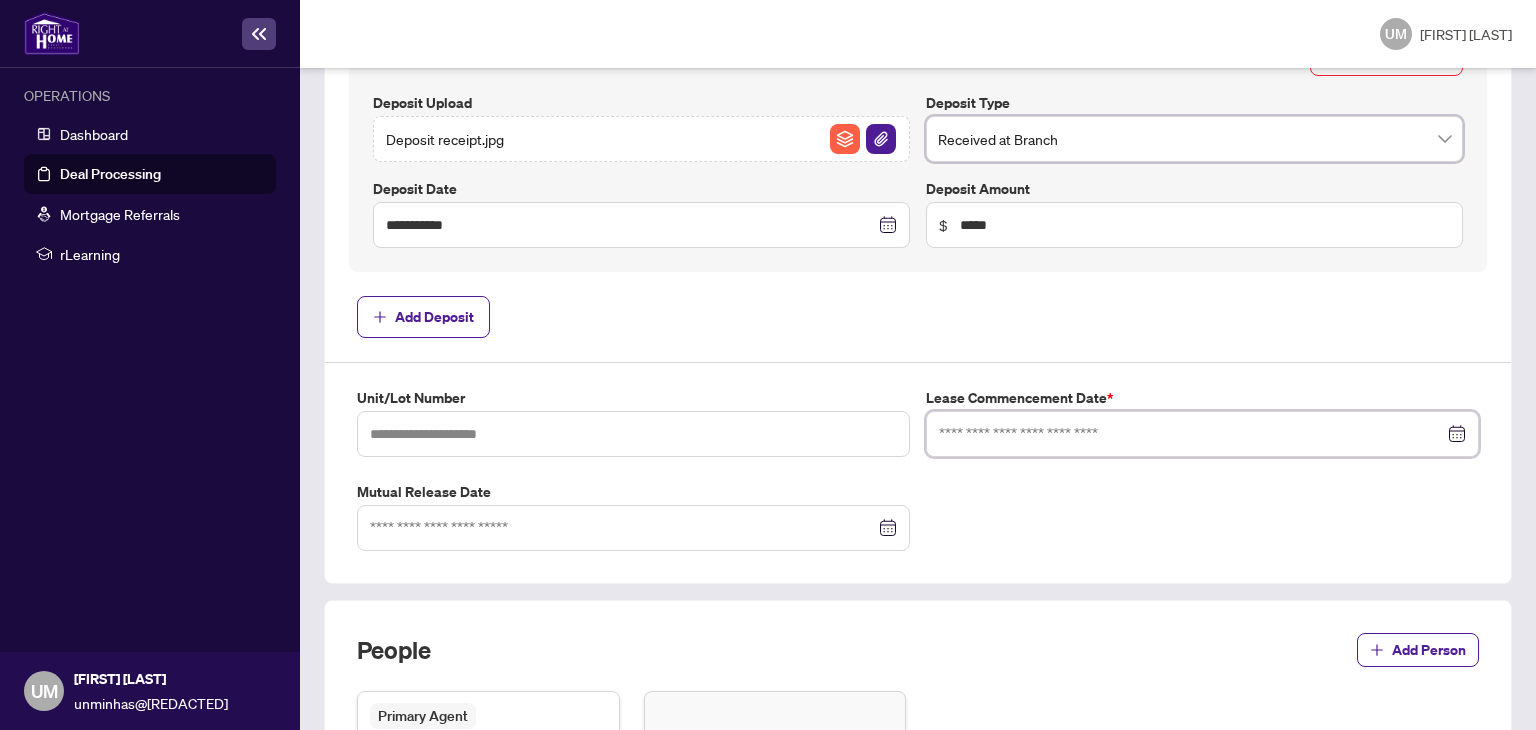click at bounding box center [1191, 434] 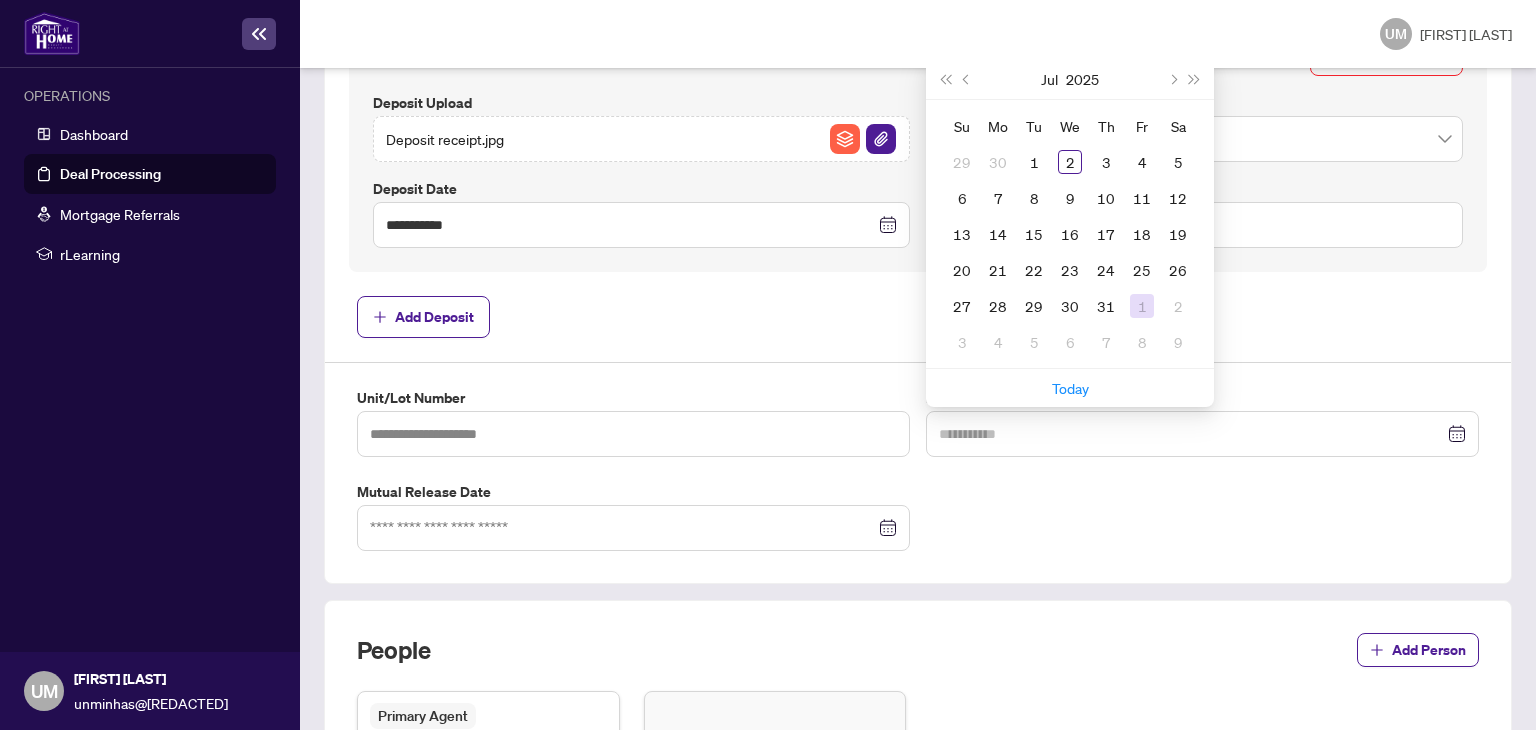 click on "1" at bounding box center (0, 0) 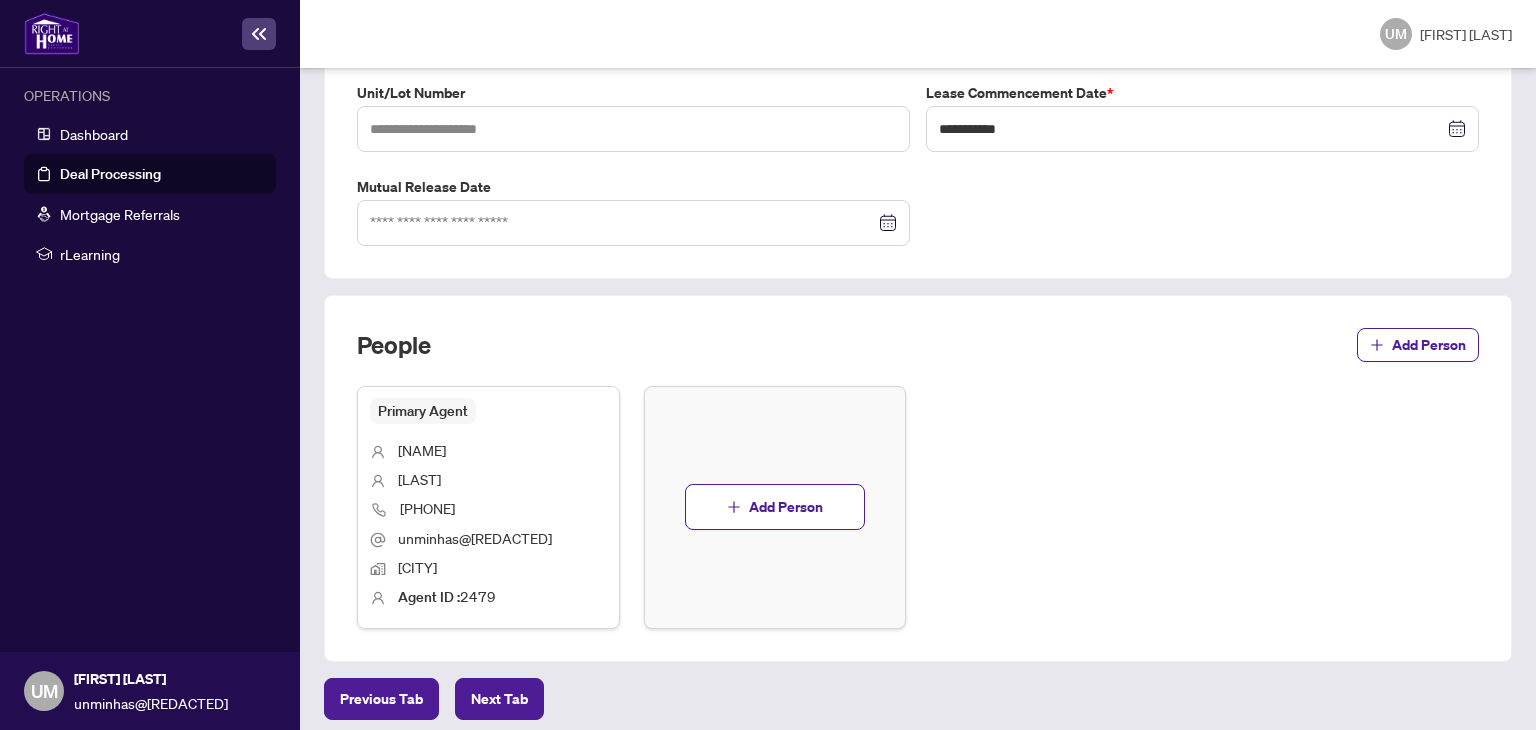 scroll, scrollTop: 1110, scrollLeft: 0, axis: vertical 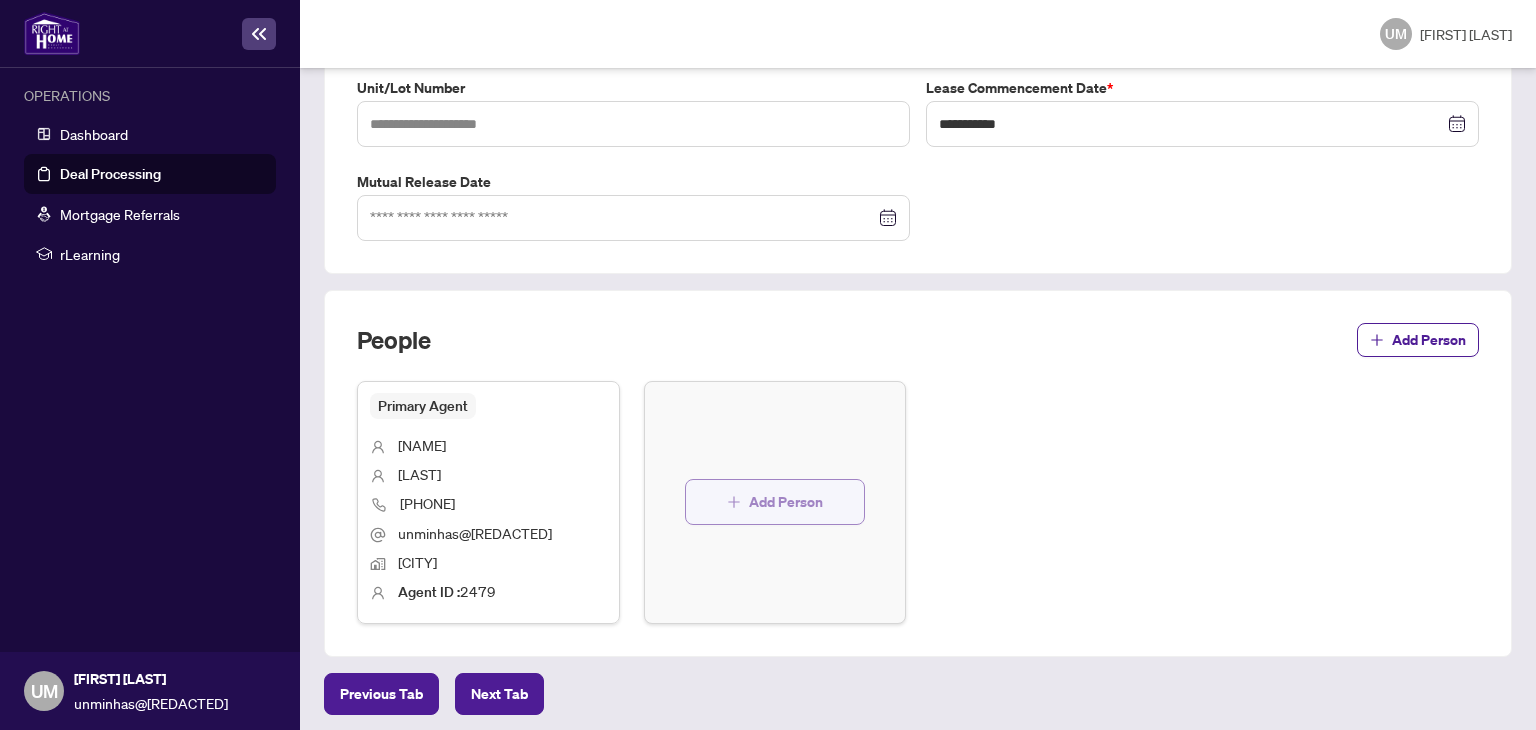 click on "Add Person" at bounding box center (786, 502) 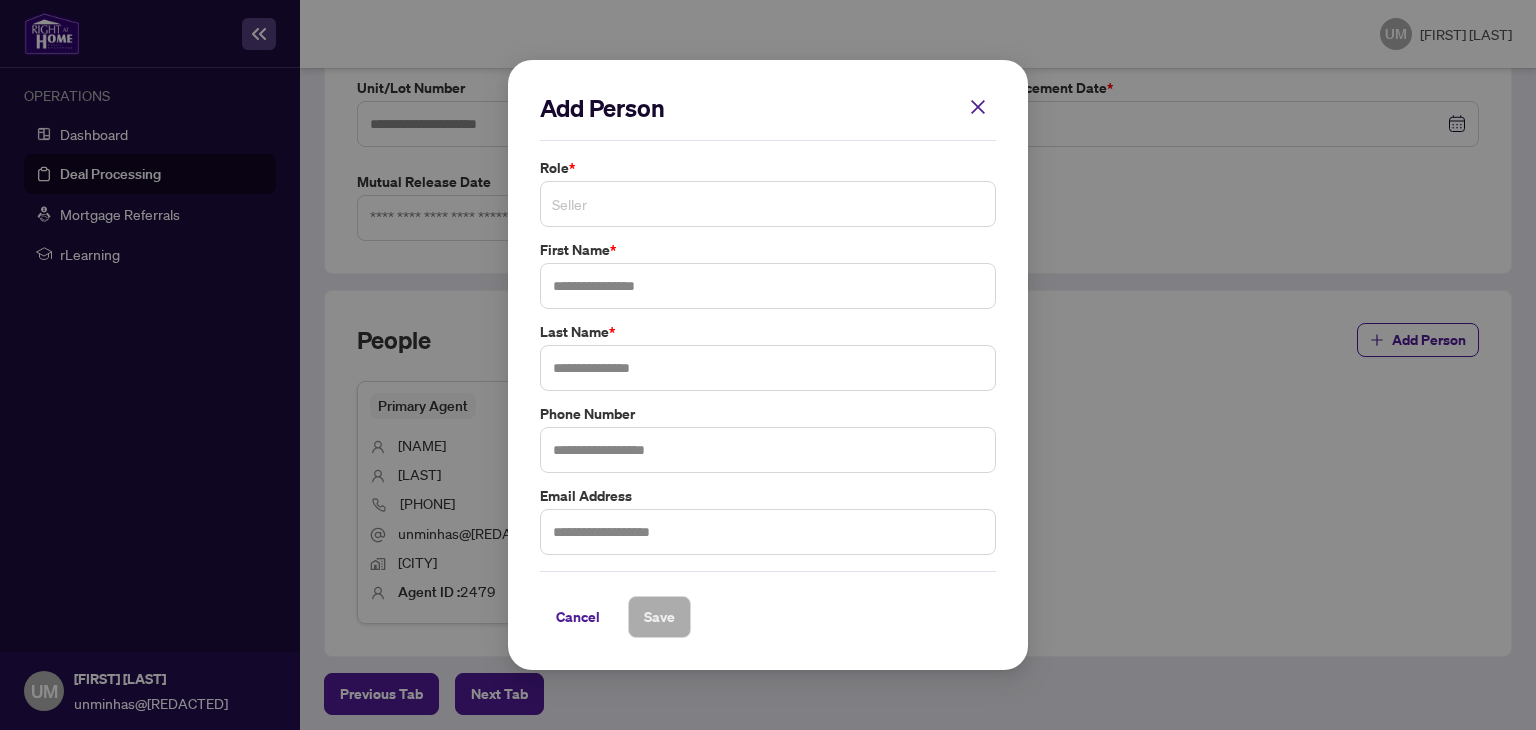 click on "Seller" at bounding box center (768, 204) 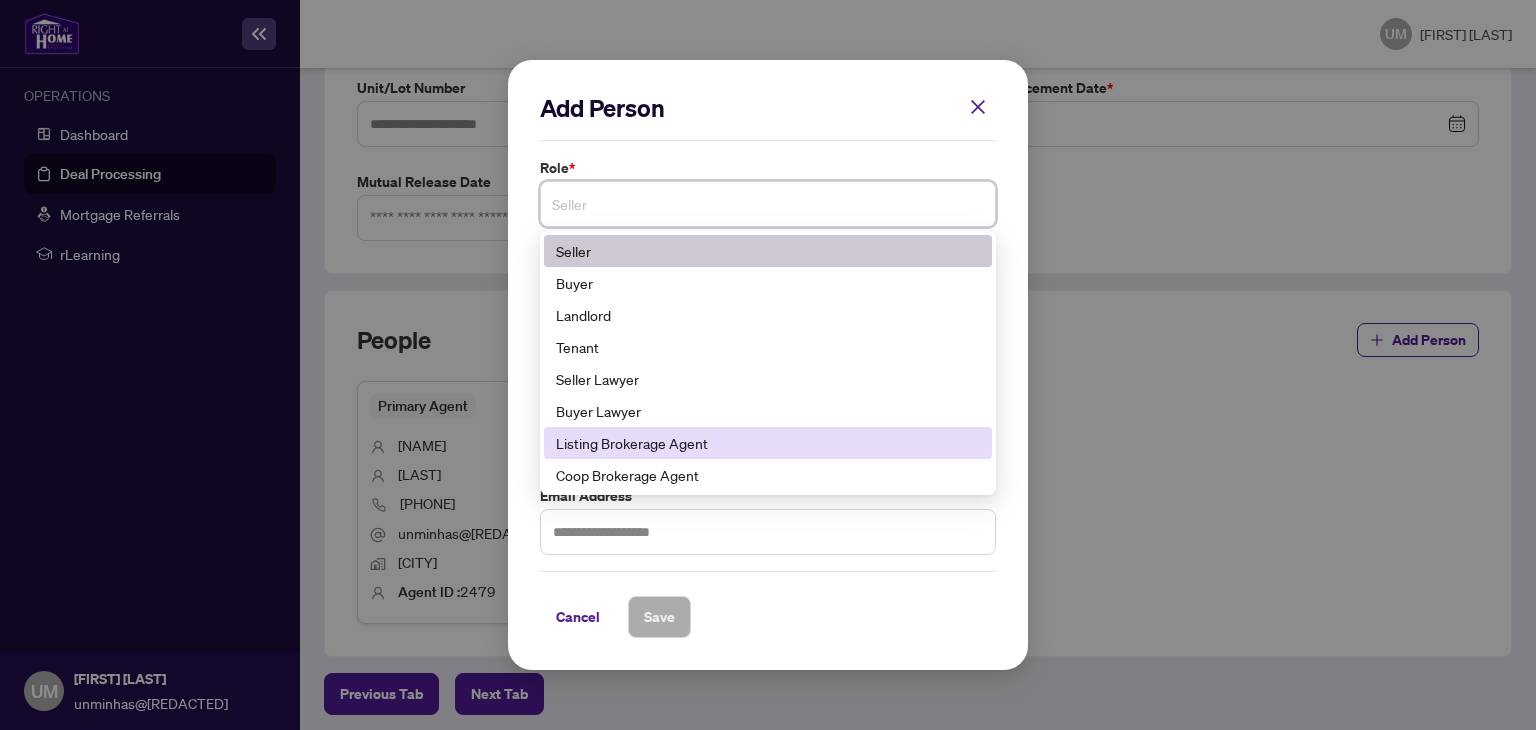 click on "Listing Brokerage Agent" at bounding box center (768, 443) 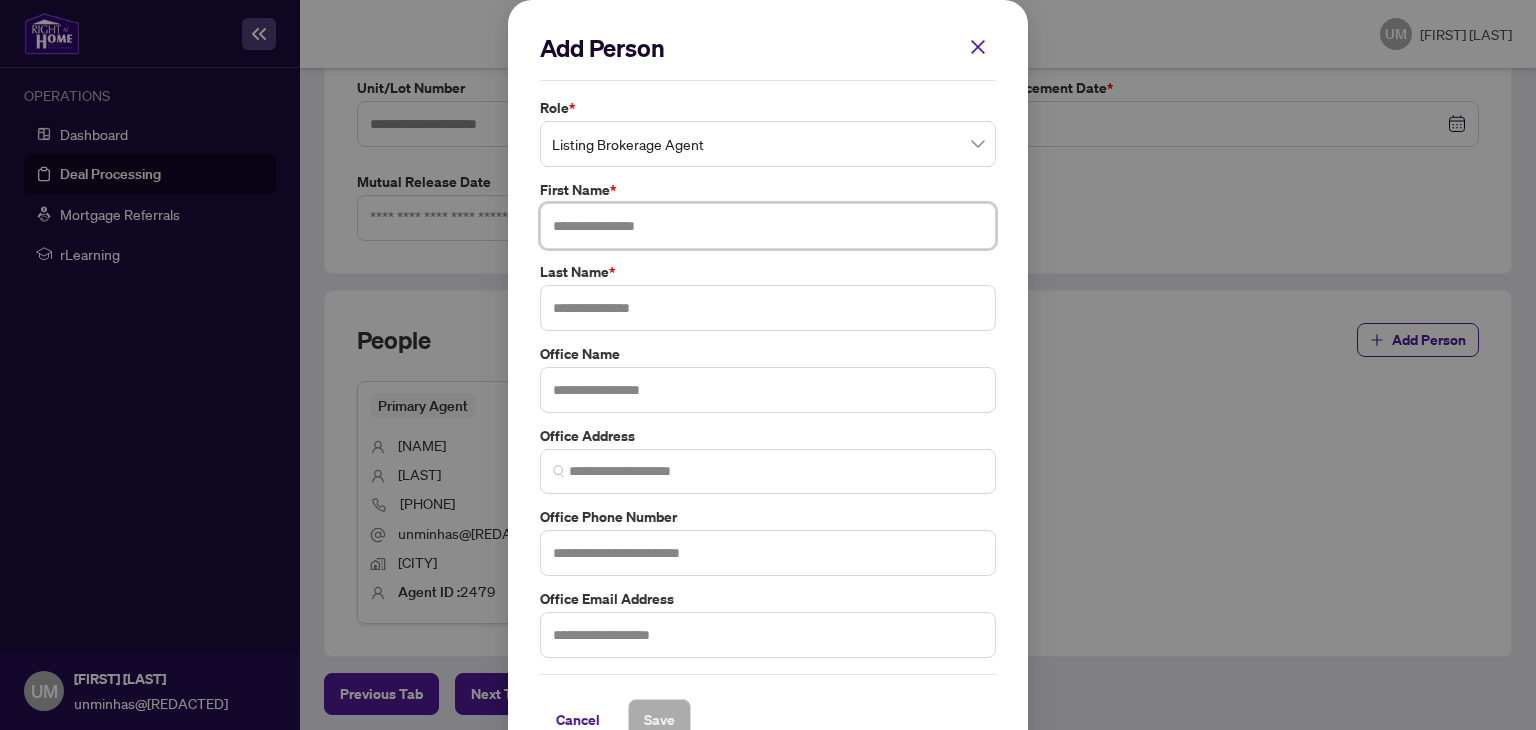 click at bounding box center [768, 226] 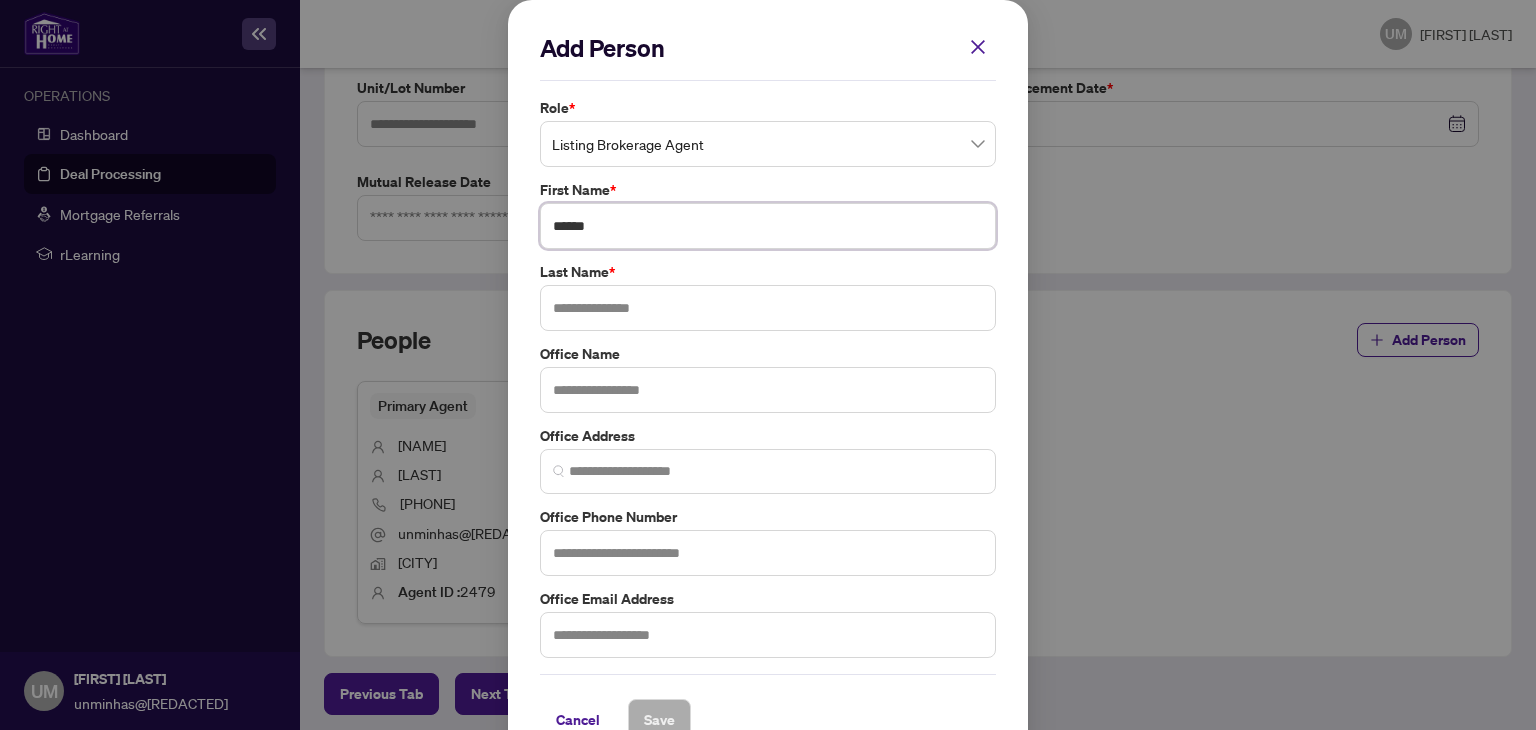 type on "******" 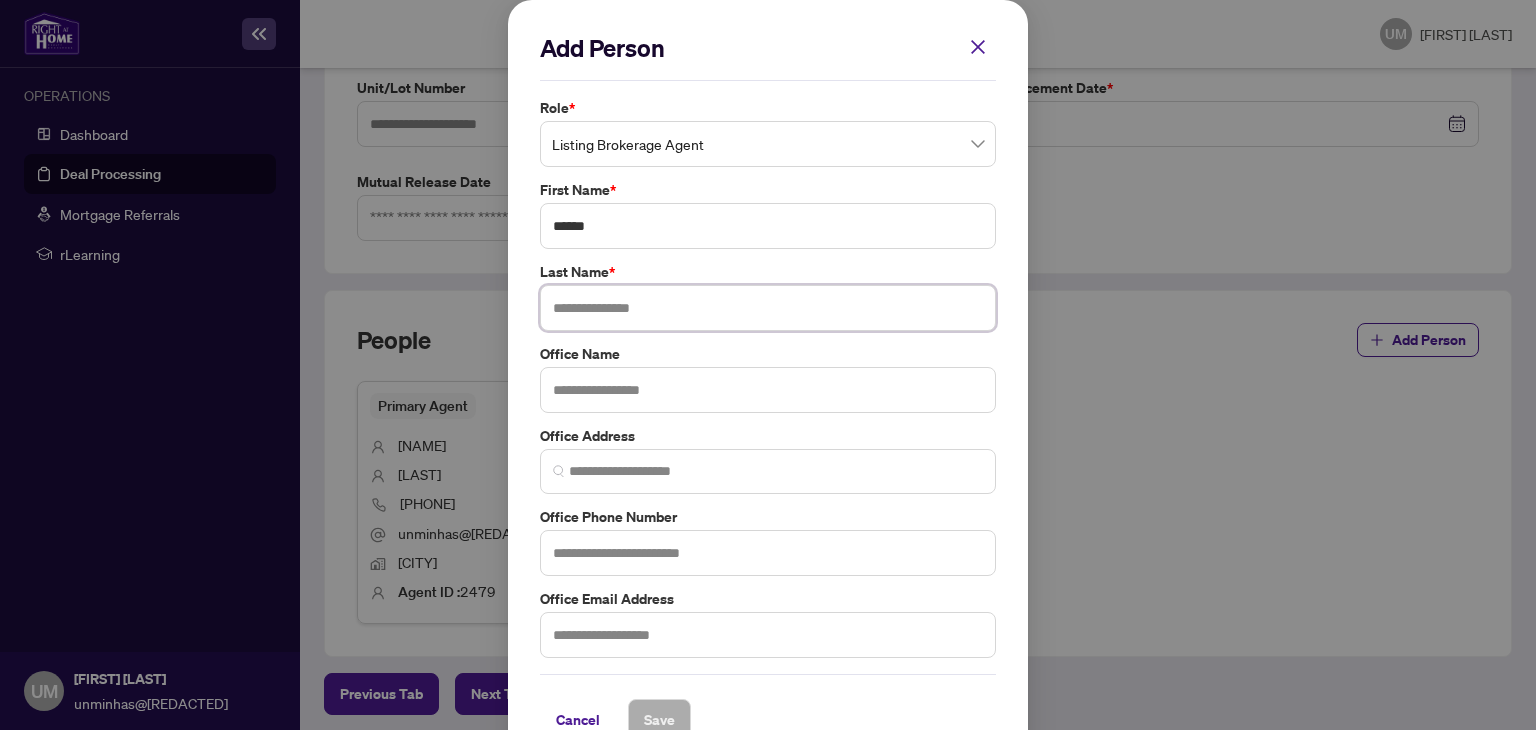 click at bounding box center [768, 308] 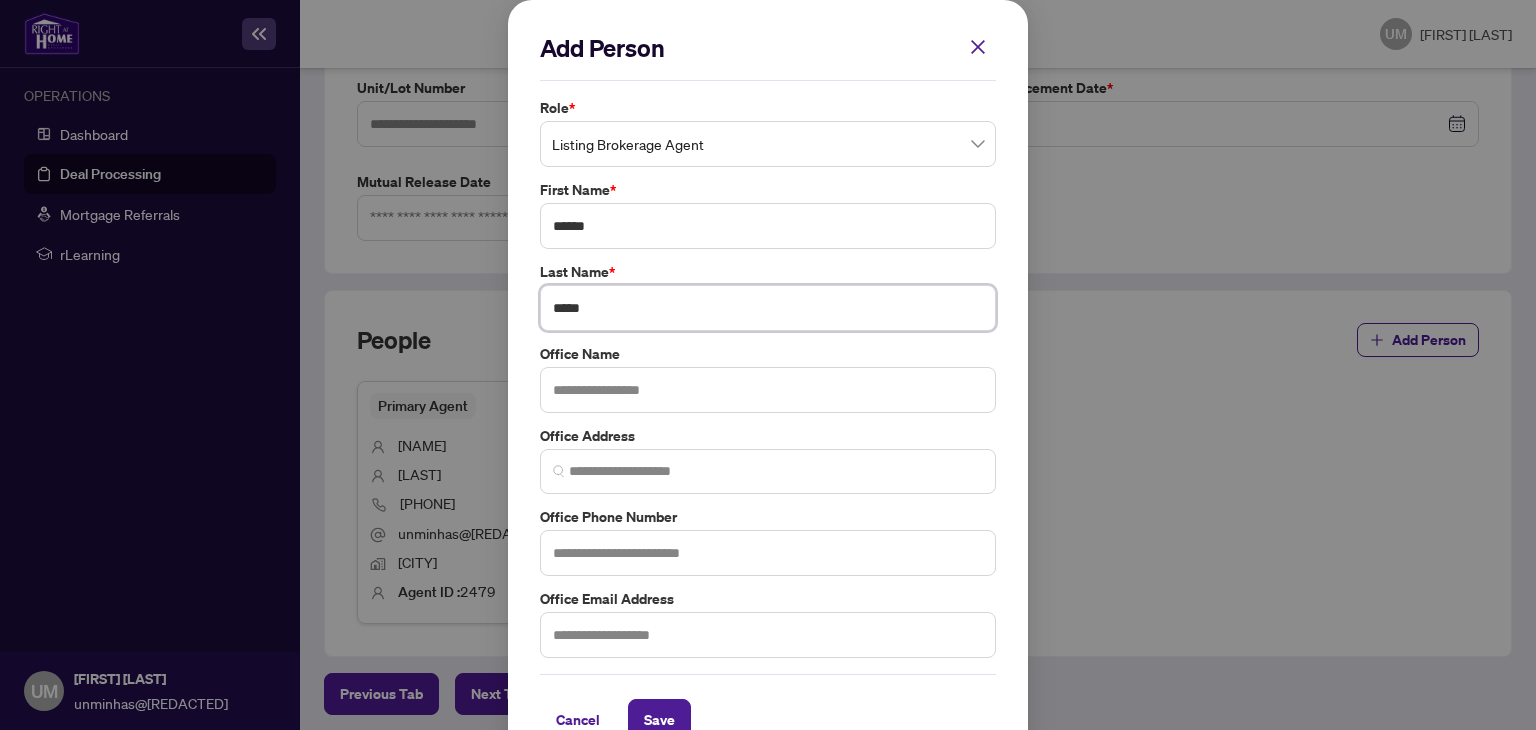 type on "*****" 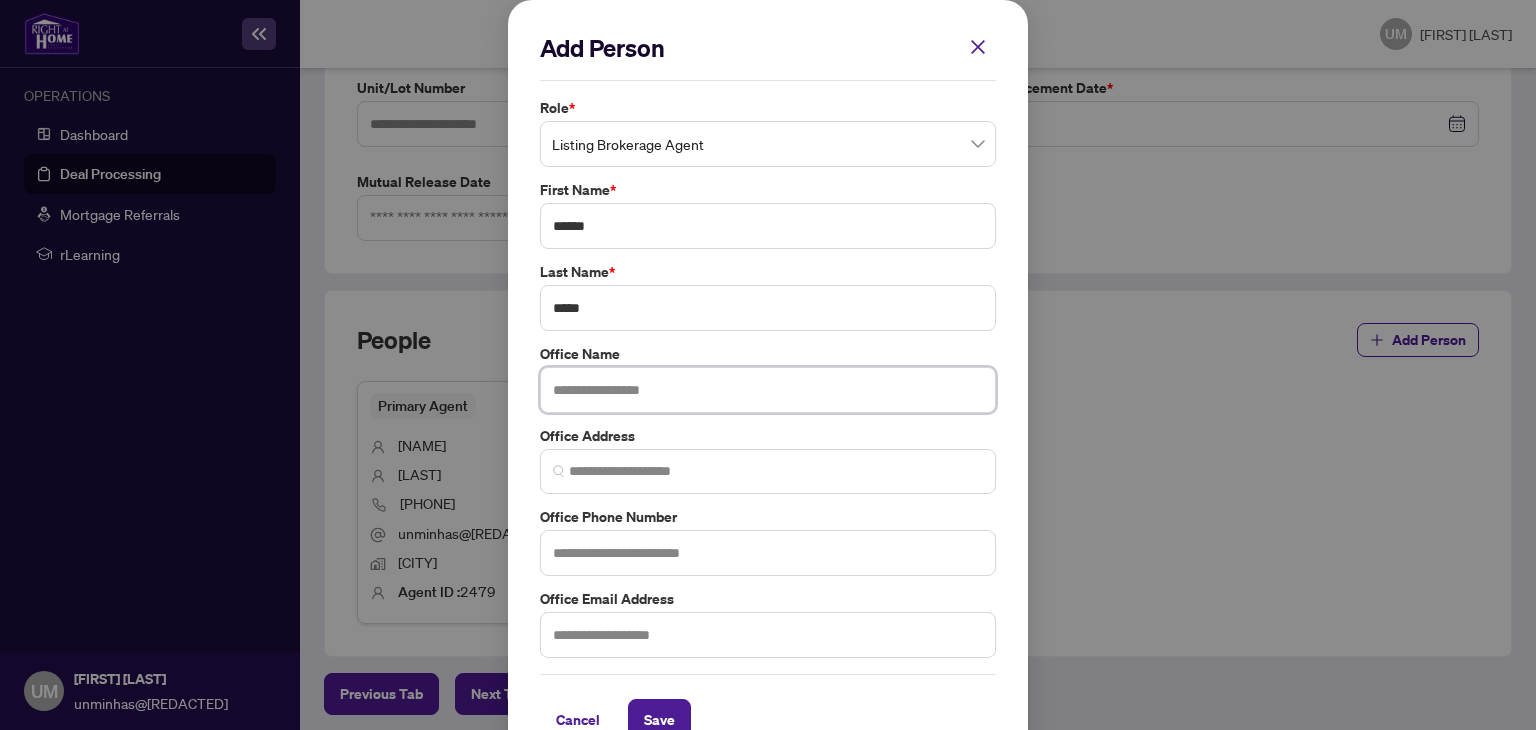 click at bounding box center [768, 390] 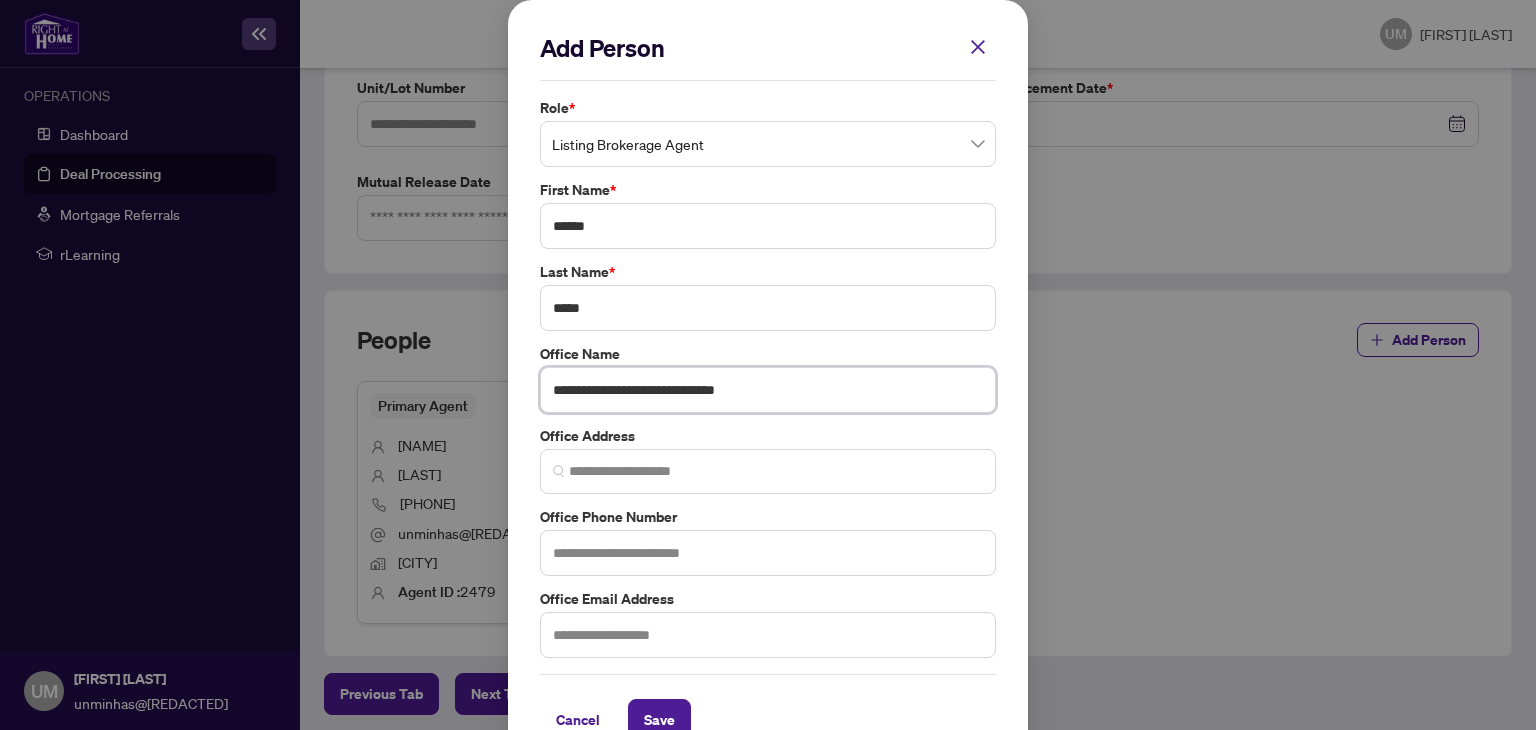 type on "**********" 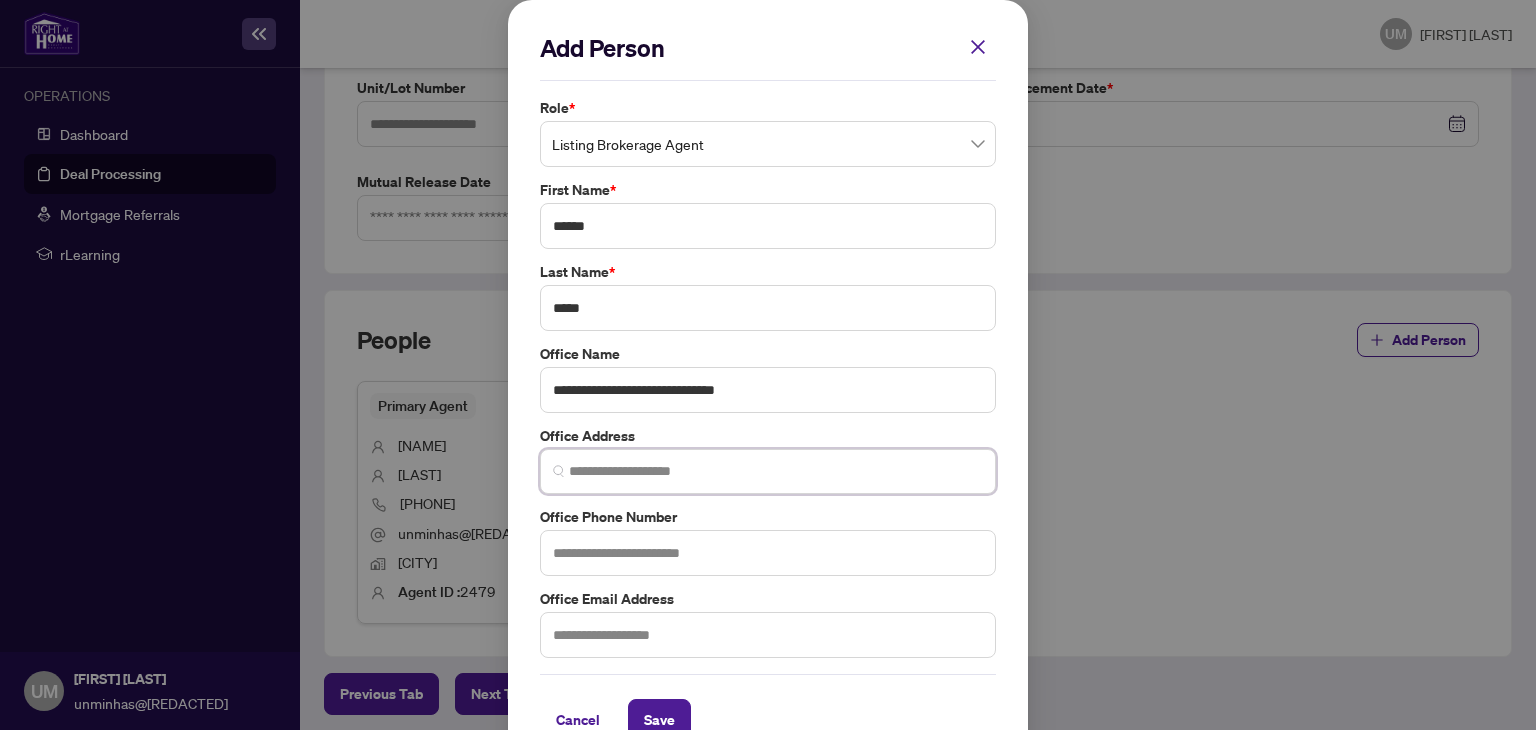 click at bounding box center (776, 471) 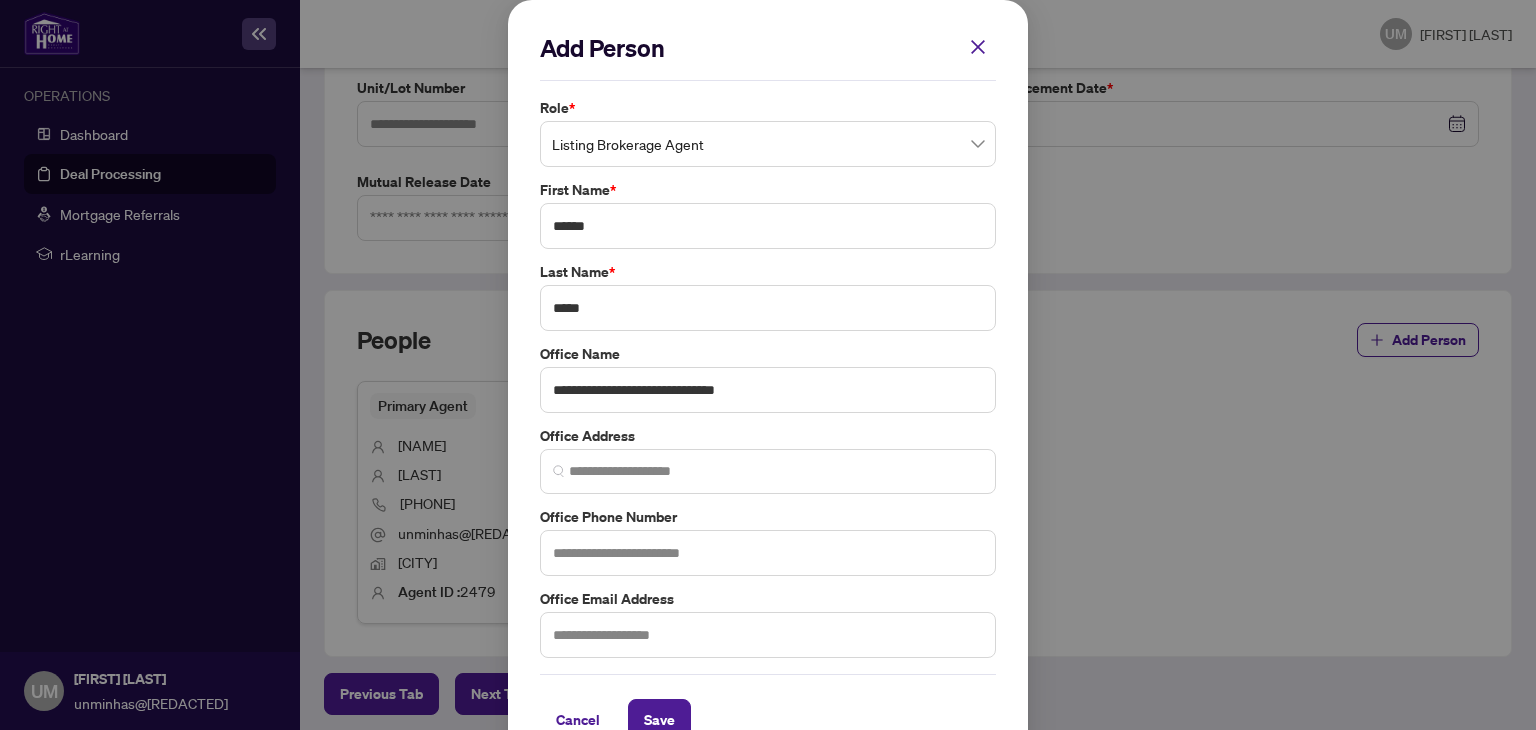 click on "Add agent/referral Type * Agent Agent * Select Agent Commission Percentage * % Commission Value * $ Additions Value $ Deductions Value $ Cancel Save Cancel OK" at bounding box center [0, 0] 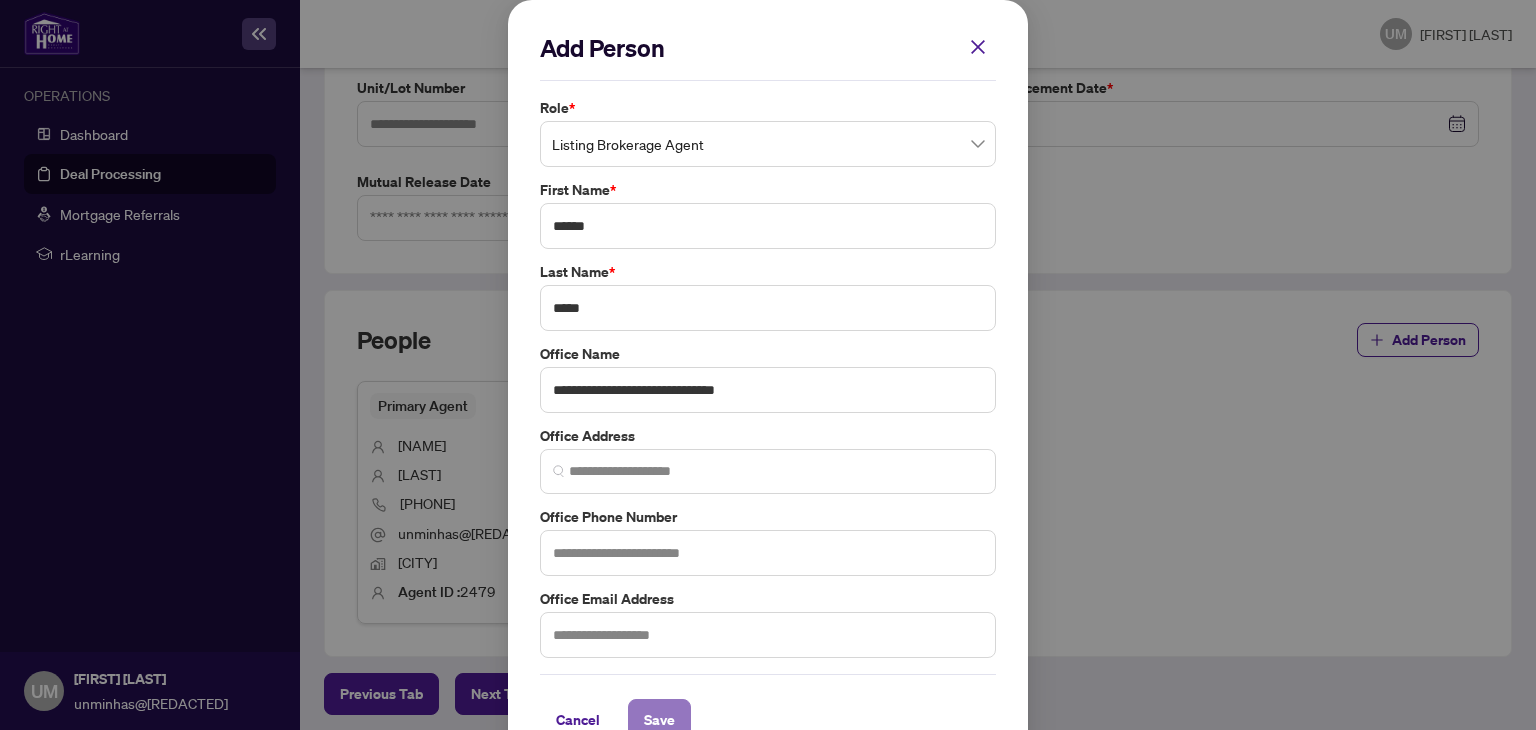 click on "Save" at bounding box center [659, 720] 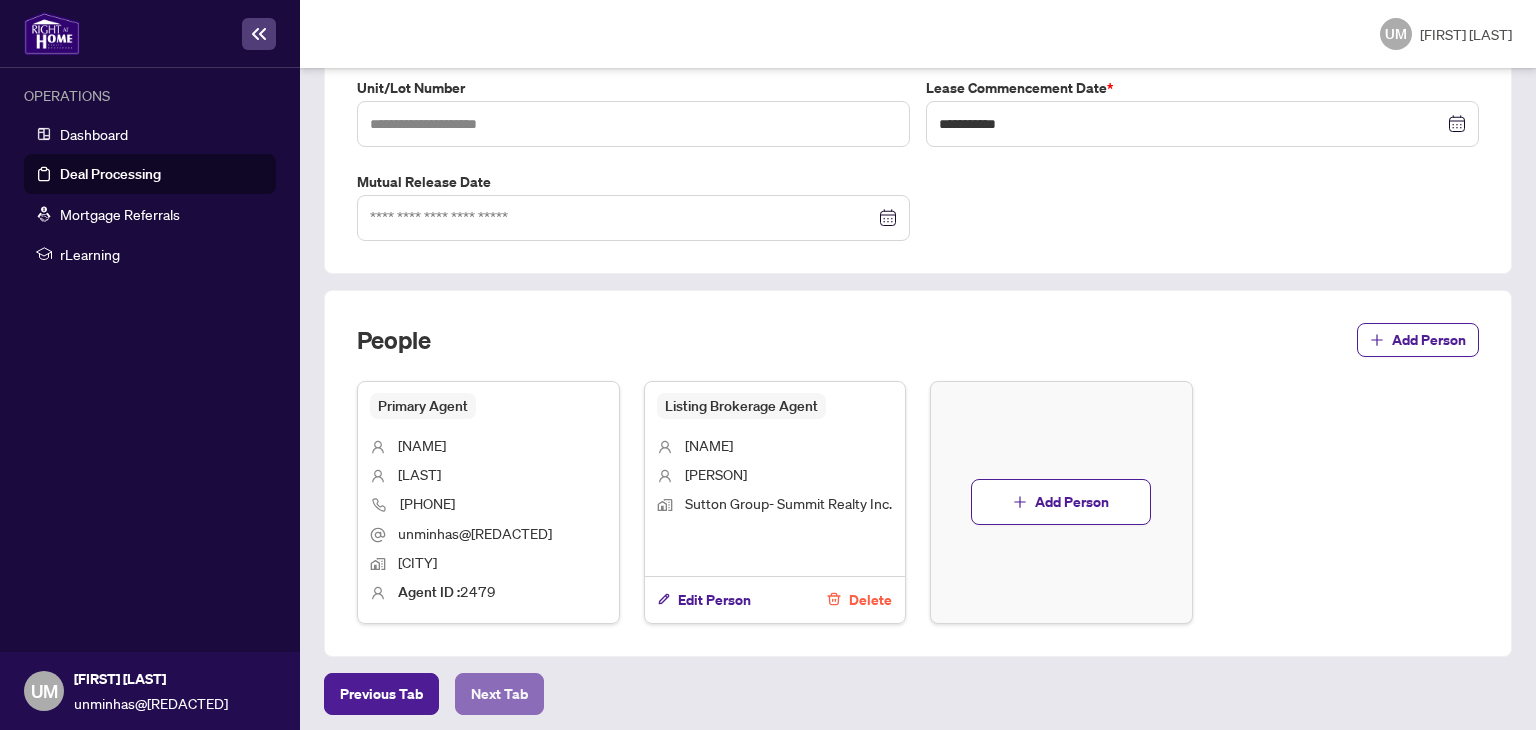 click on "Next Tab" at bounding box center (381, 694) 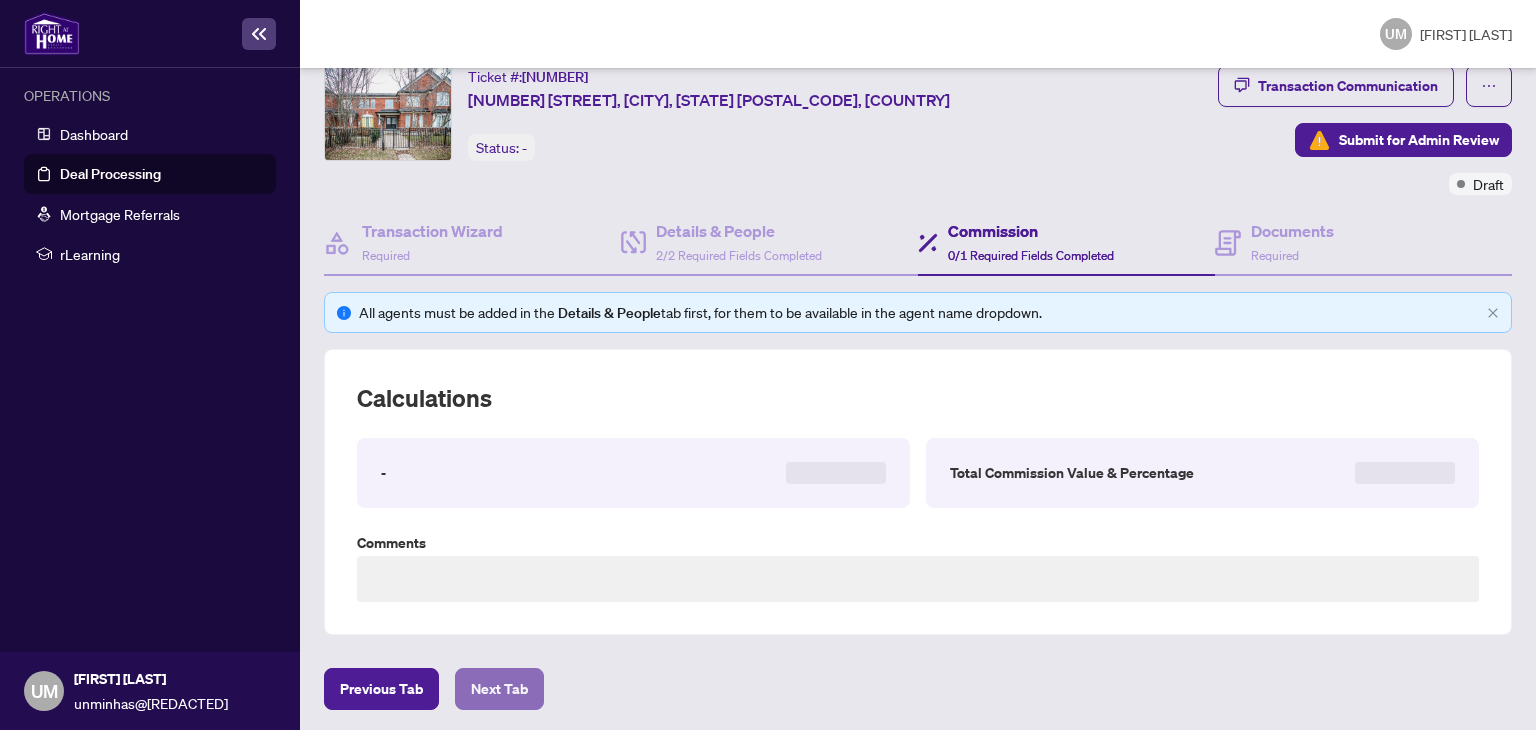 scroll, scrollTop: 527, scrollLeft: 0, axis: vertical 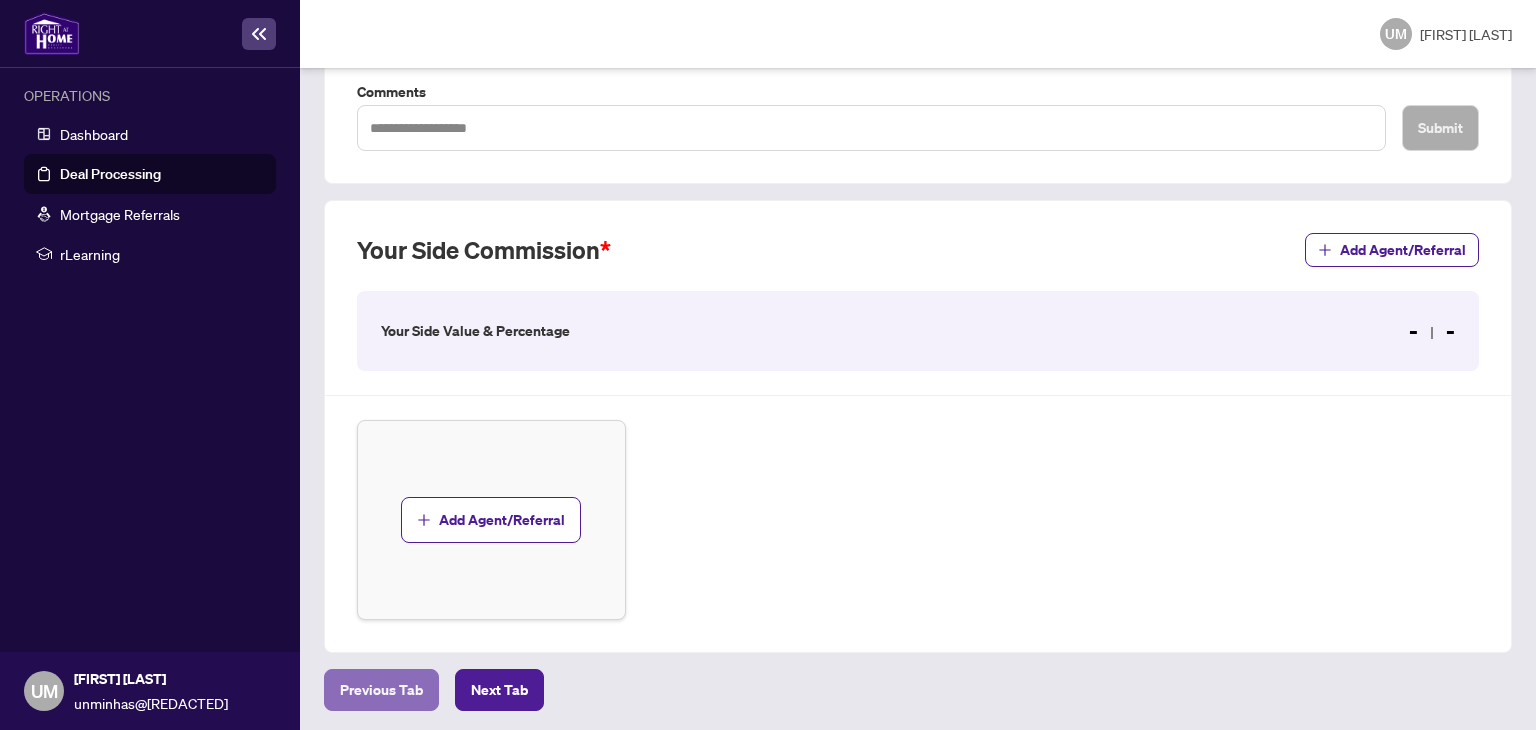 click on "Previous Tab" at bounding box center [381, 690] 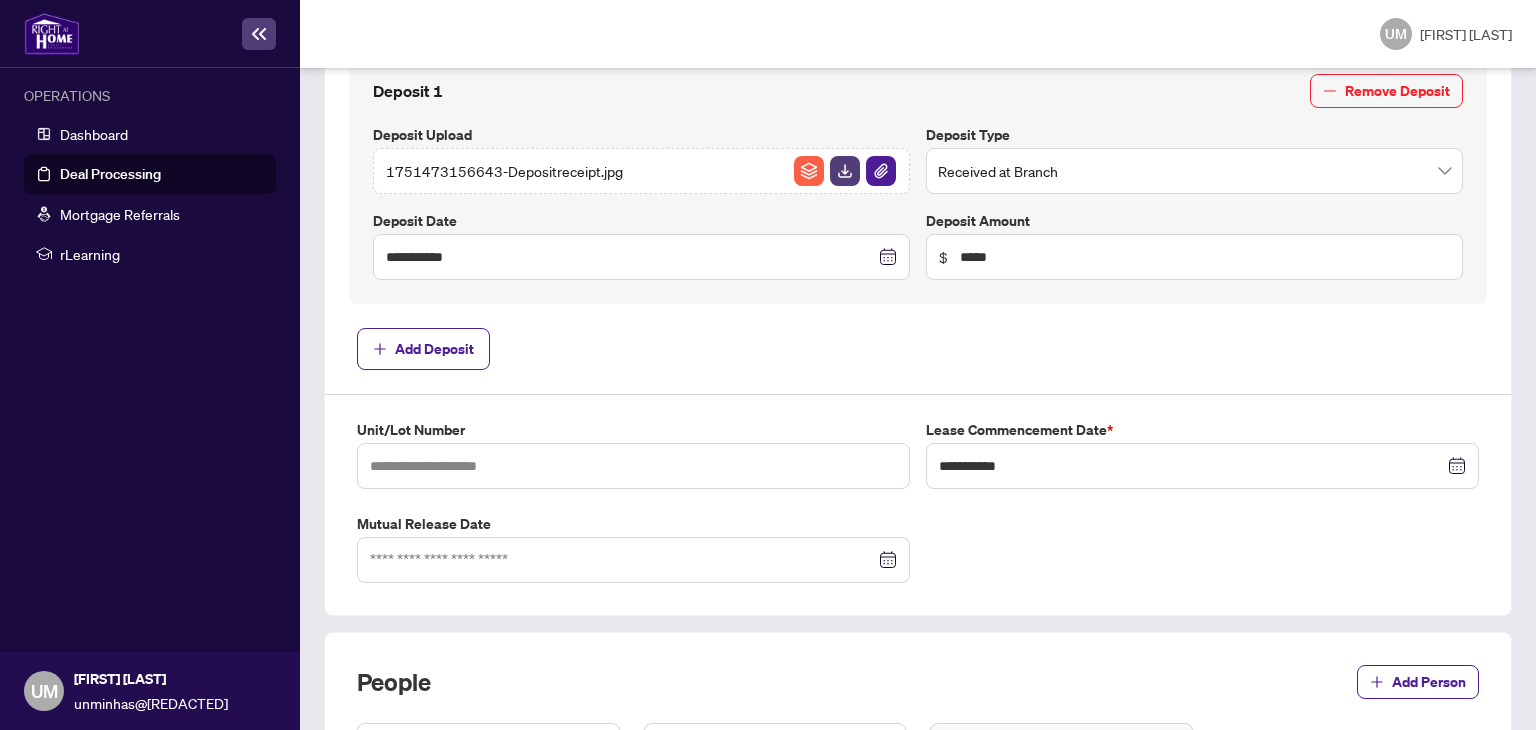 scroll, scrollTop: 1110, scrollLeft: 0, axis: vertical 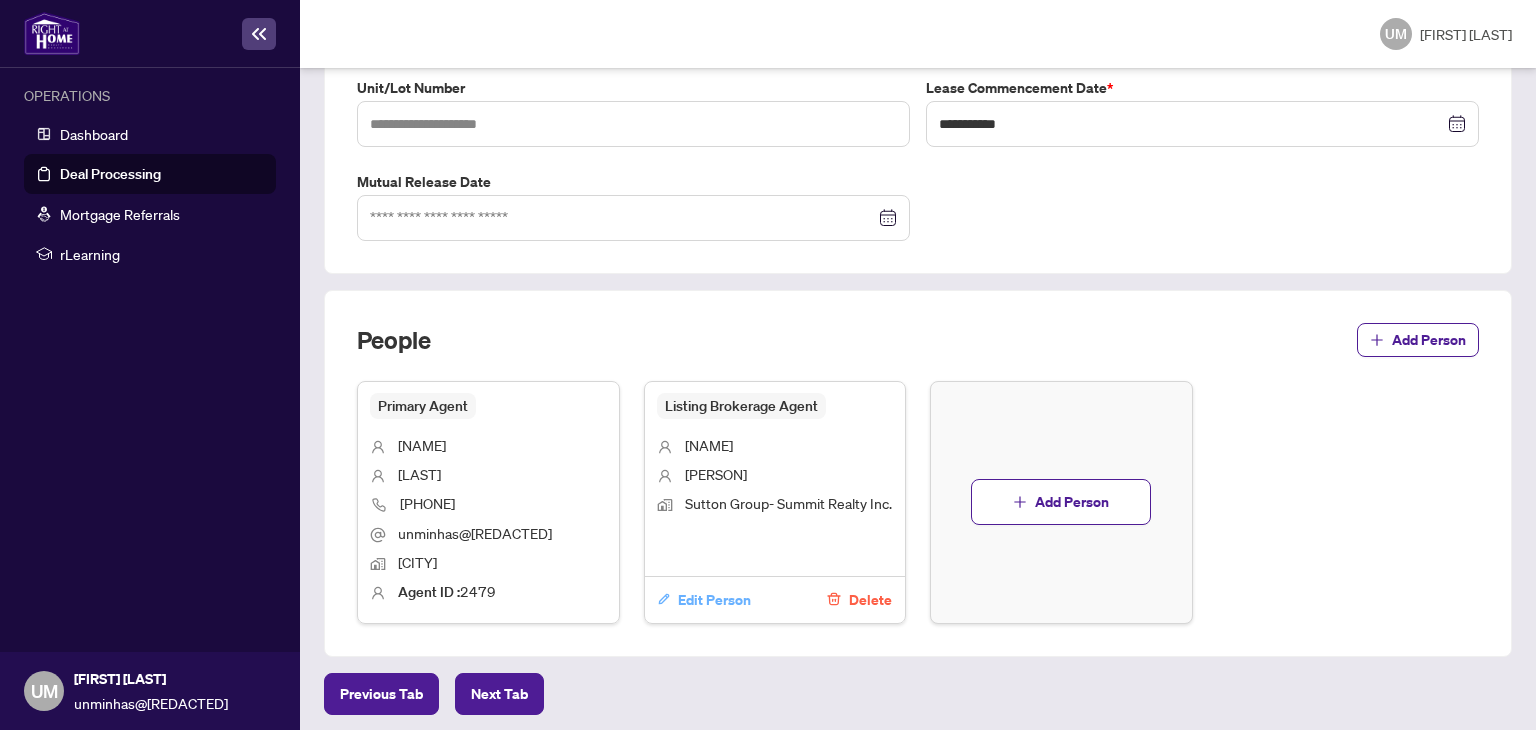 click on "Edit Person" at bounding box center [714, 600] 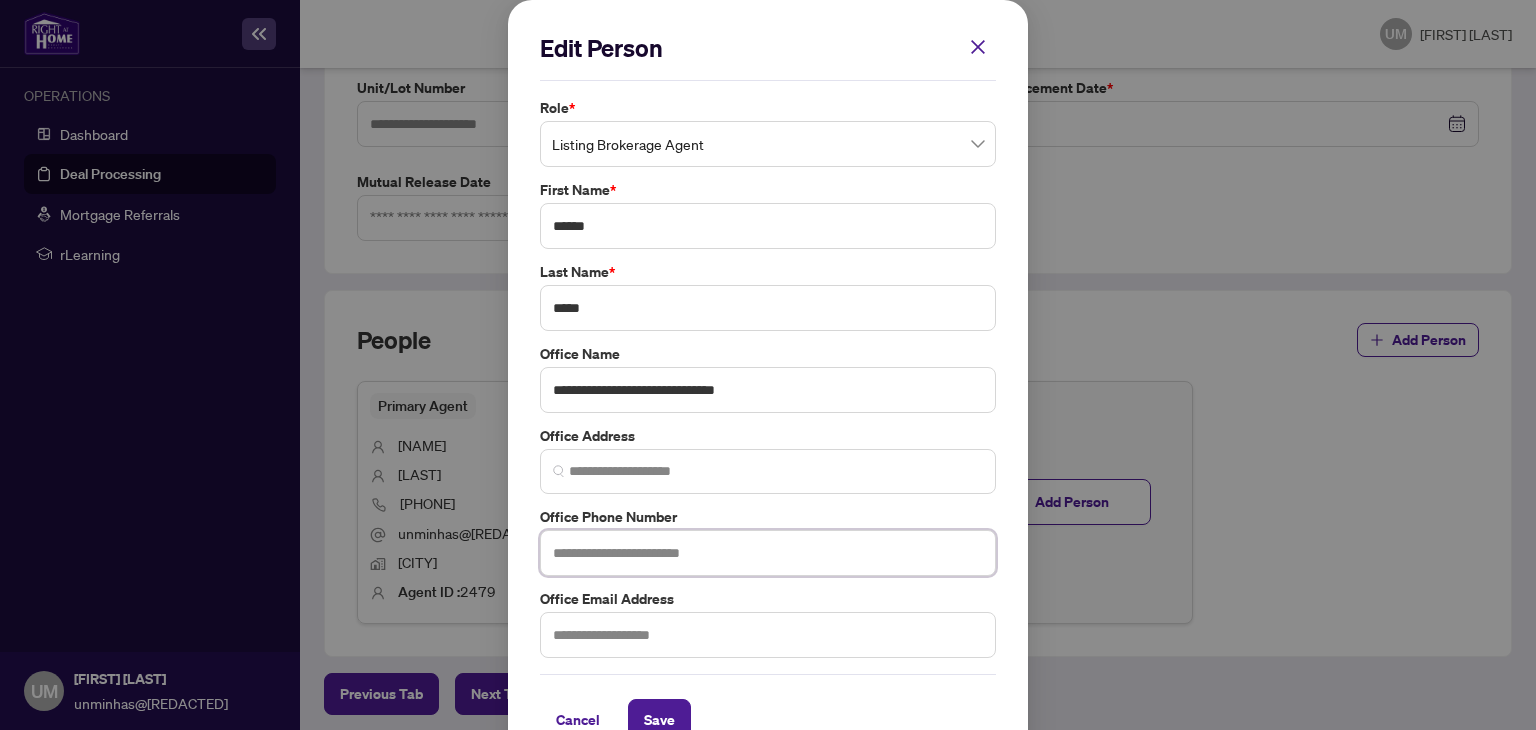click at bounding box center [768, 553] 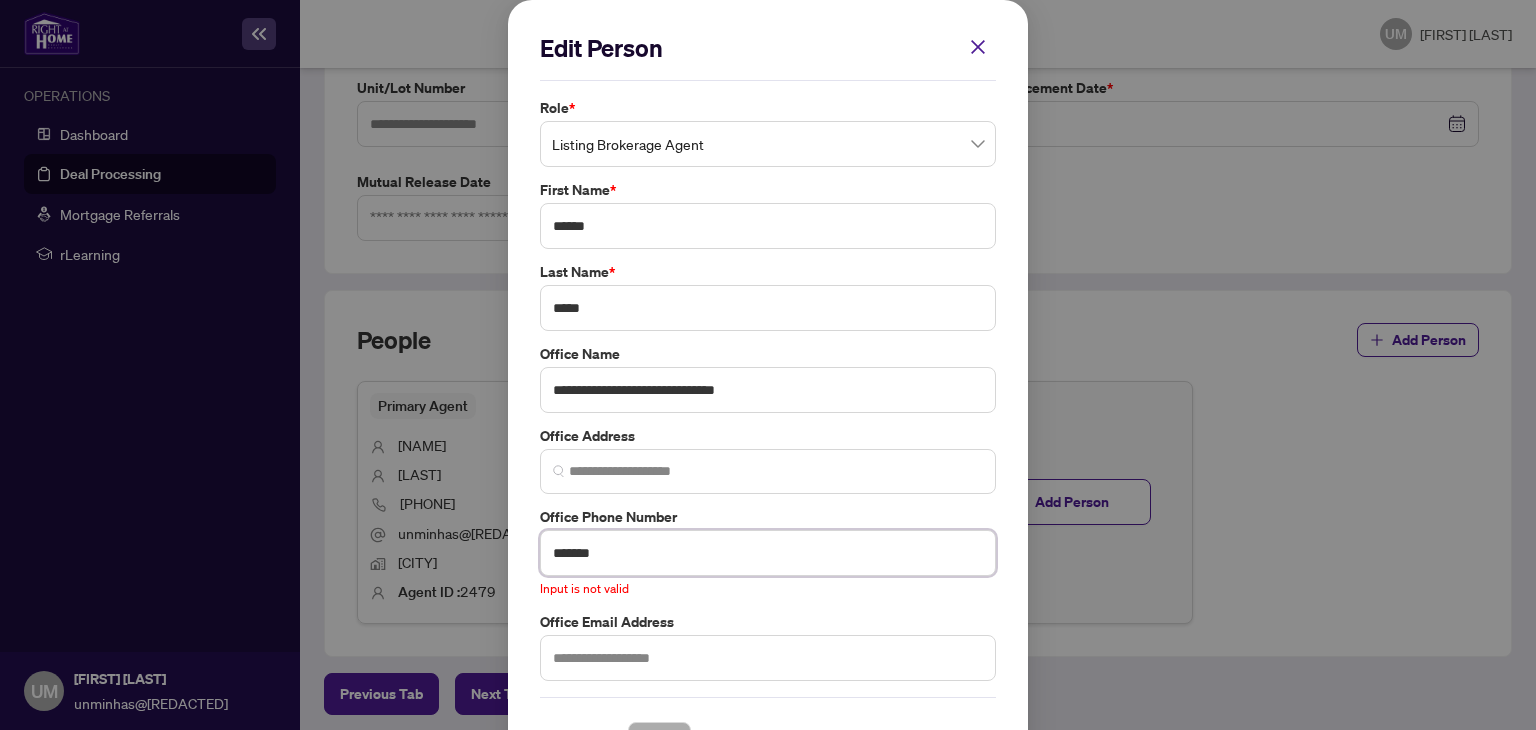 click on "*******" at bounding box center (768, 553) 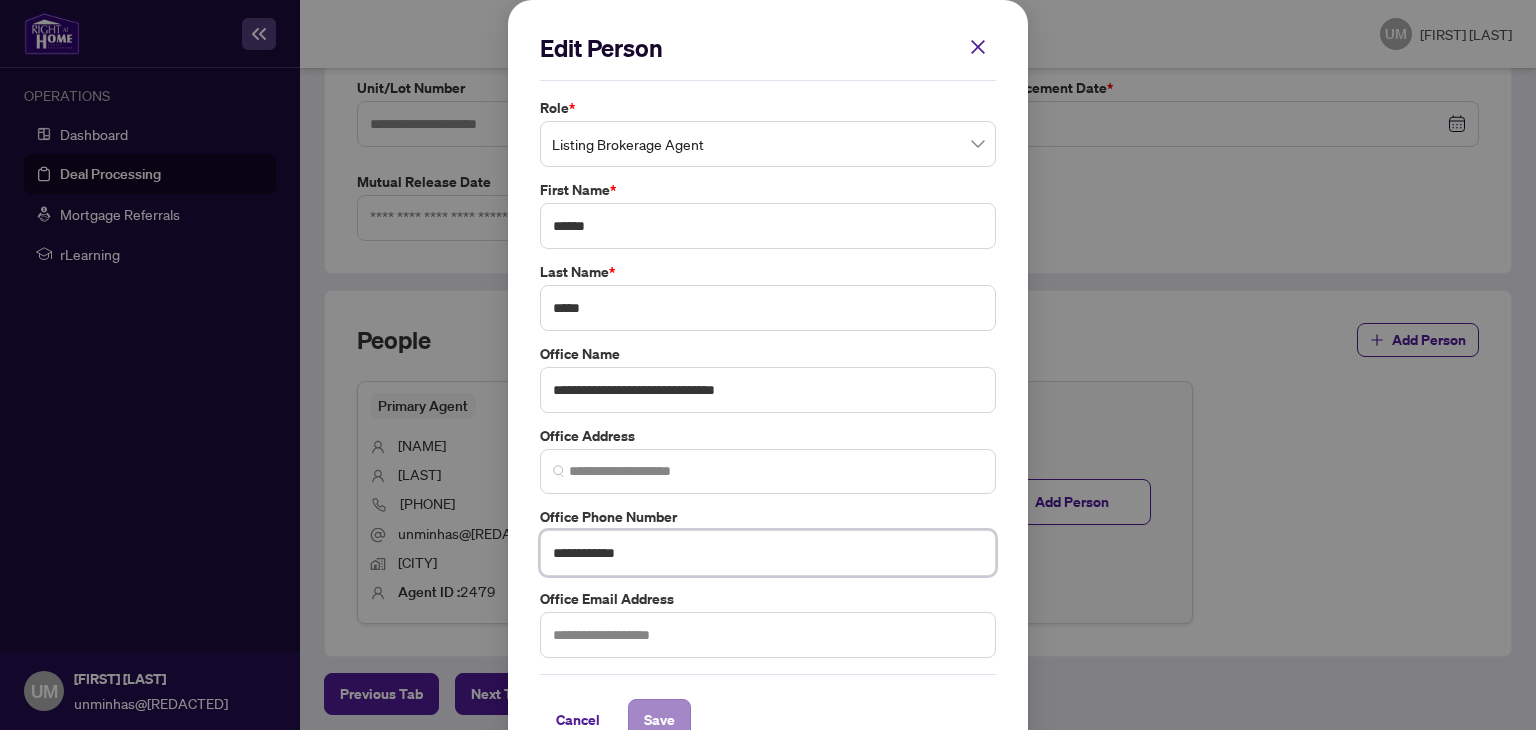 type on "**********" 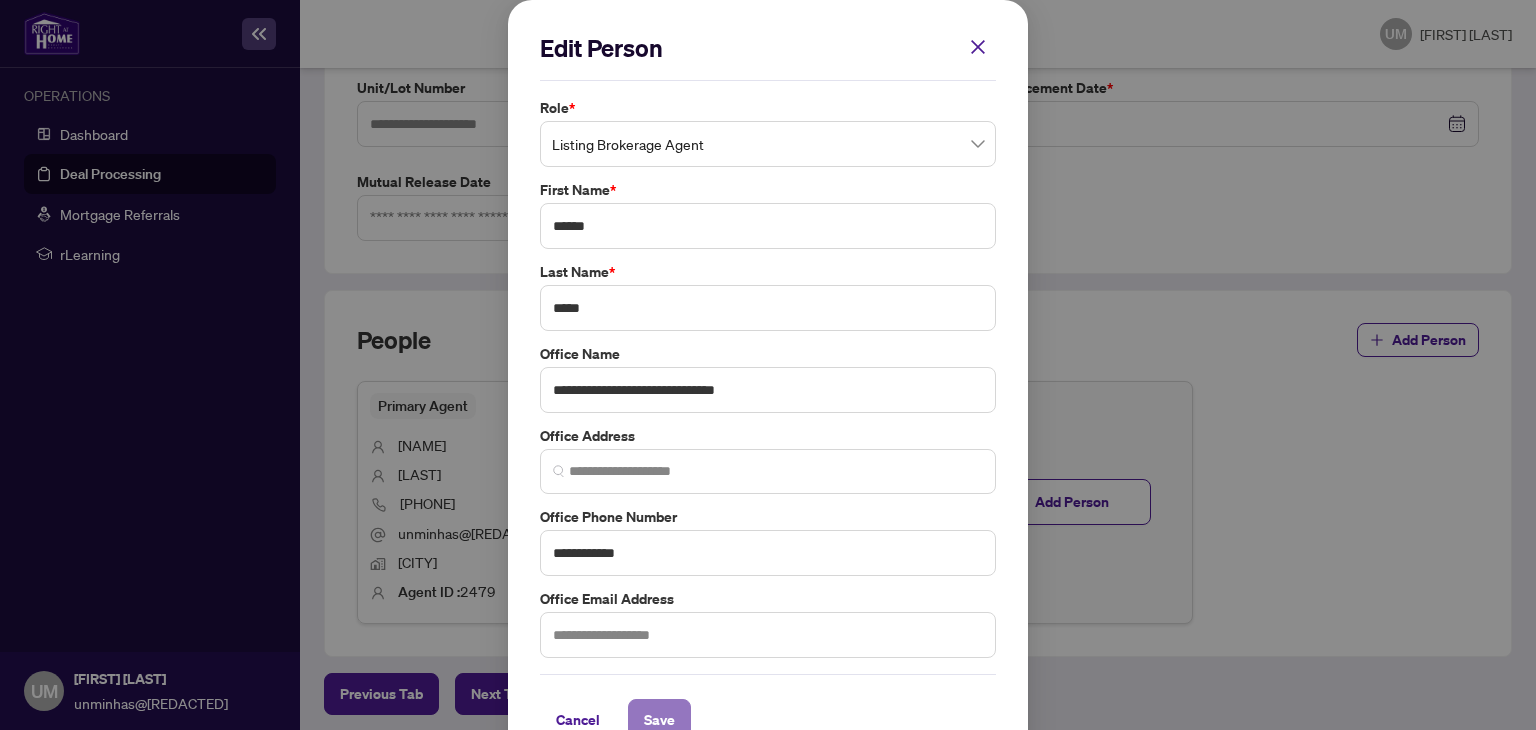 click on "Save" at bounding box center (659, 720) 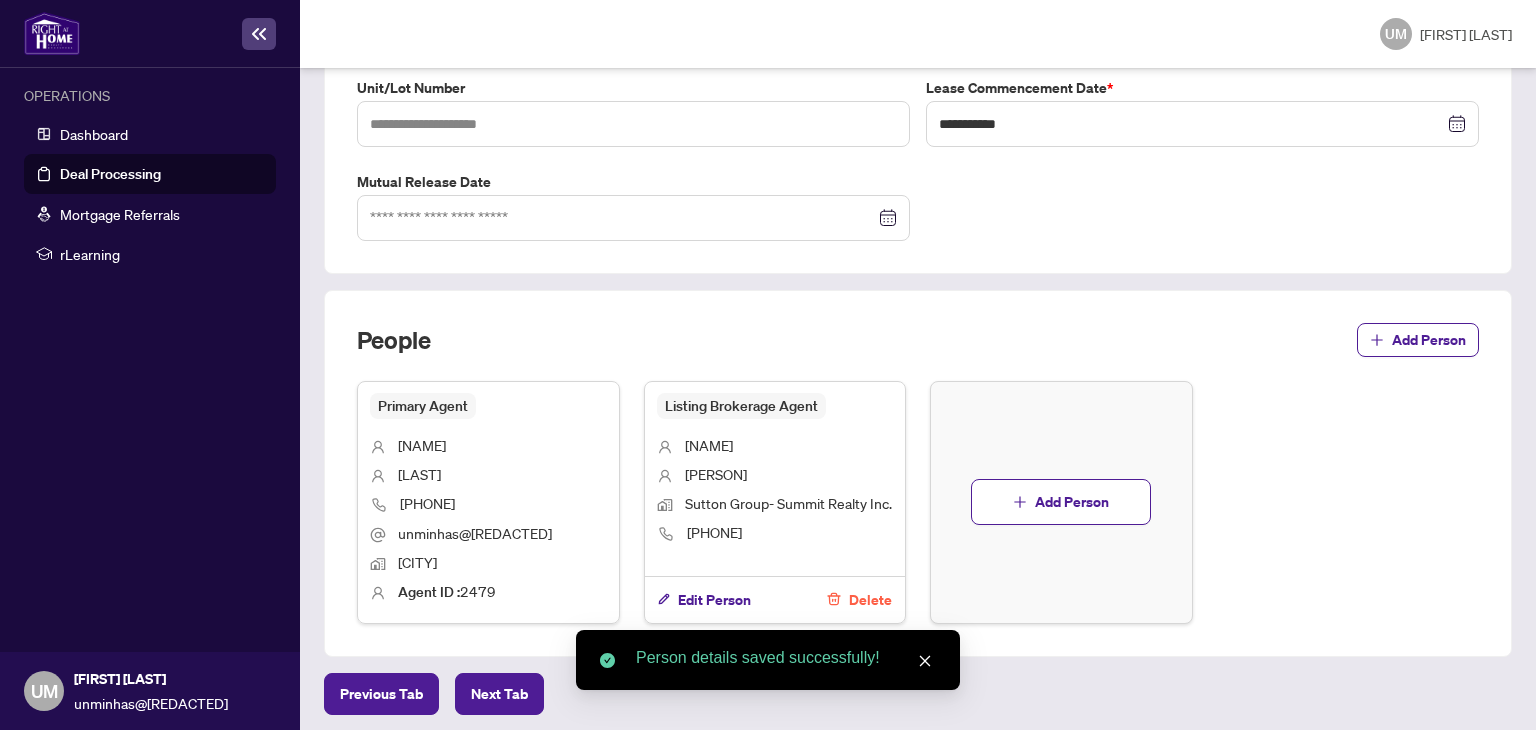 scroll, scrollTop: 1120, scrollLeft: 0, axis: vertical 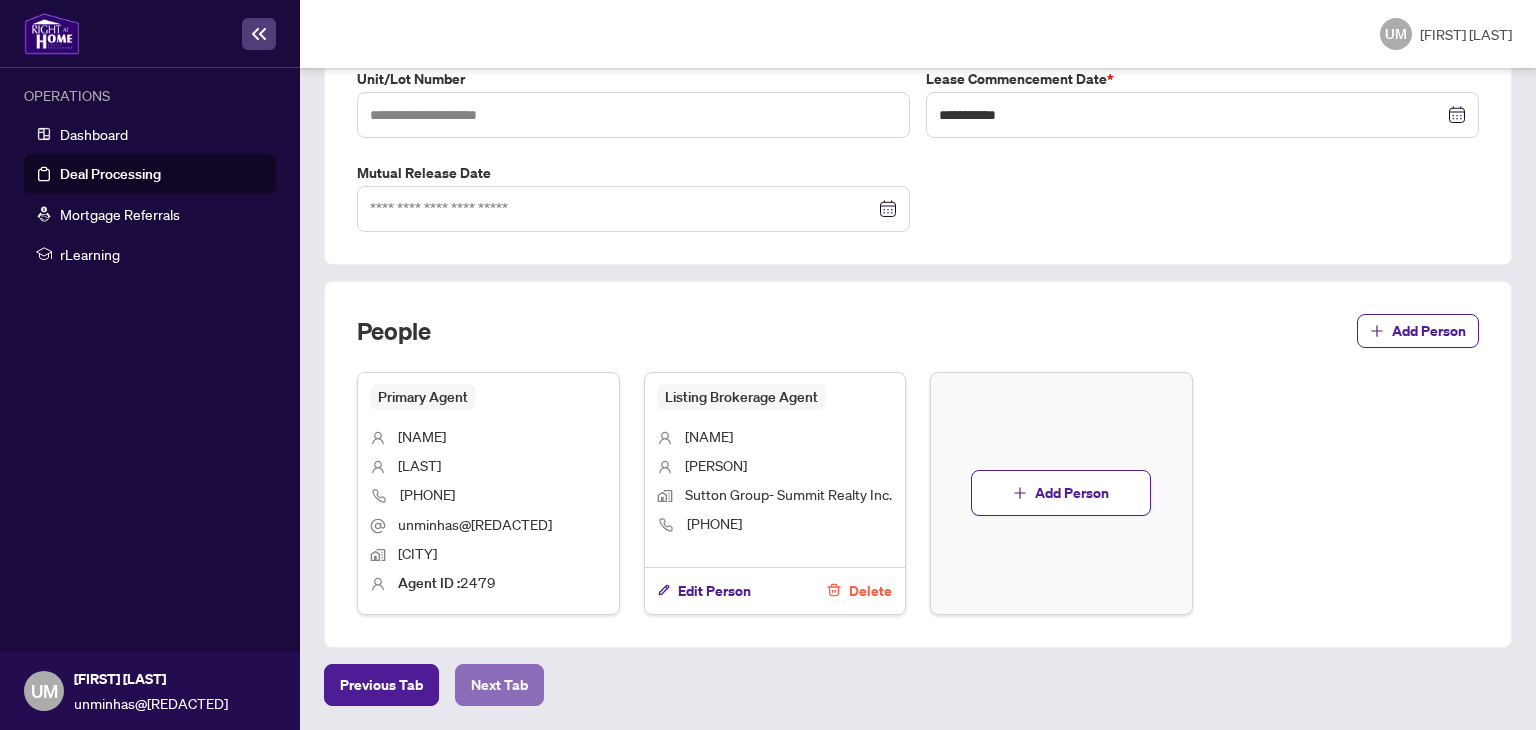 click on "Next Tab" at bounding box center (381, 685) 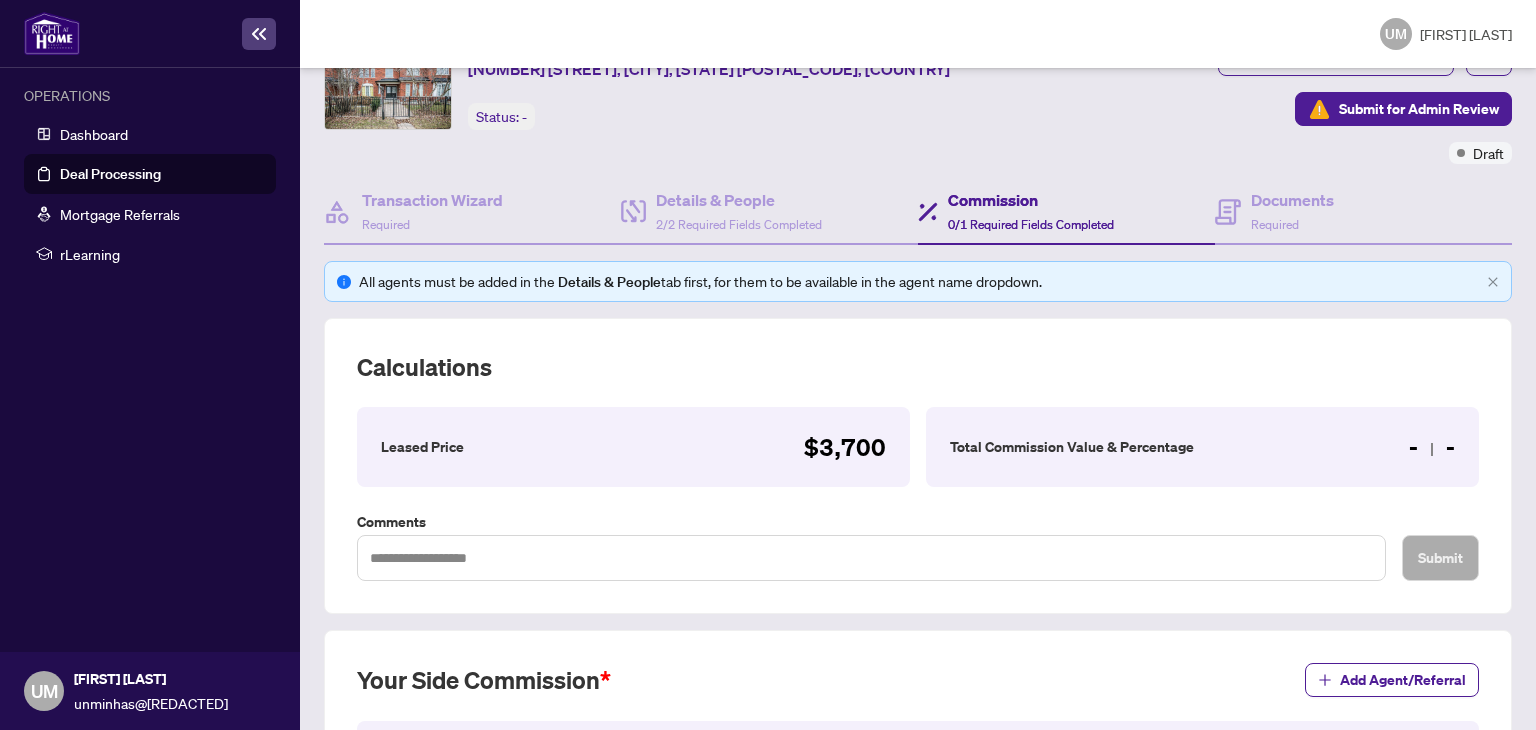 scroll, scrollTop: 200, scrollLeft: 0, axis: vertical 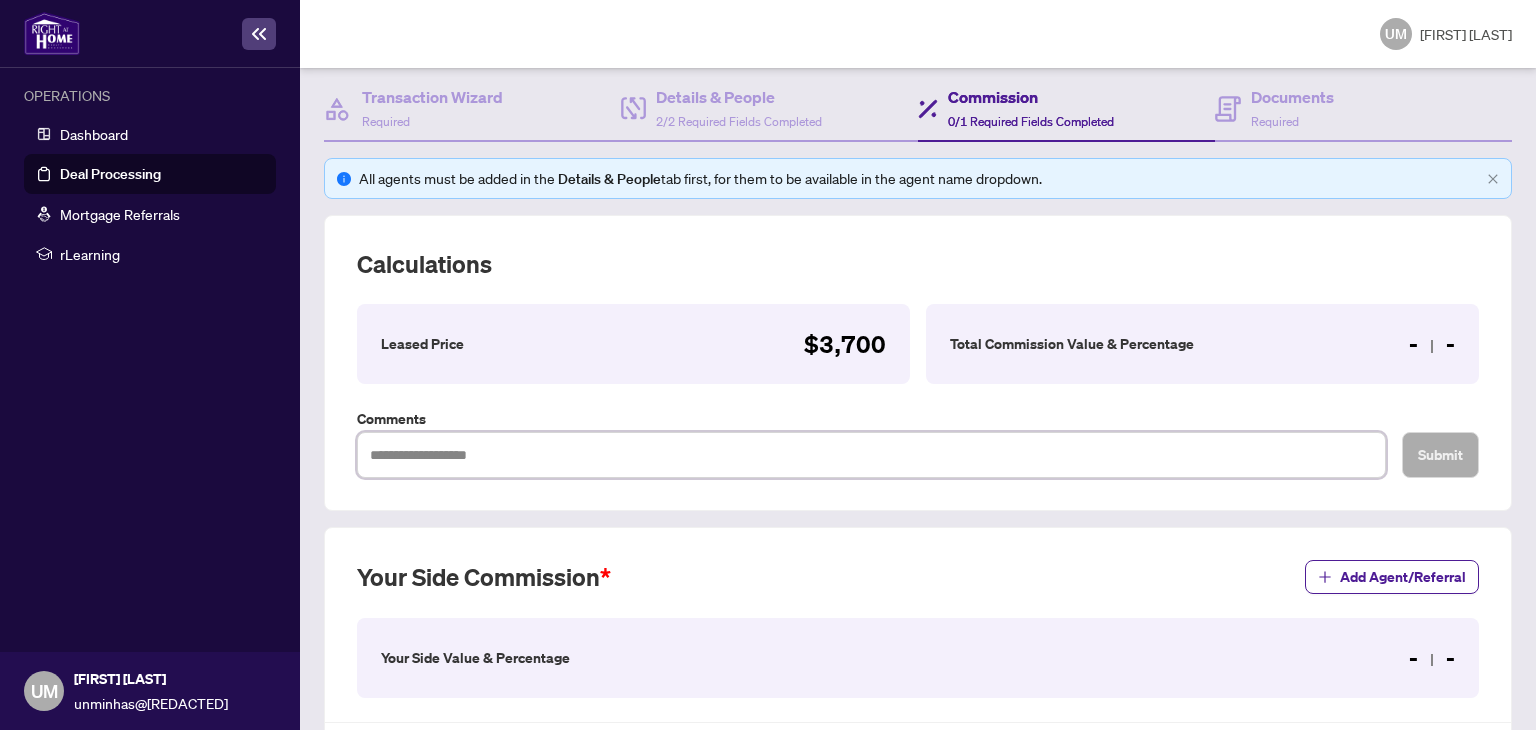 click at bounding box center (871, 455) 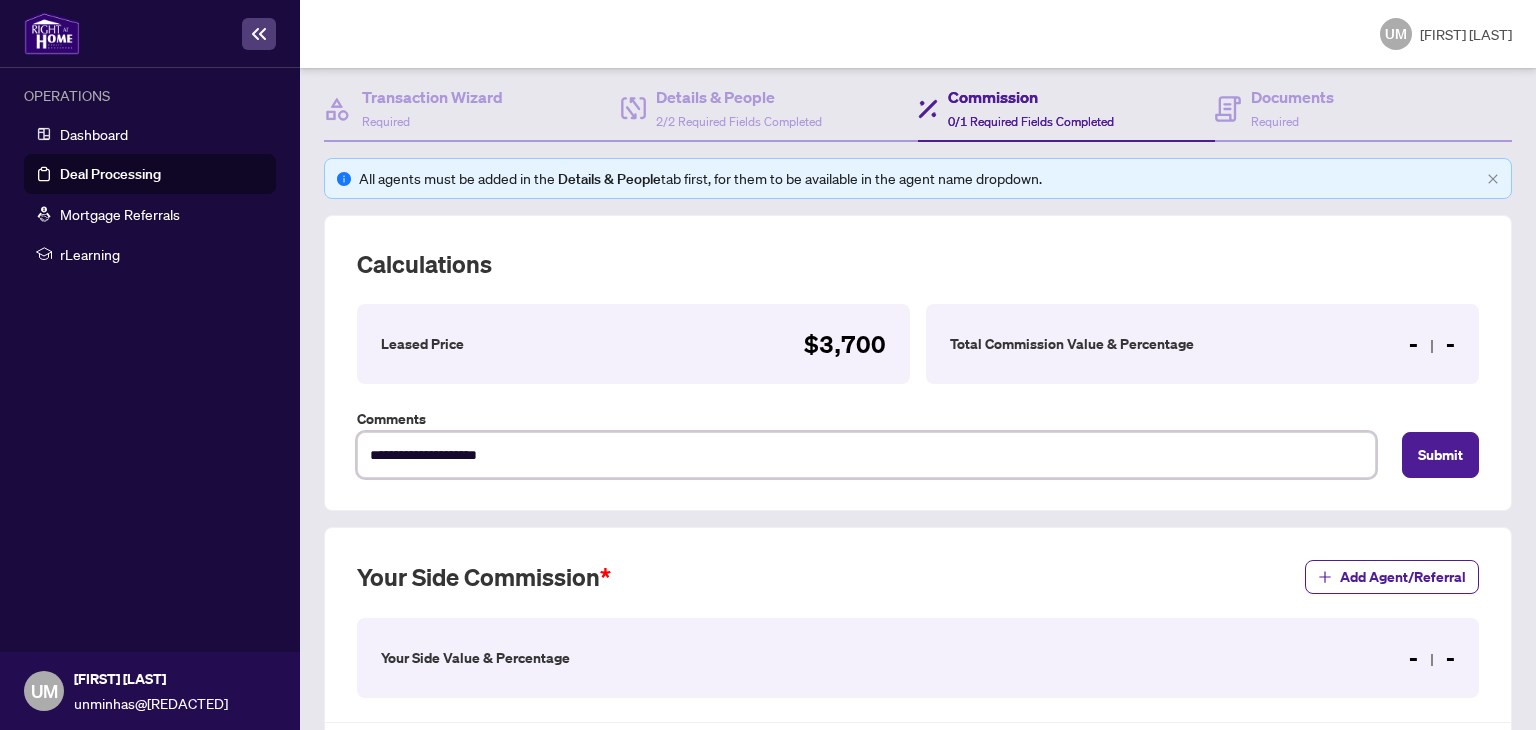 drag, startPoint x: 544, startPoint y: 438, endPoint x: 355, endPoint y: 433, distance: 189.06613 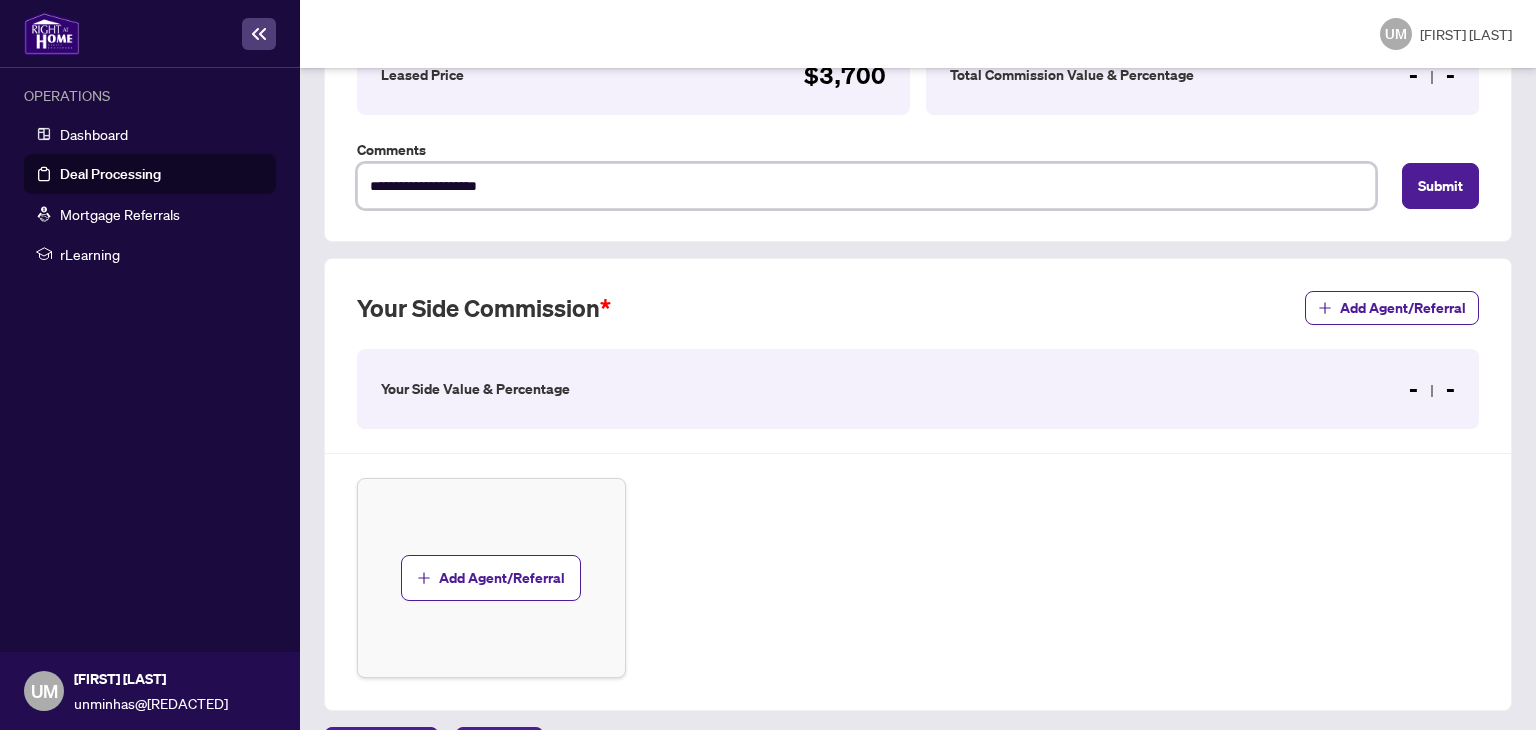 scroll, scrollTop: 427, scrollLeft: 0, axis: vertical 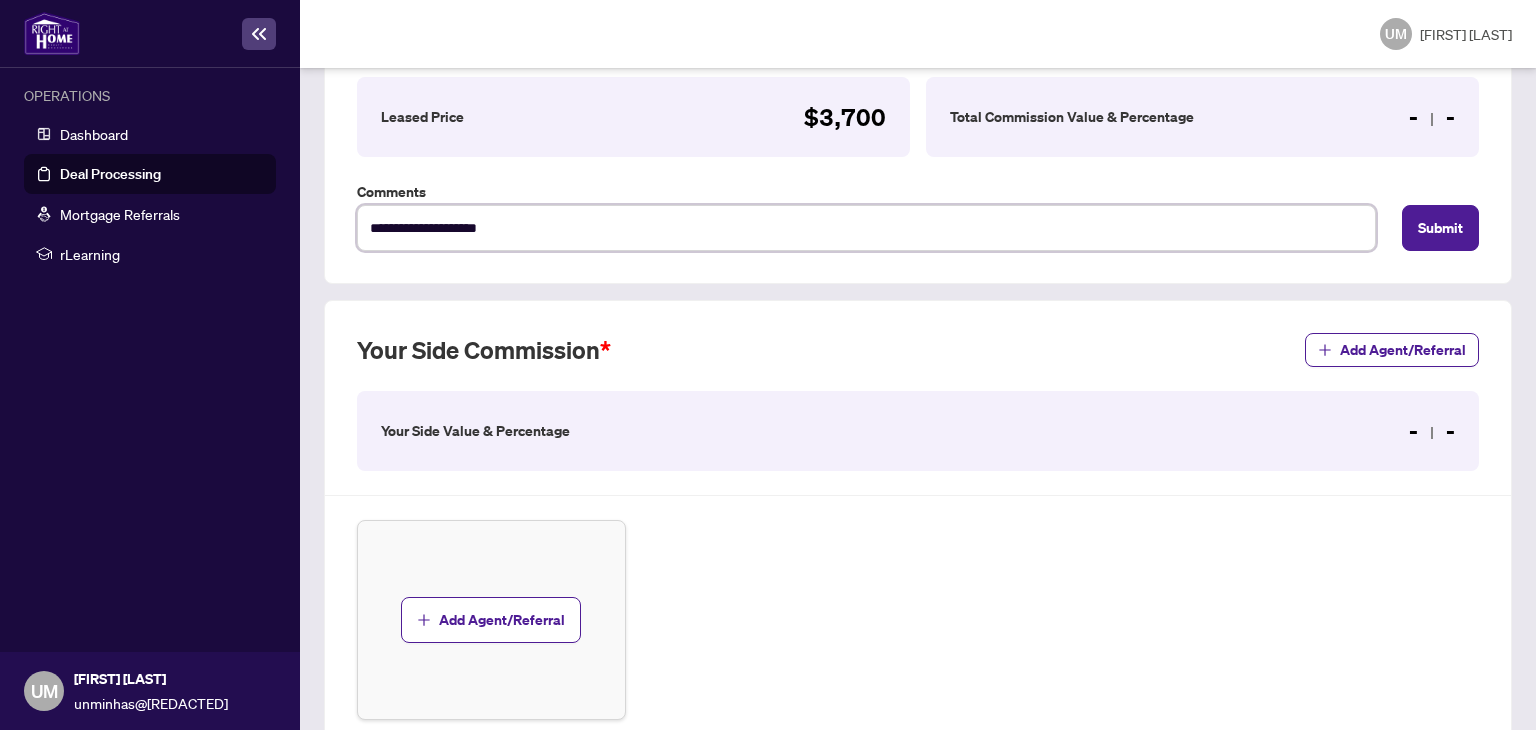 type on "**********" 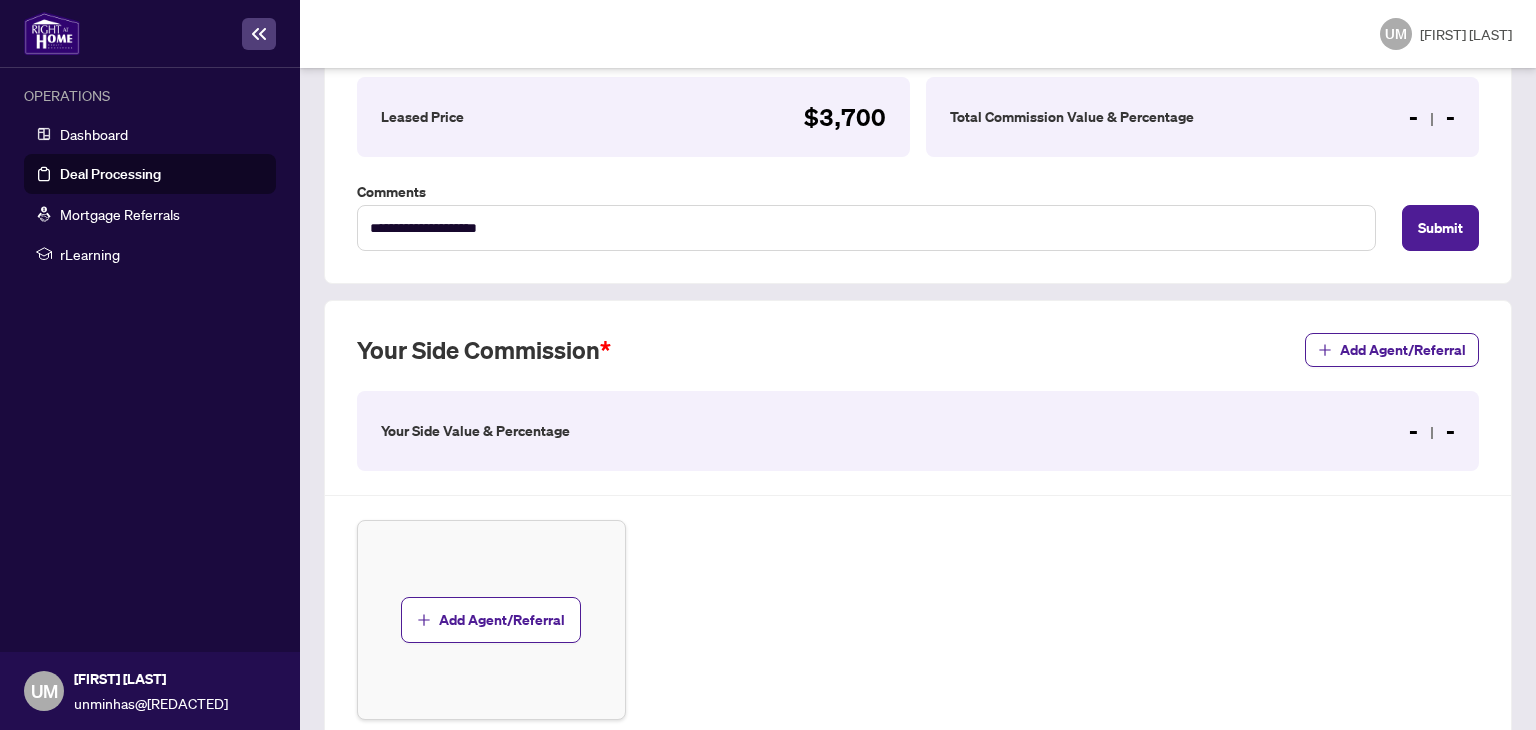 click on "Your Side Value & Percentage" at bounding box center (475, 431) 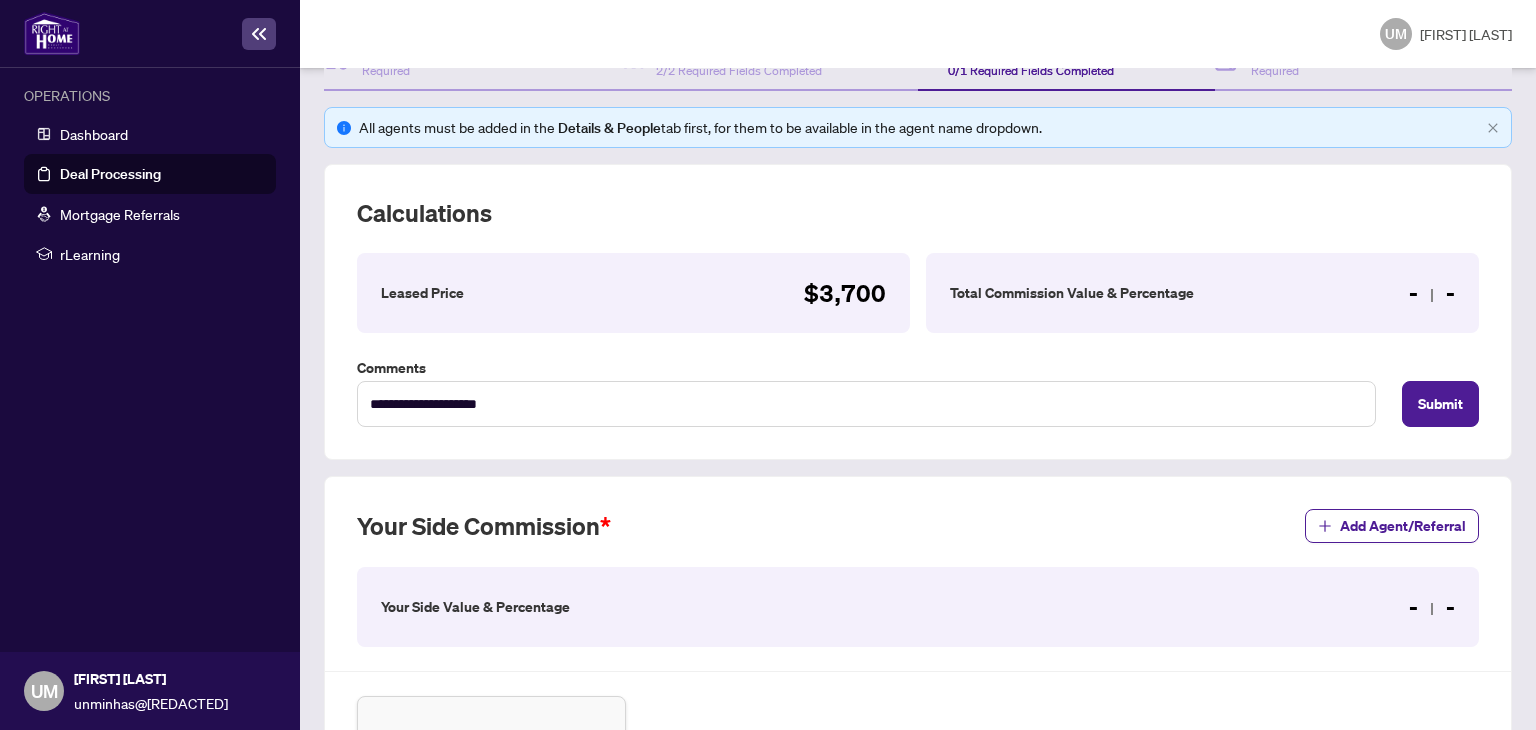 scroll, scrollTop: 300, scrollLeft: 0, axis: vertical 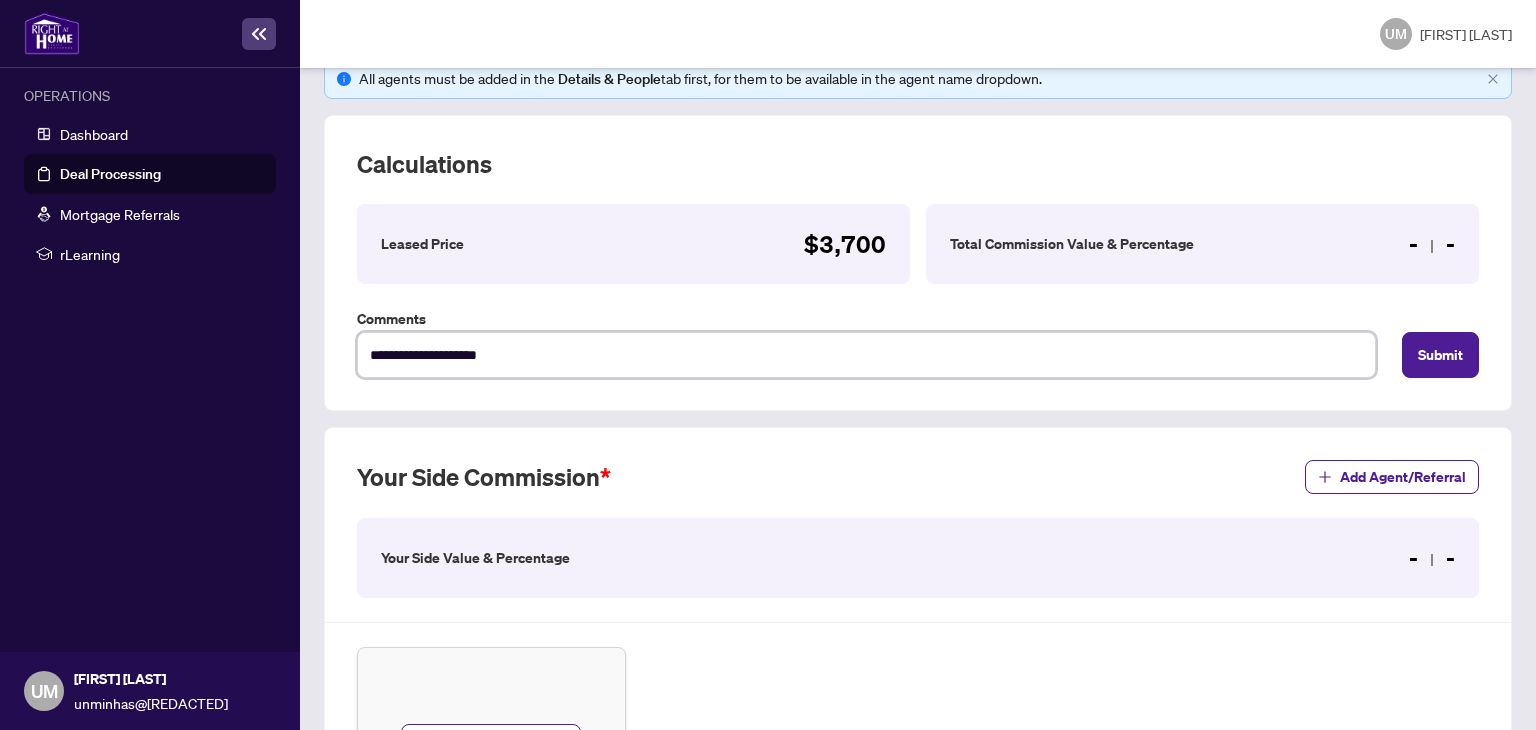 click on "**********" at bounding box center (866, 355) 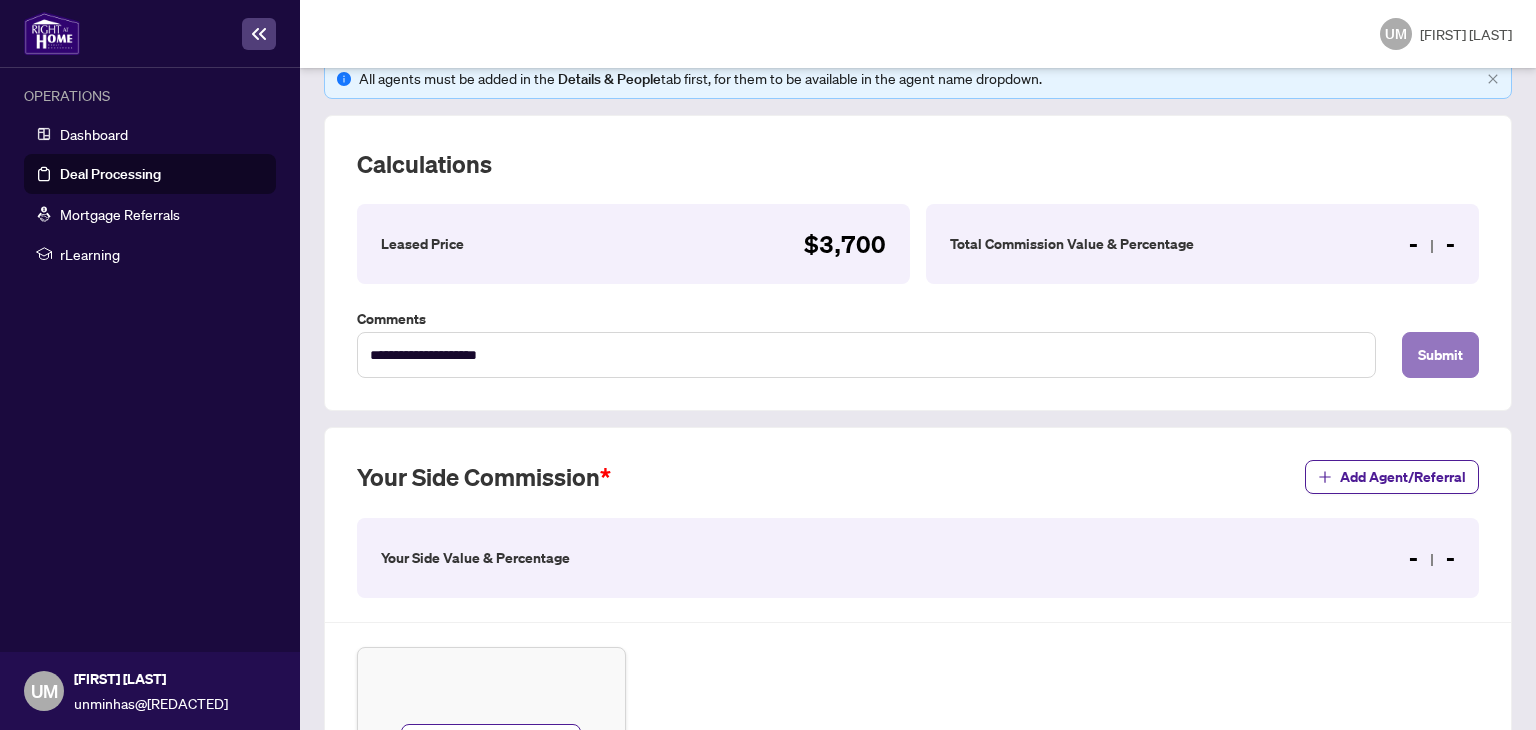 click on "Submit" at bounding box center [1440, 355] 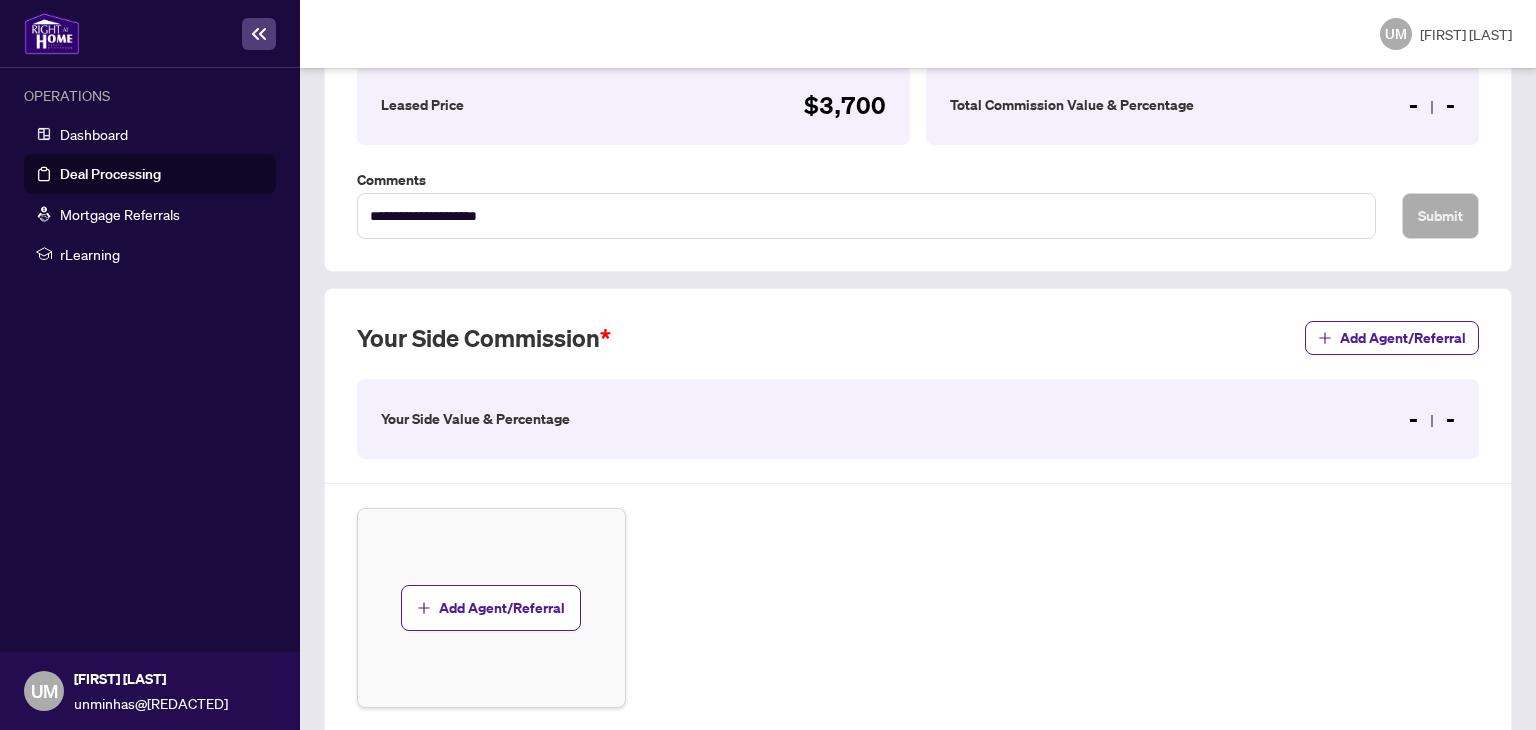 scroll, scrollTop: 327, scrollLeft: 0, axis: vertical 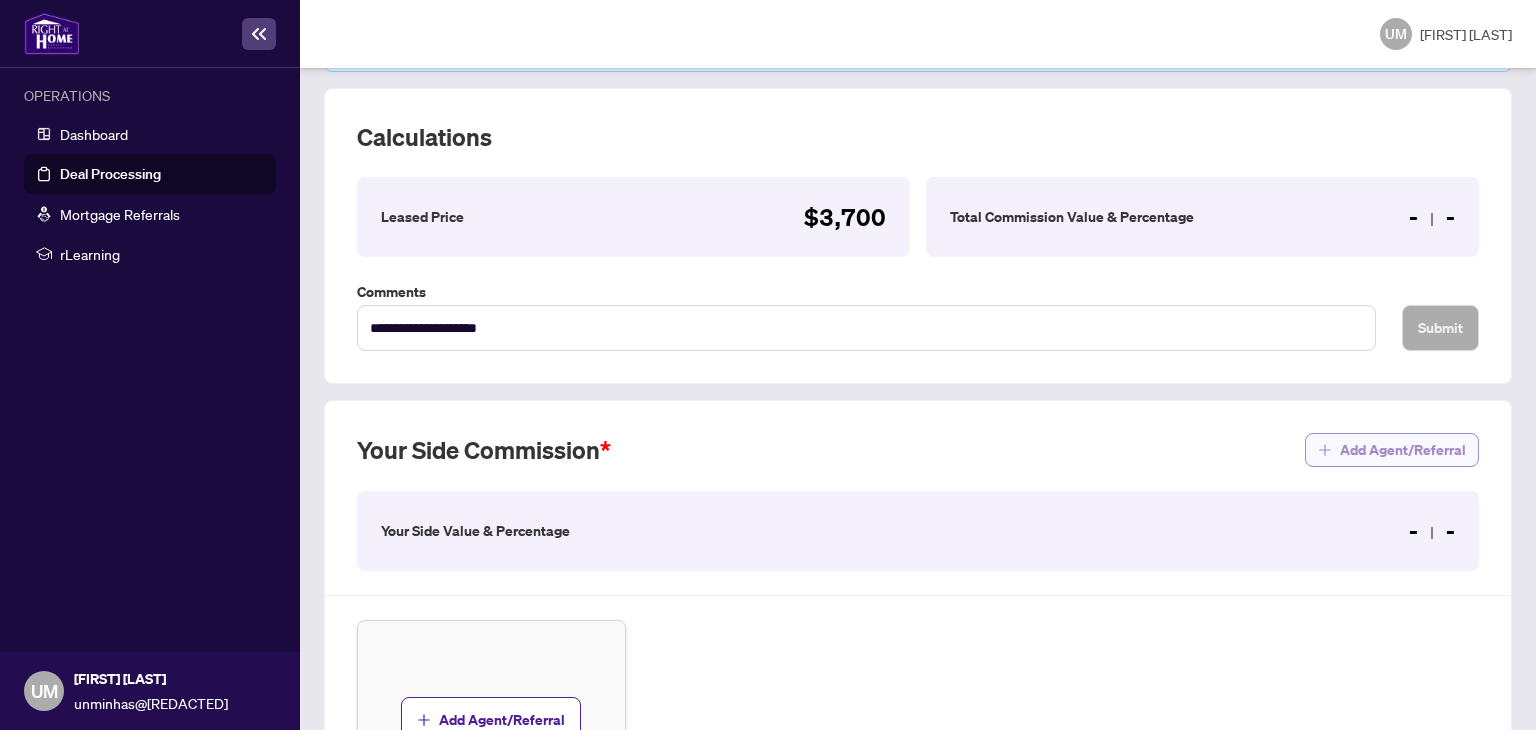 click on "Add Agent/Referral" at bounding box center (1403, 450) 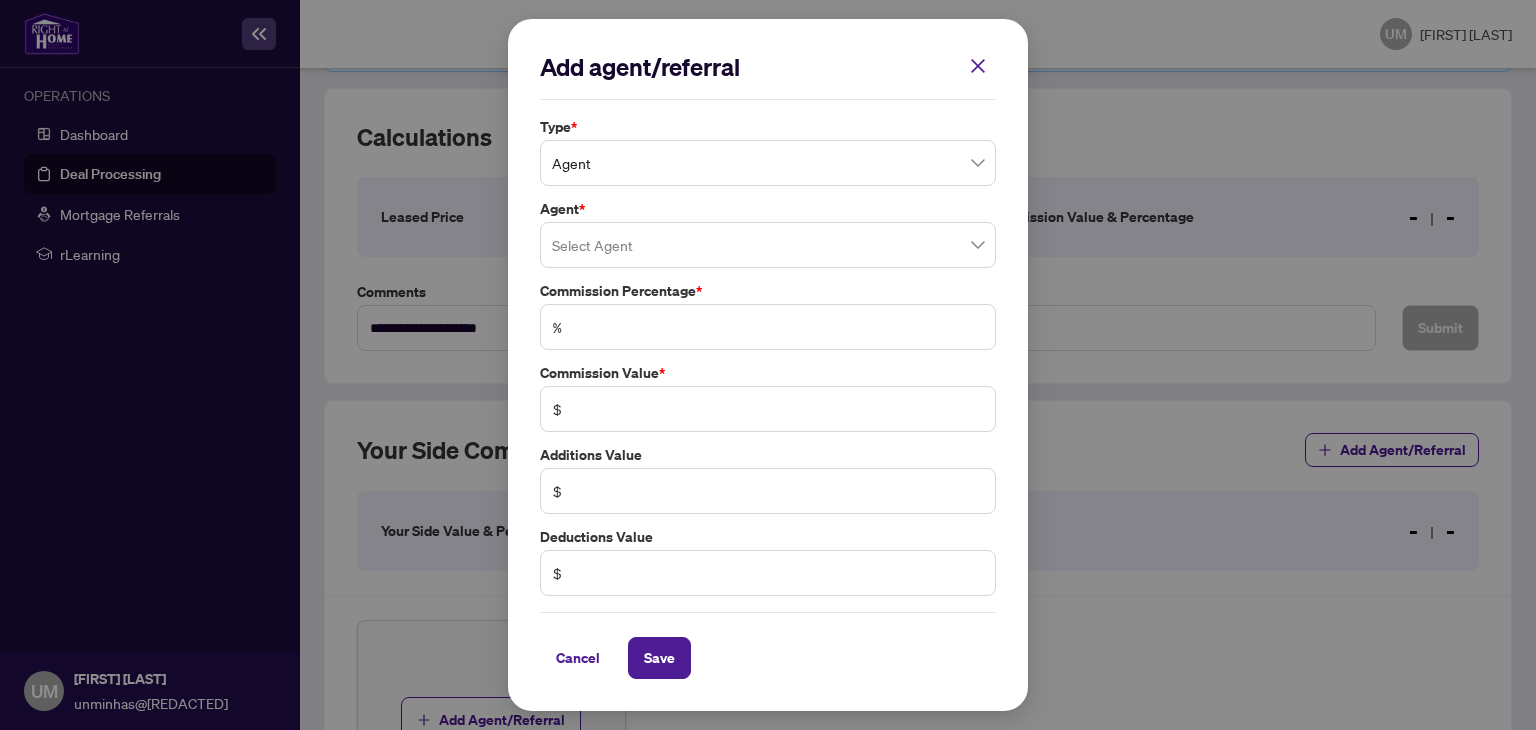click on "Agent" at bounding box center (768, 163) 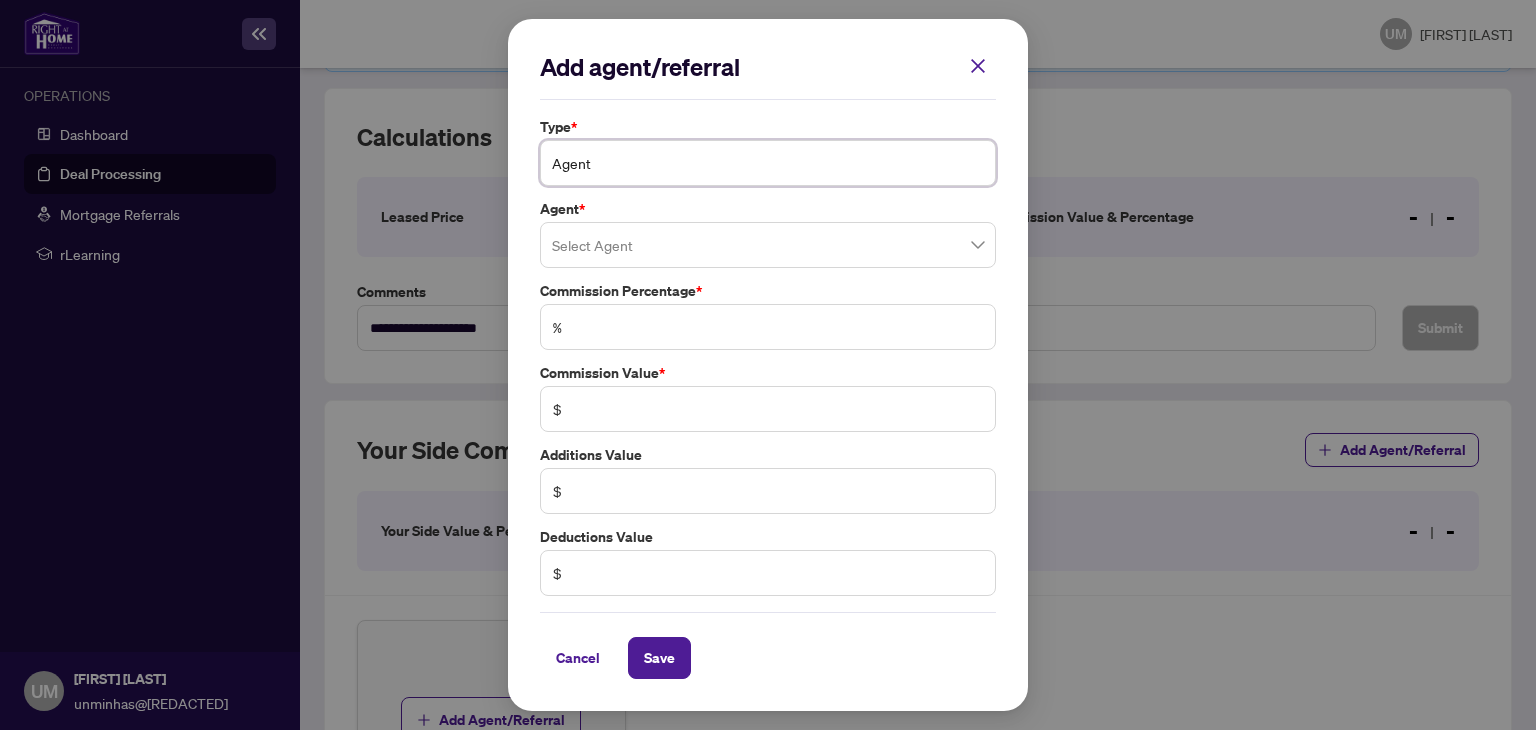 click on "Agent" at bounding box center (768, 163) 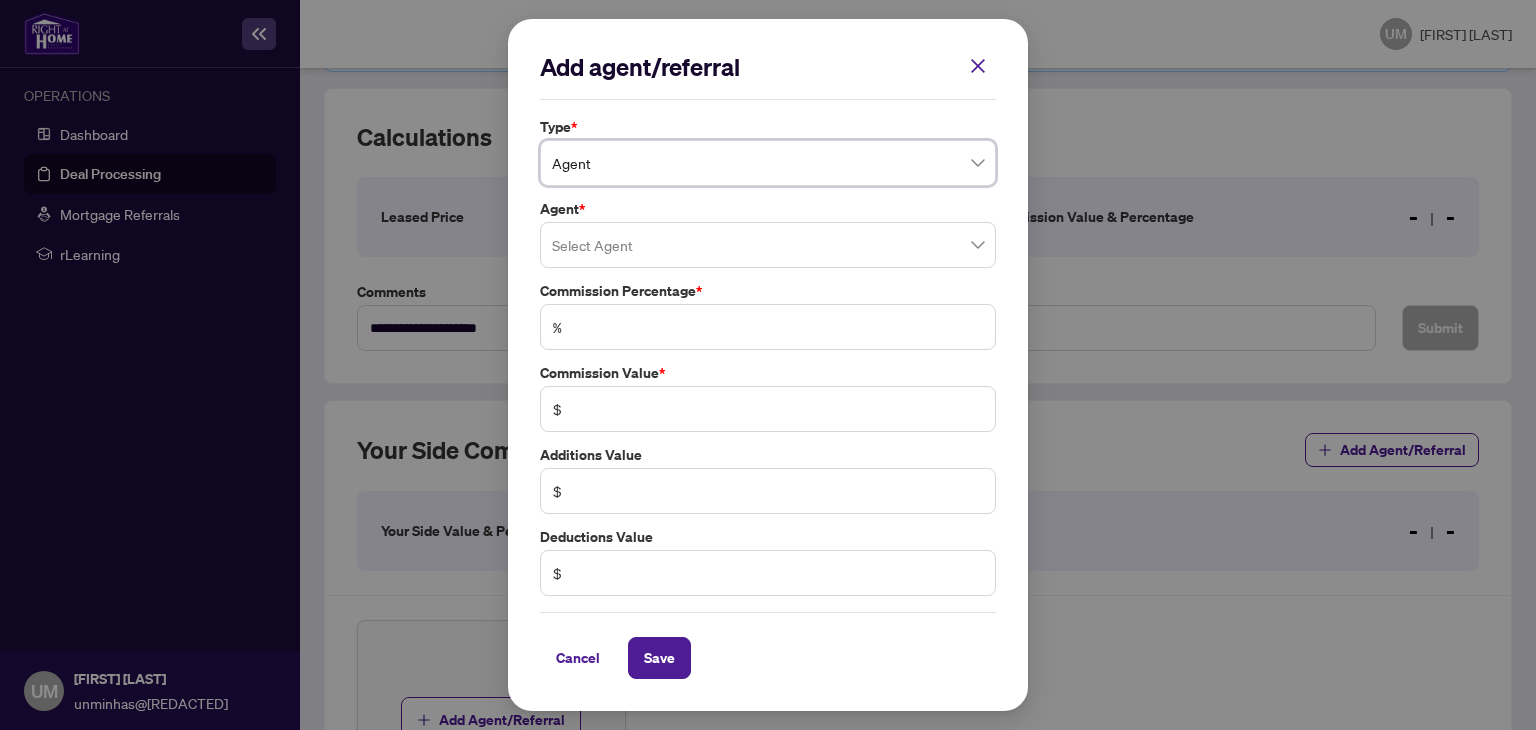 click at bounding box center (768, 245) 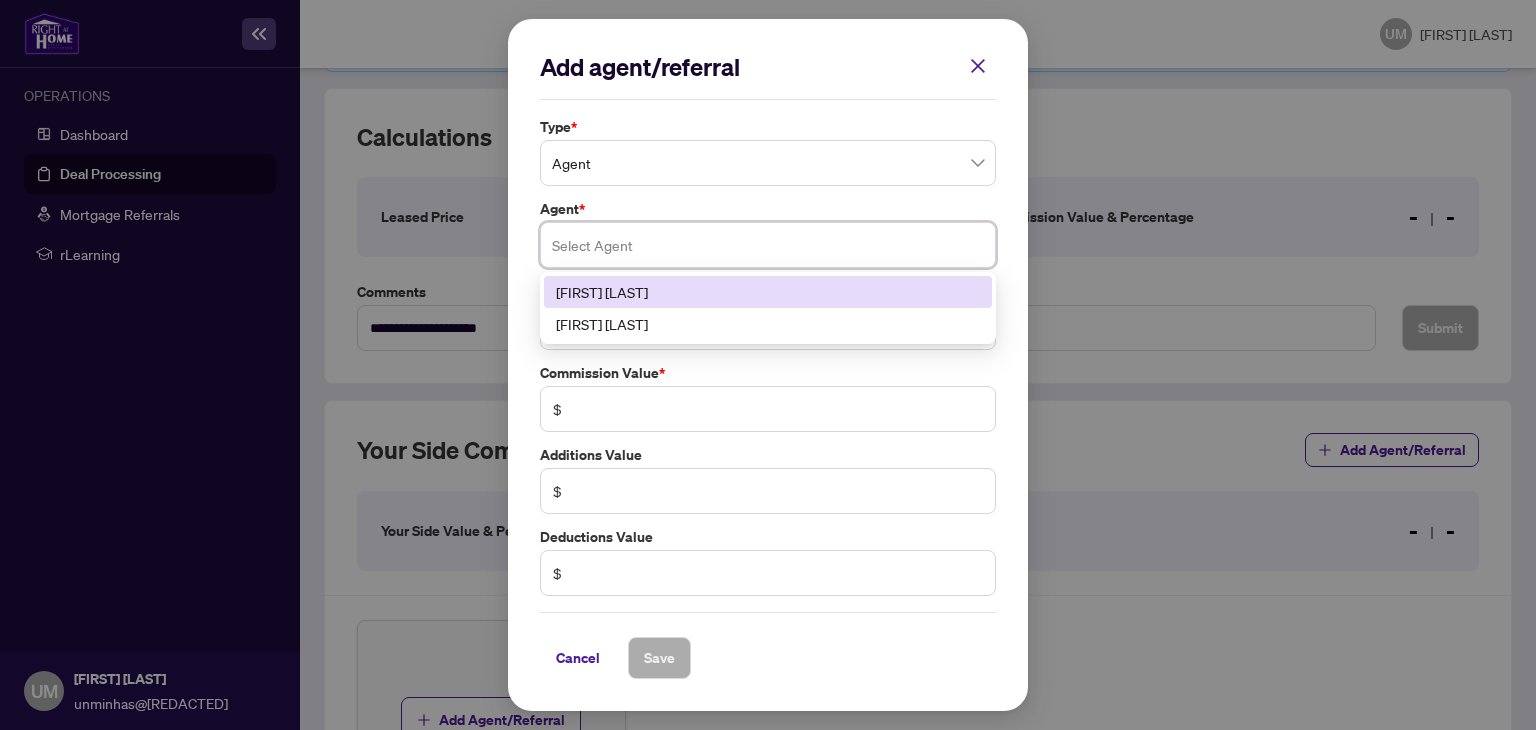 click on "[FIRST] [LAST]" at bounding box center (768, 292) 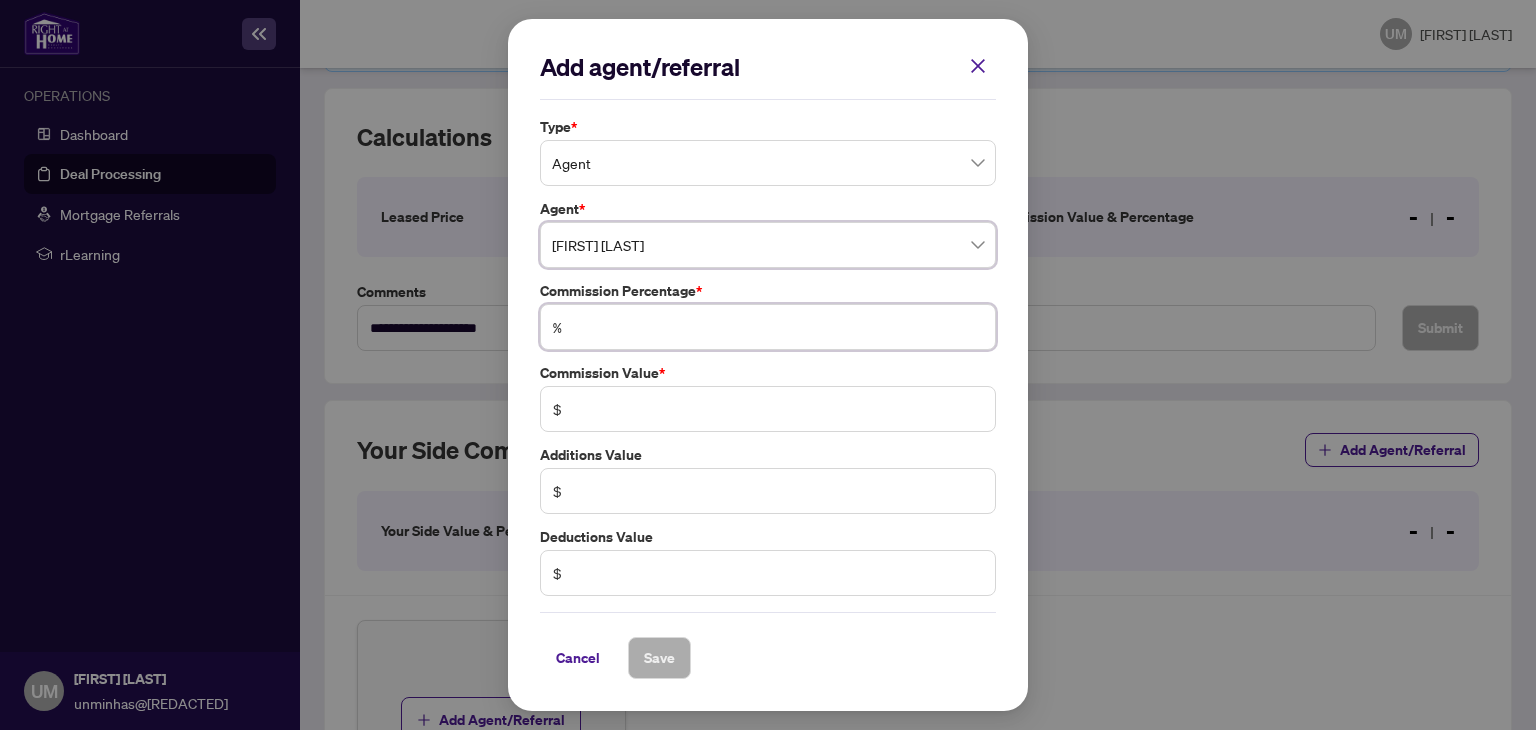 click at bounding box center (778, 327) 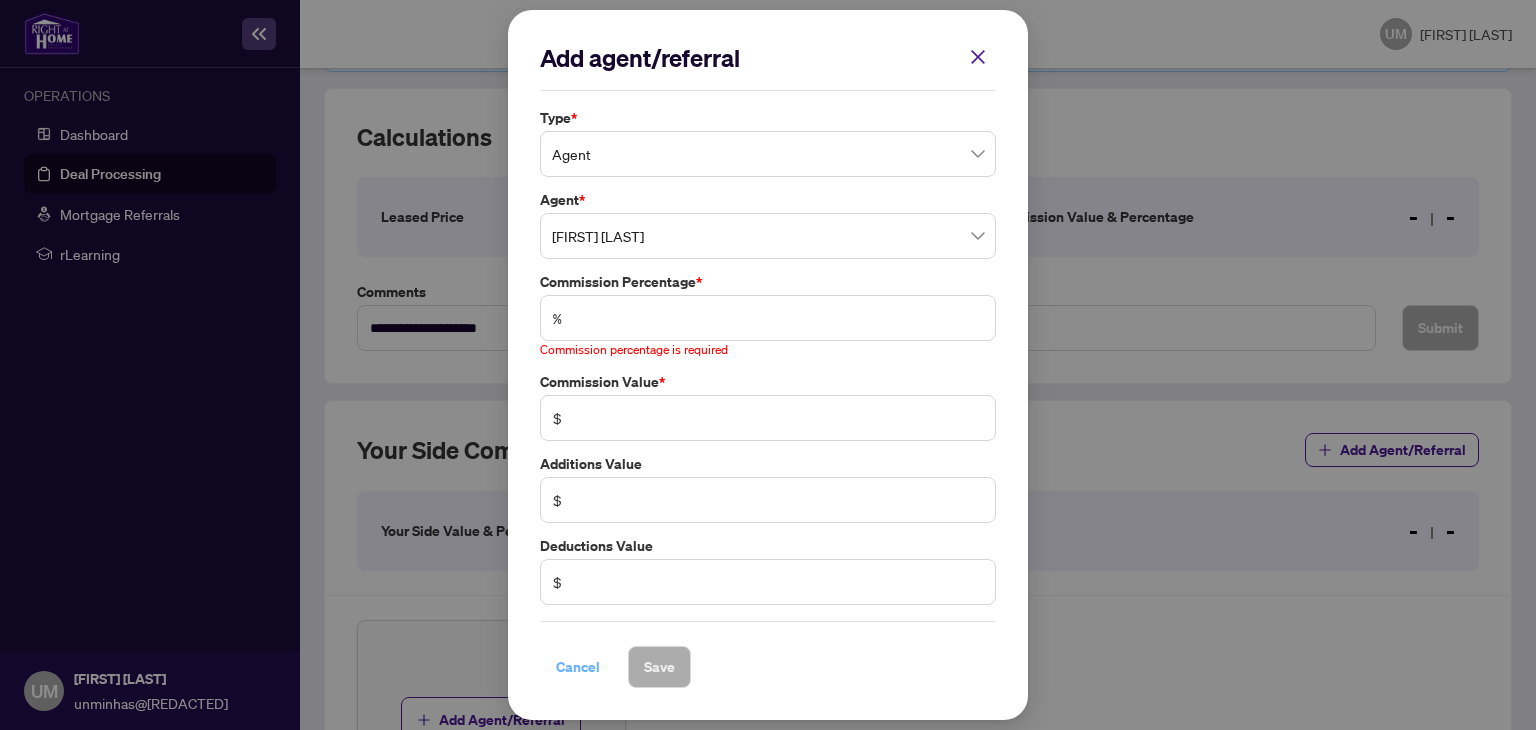 click on "Cancel" at bounding box center [578, 667] 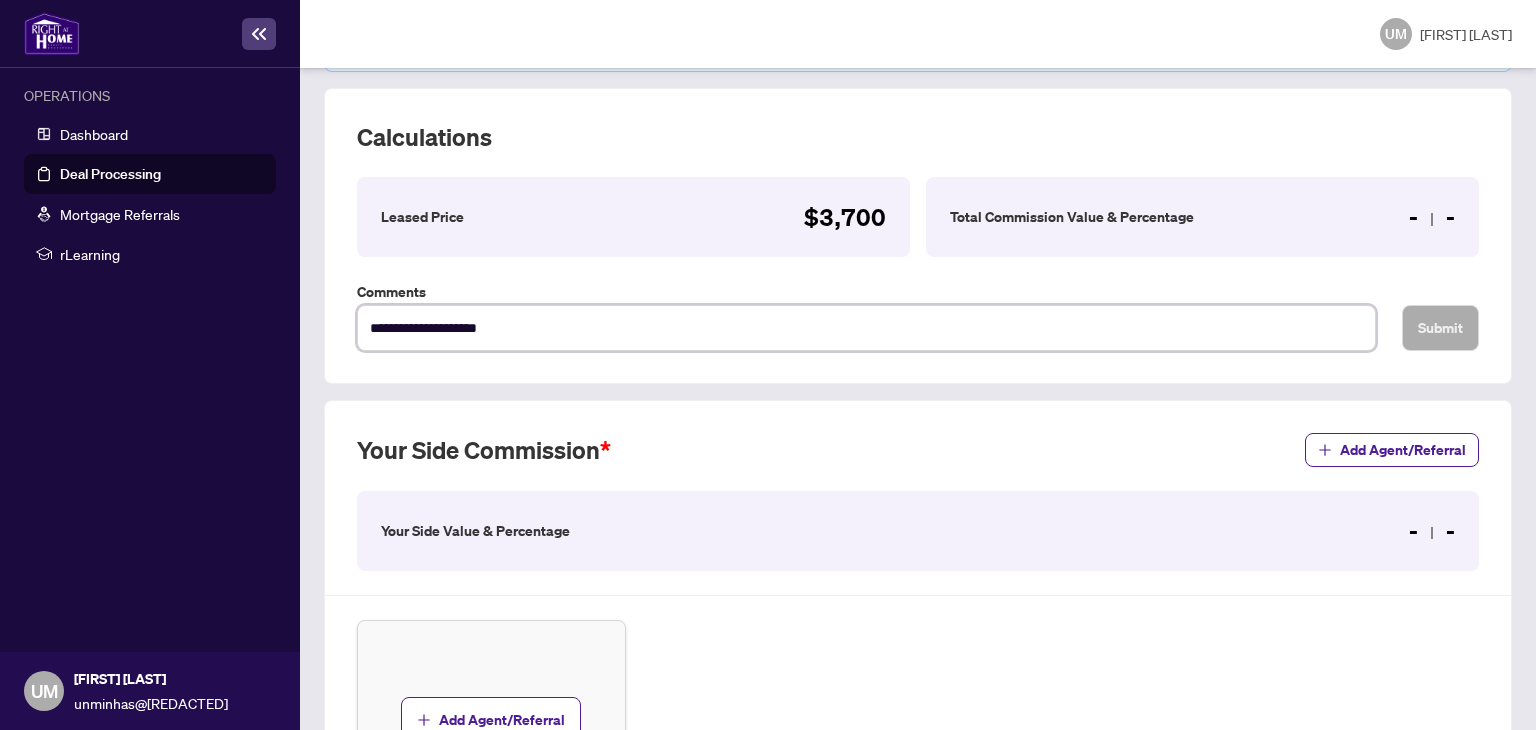 click on "**********" at bounding box center [866, 328] 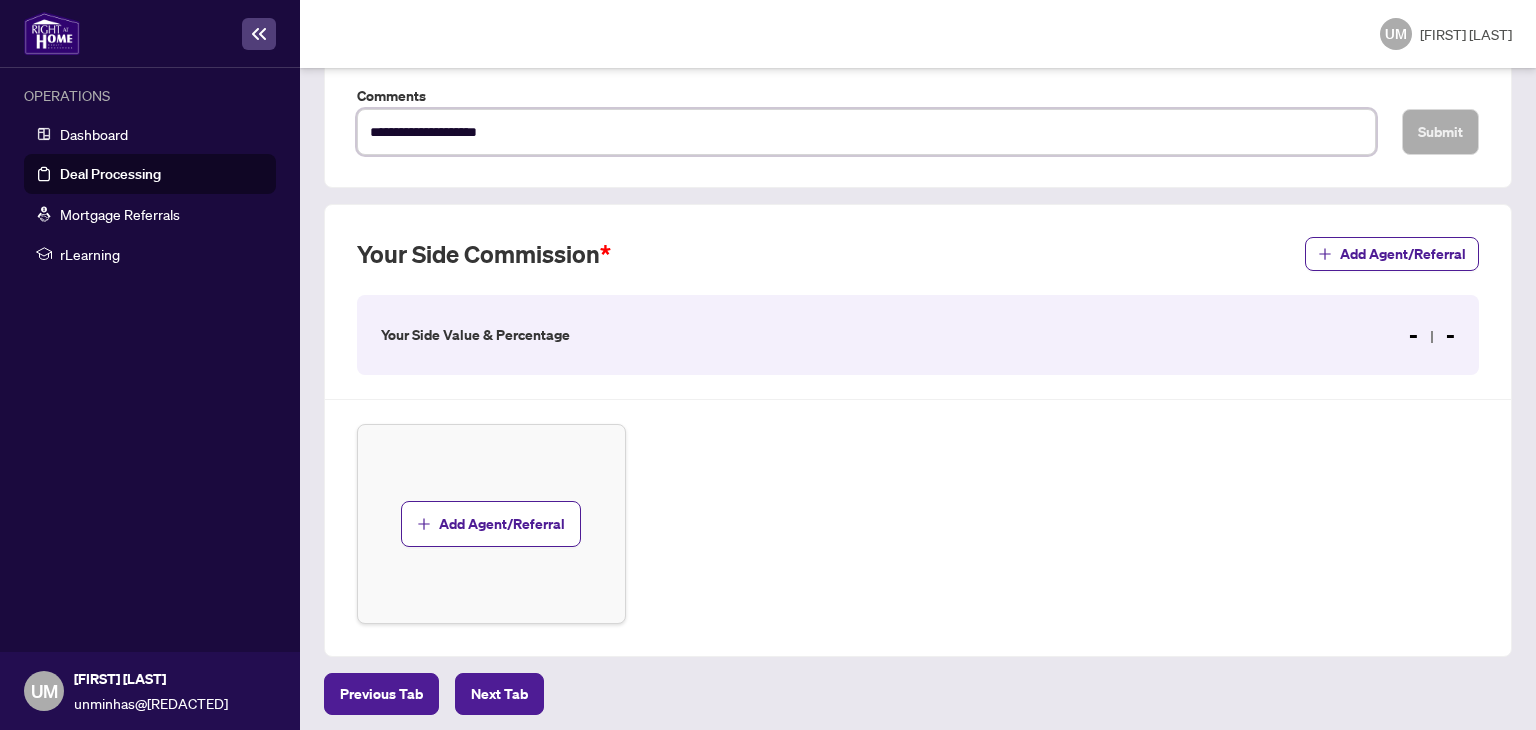 scroll, scrollTop: 527, scrollLeft: 0, axis: vertical 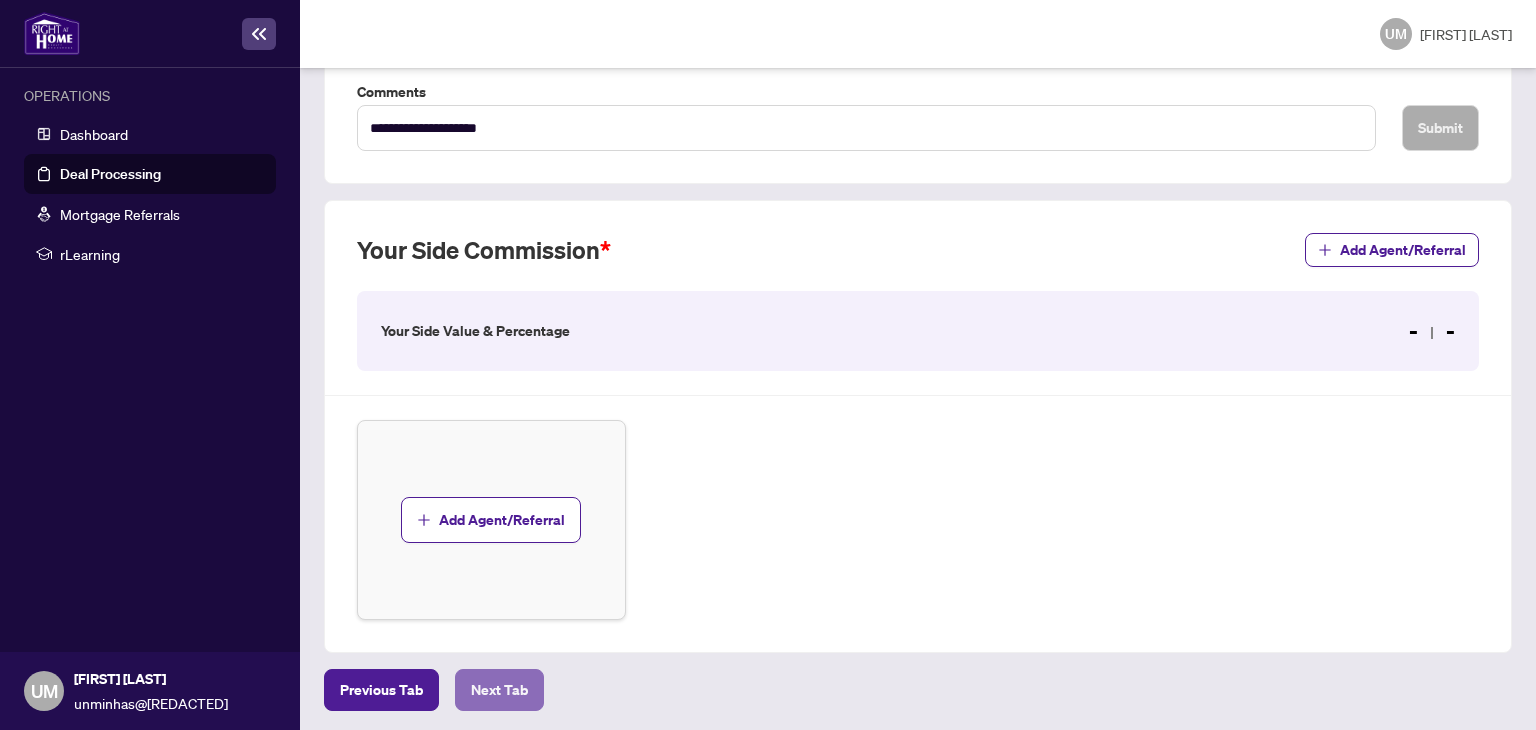 click on "Next Tab" at bounding box center [381, 690] 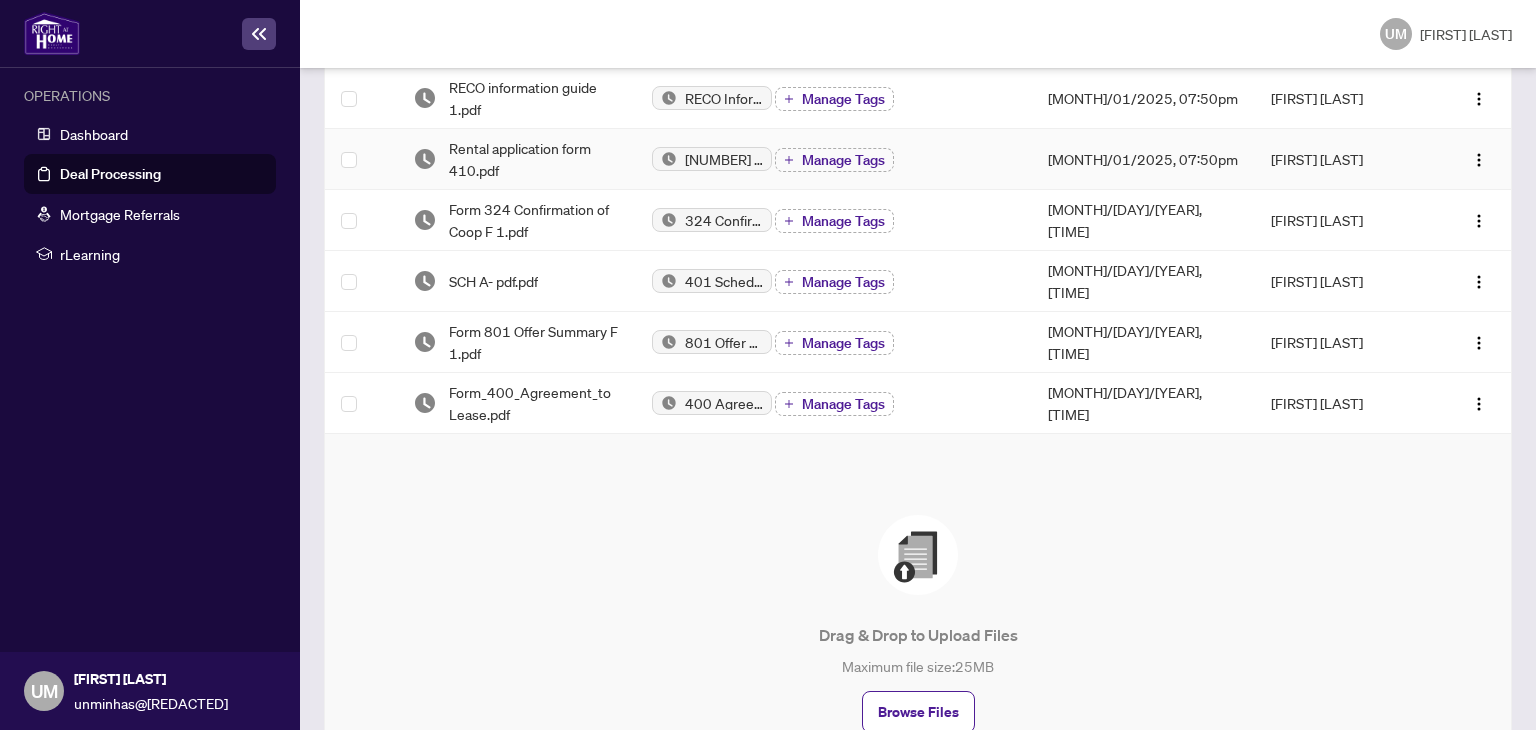 scroll, scrollTop: 0, scrollLeft: 0, axis: both 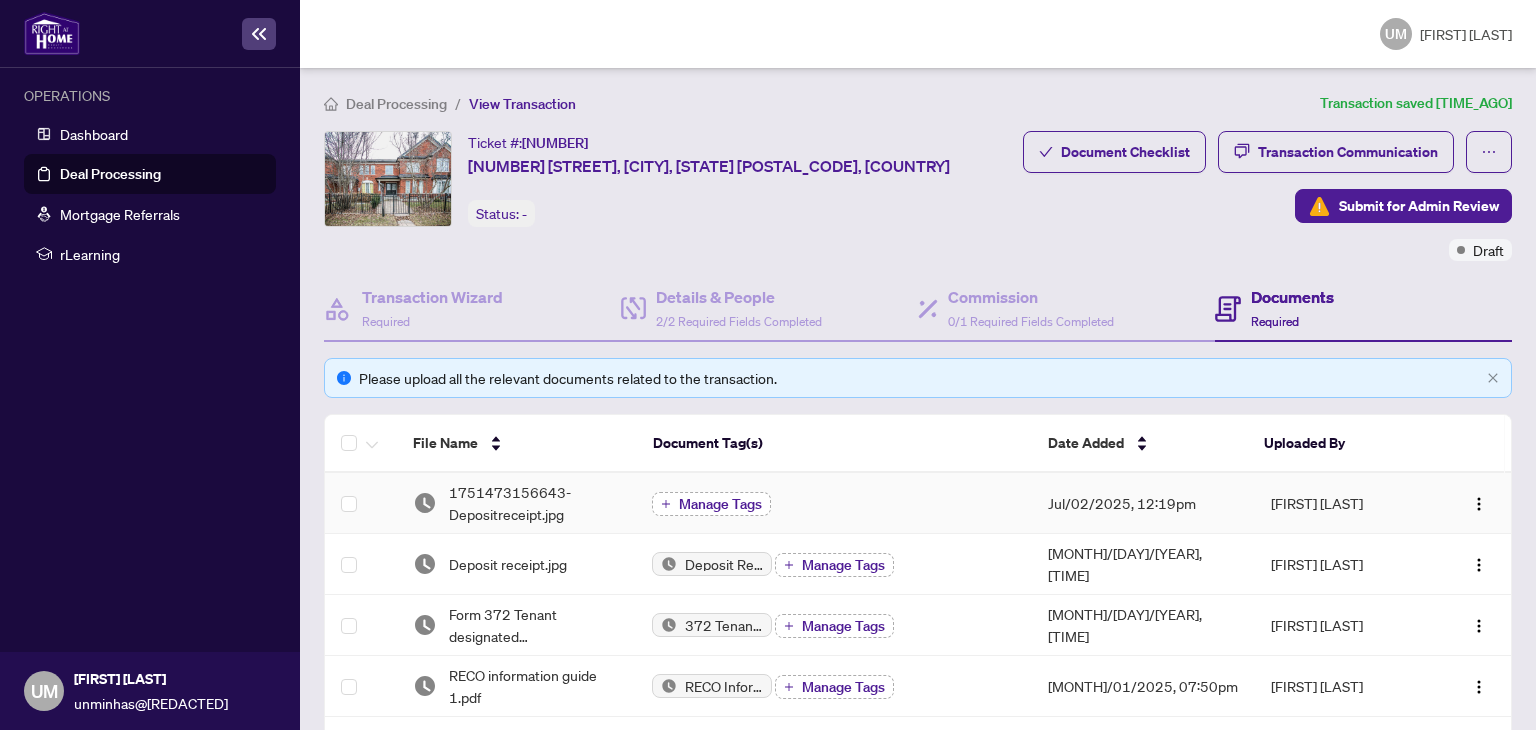 click on "Manage Tags" at bounding box center (720, 504) 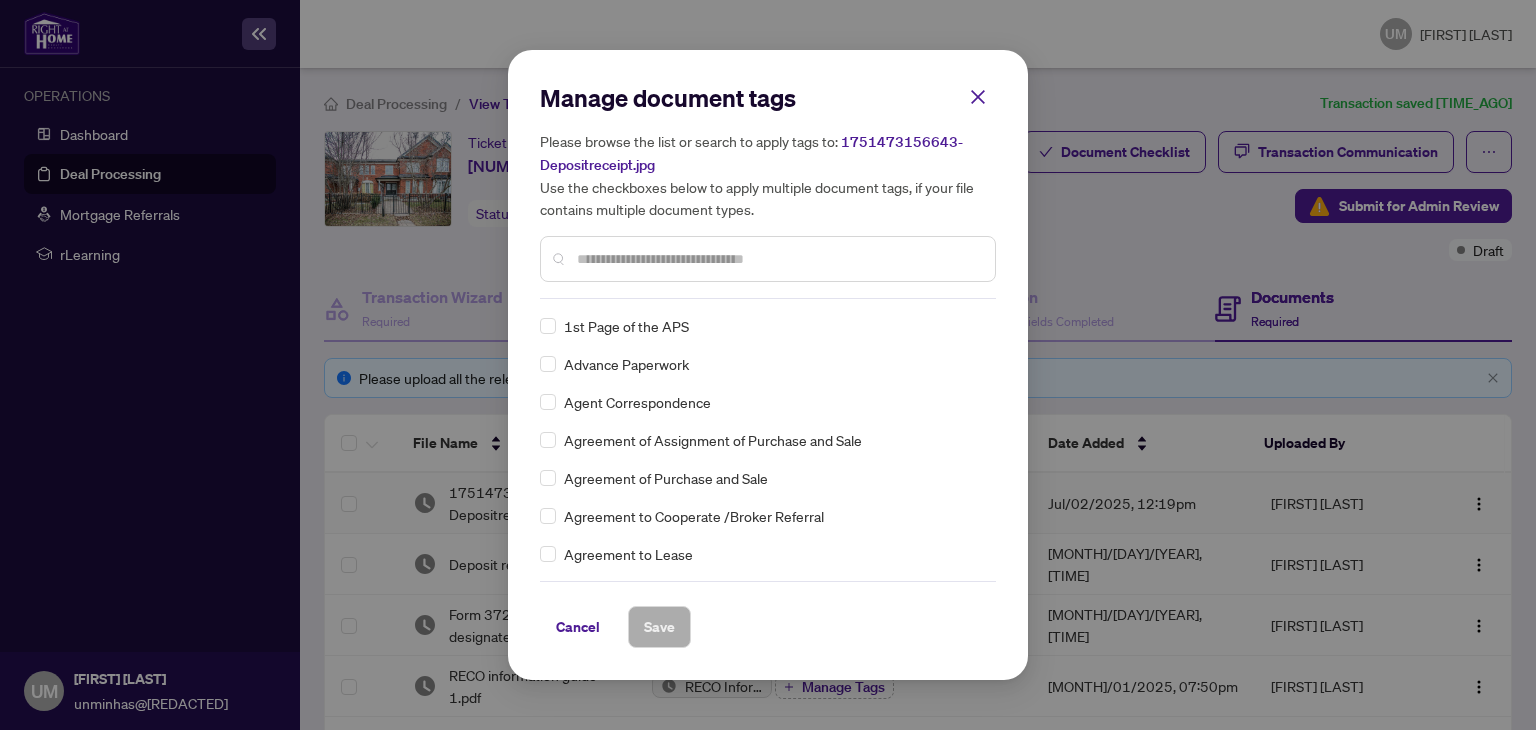 click at bounding box center [778, 259] 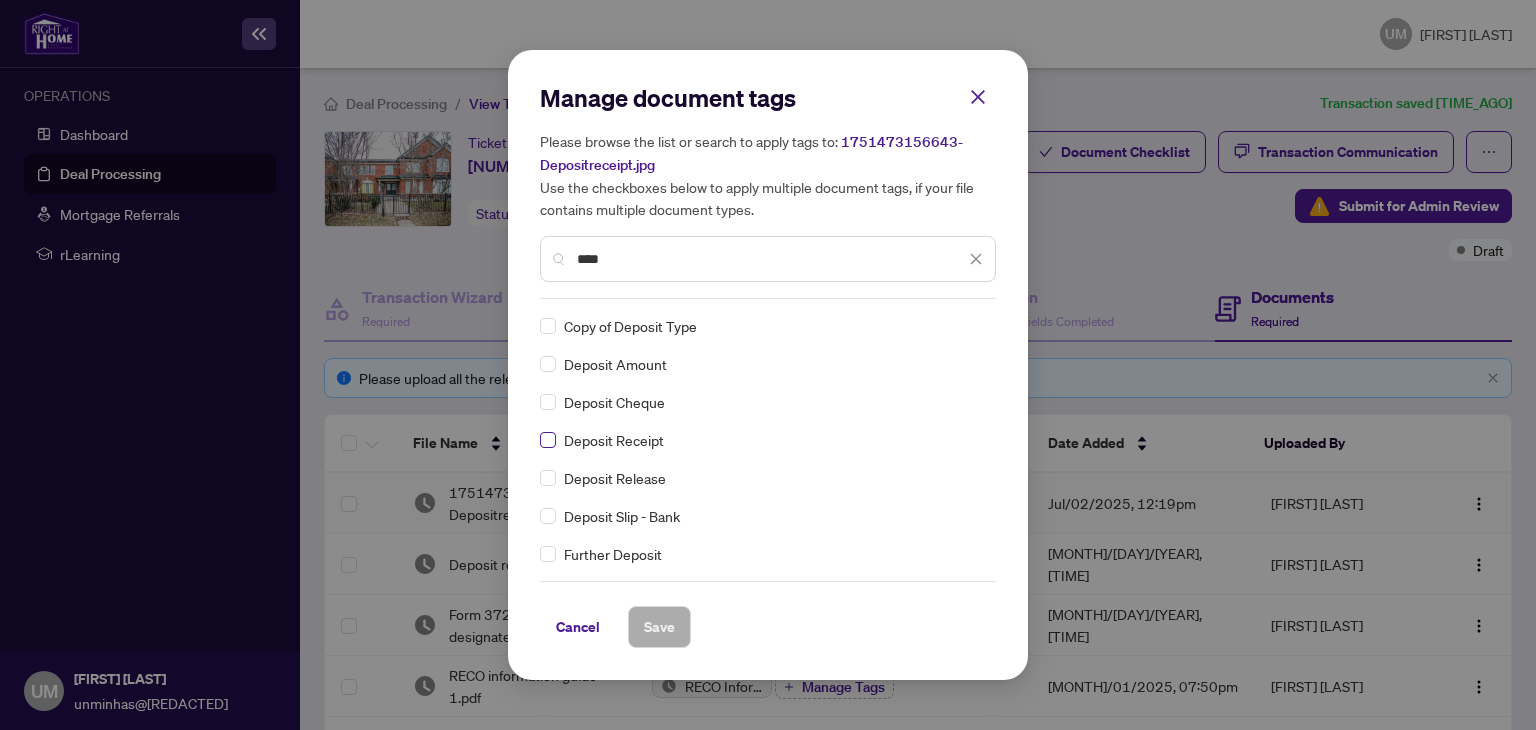 type on "****" 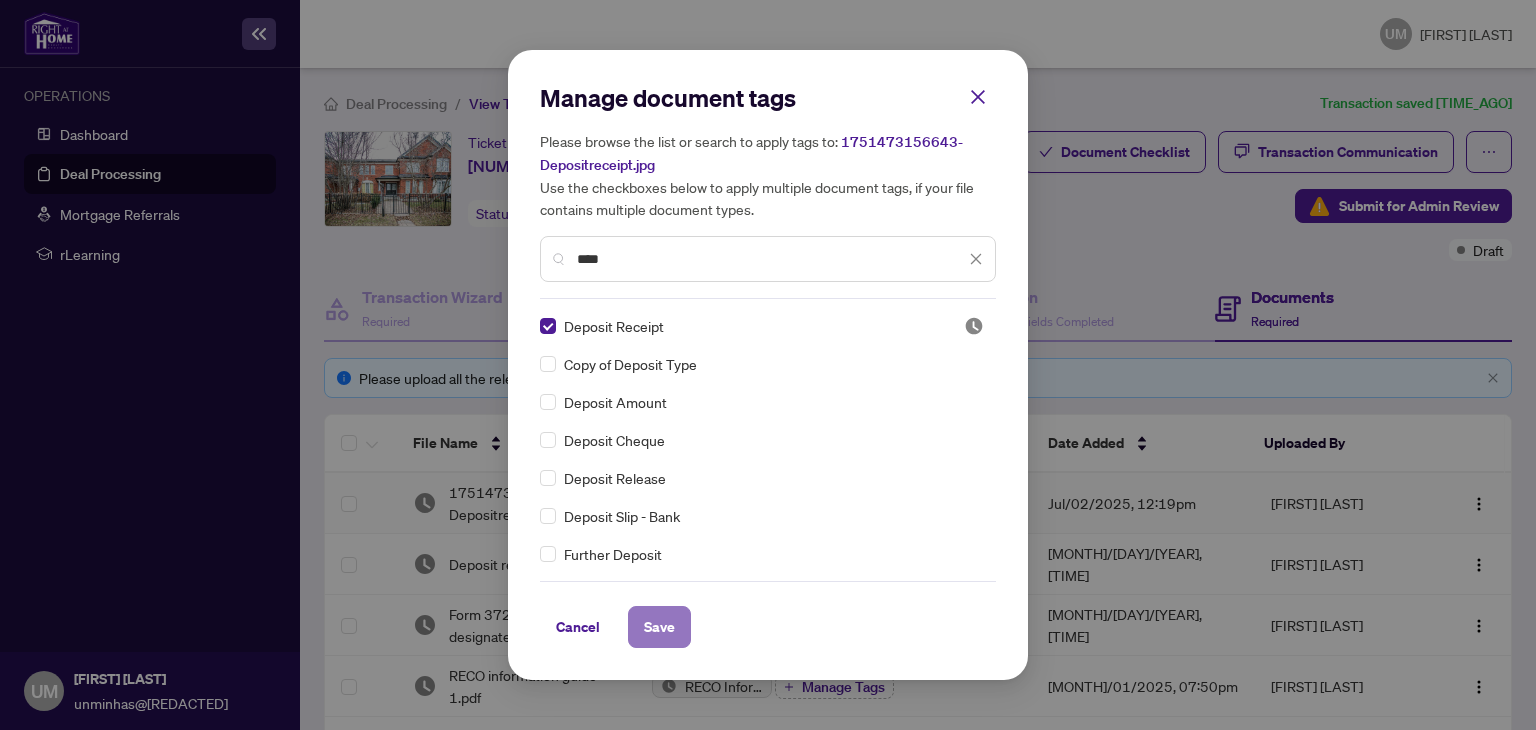 click on "Save" at bounding box center [659, 627] 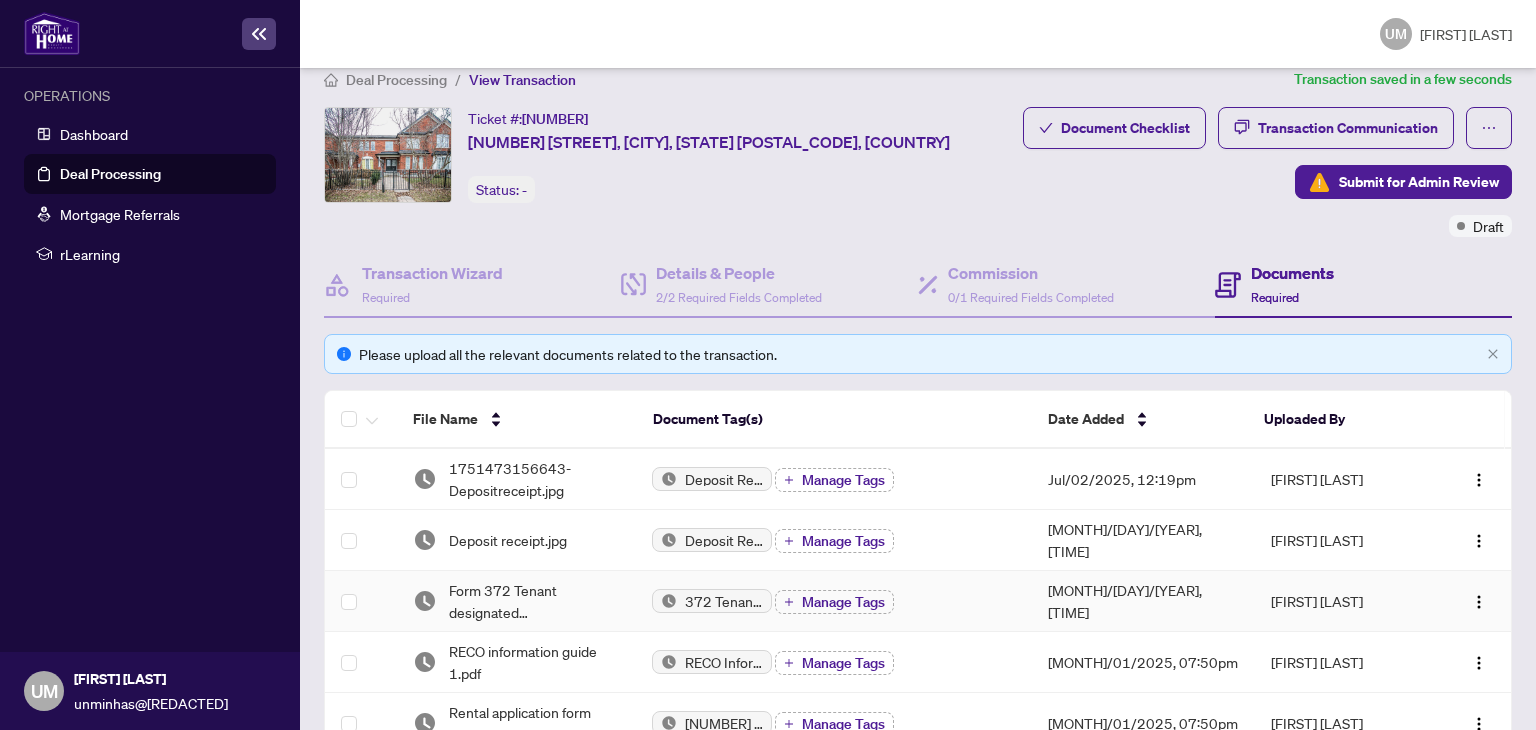 scroll, scrollTop: 0, scrollLeft: 0, axis: both 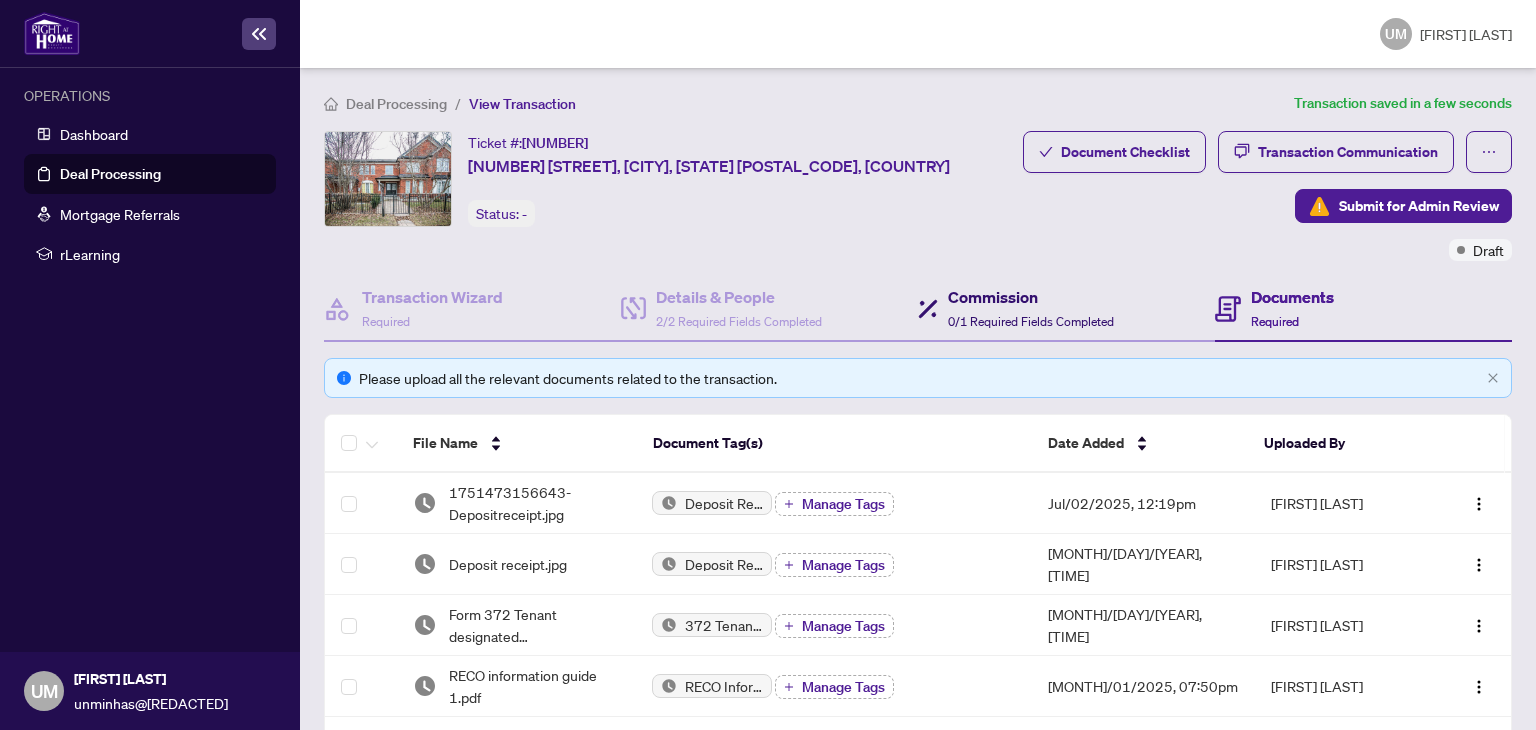 click on "0/1 Required Fields Completed" at bounding box center [1031, 321] 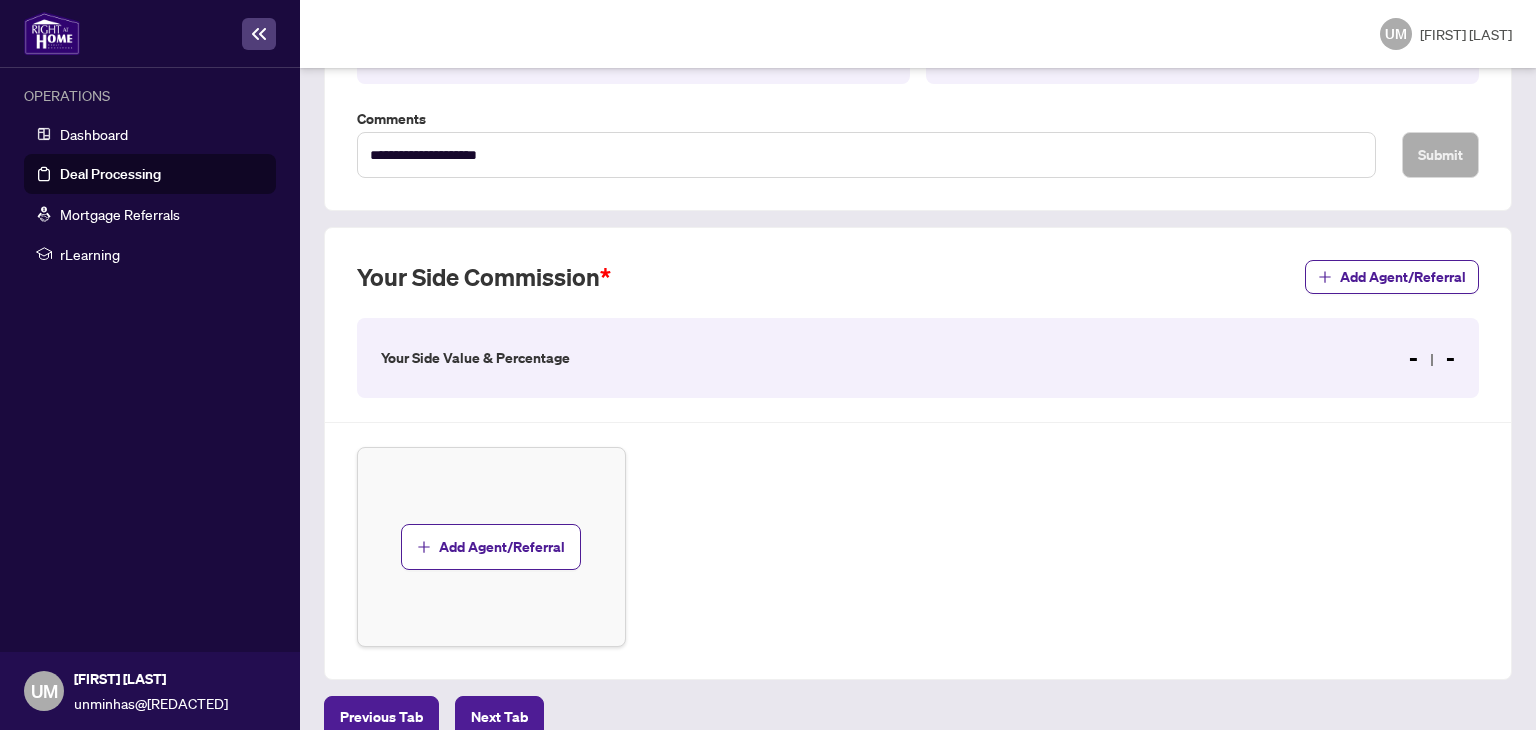 scroll, scrollTop: 400, scrollLeft: 0, axis: vertical 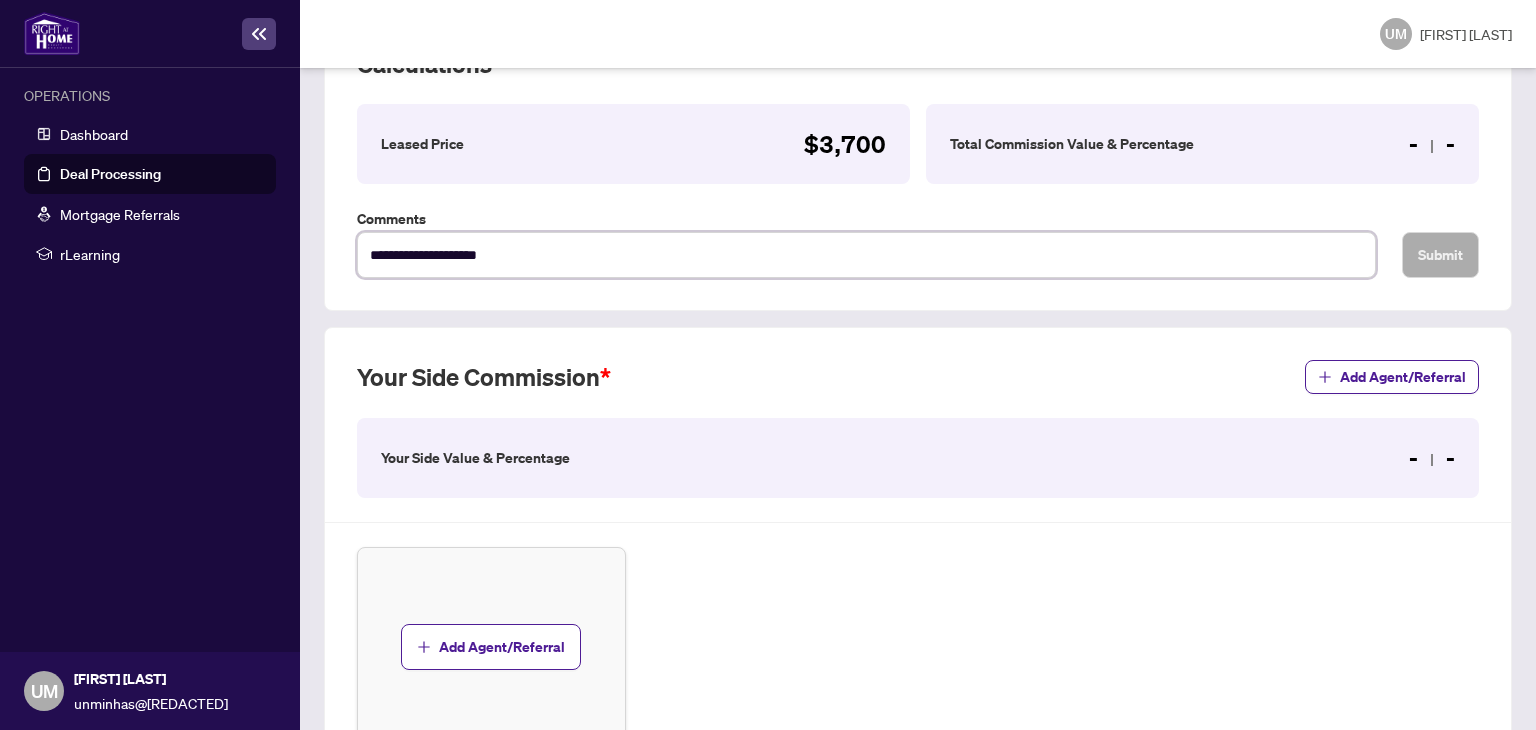 click on "**********" at bounding box center [866, 255] 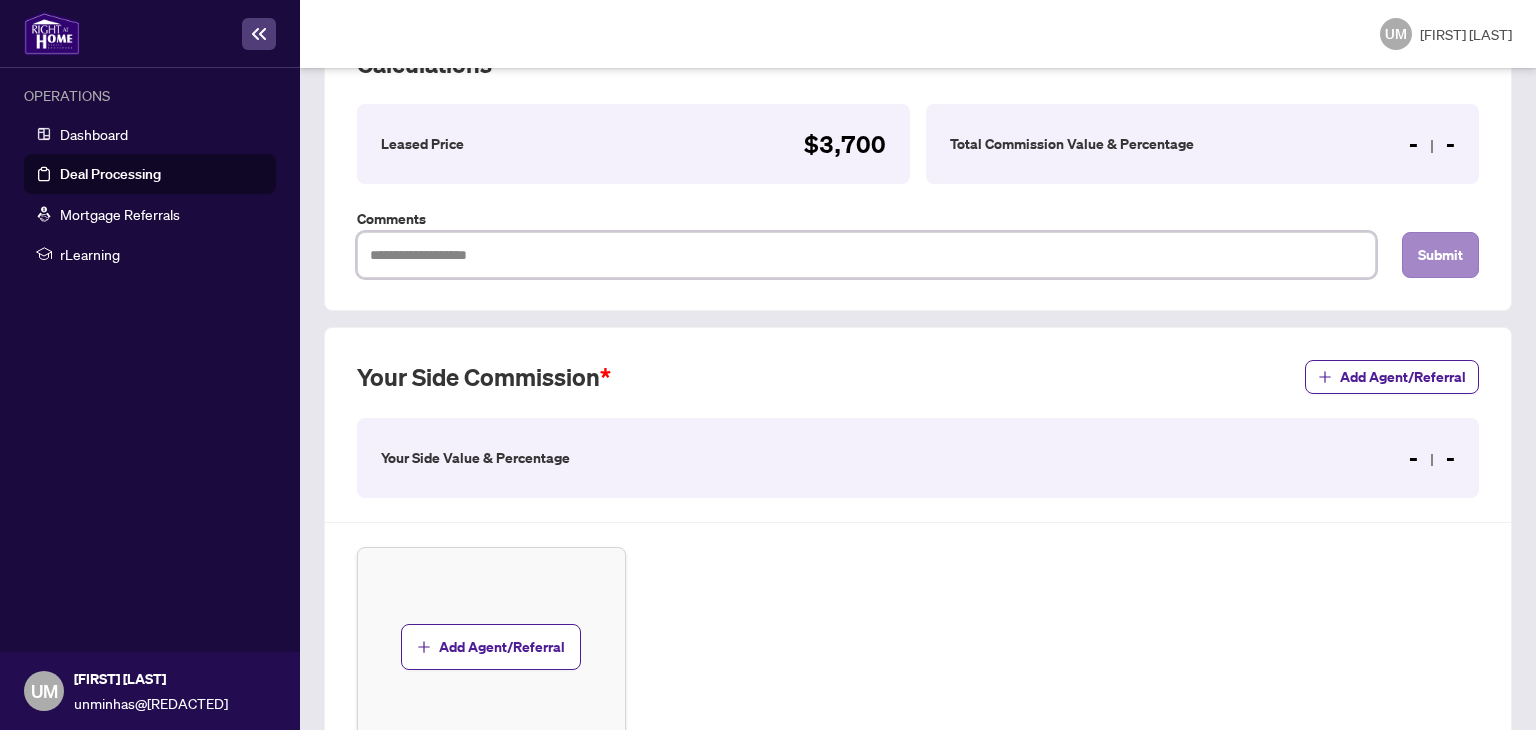 type 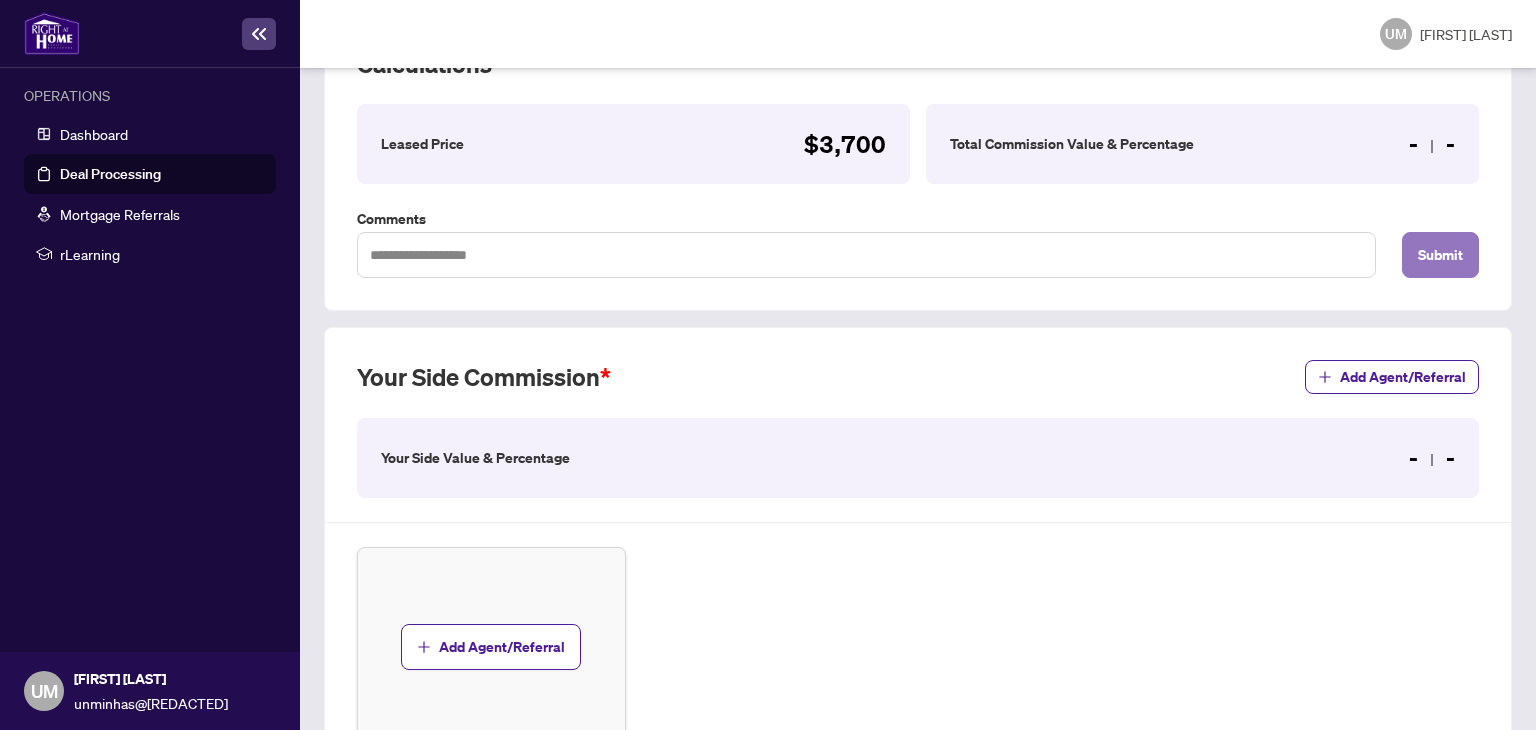 click on "Submit" at bounding box center [1440, 255] 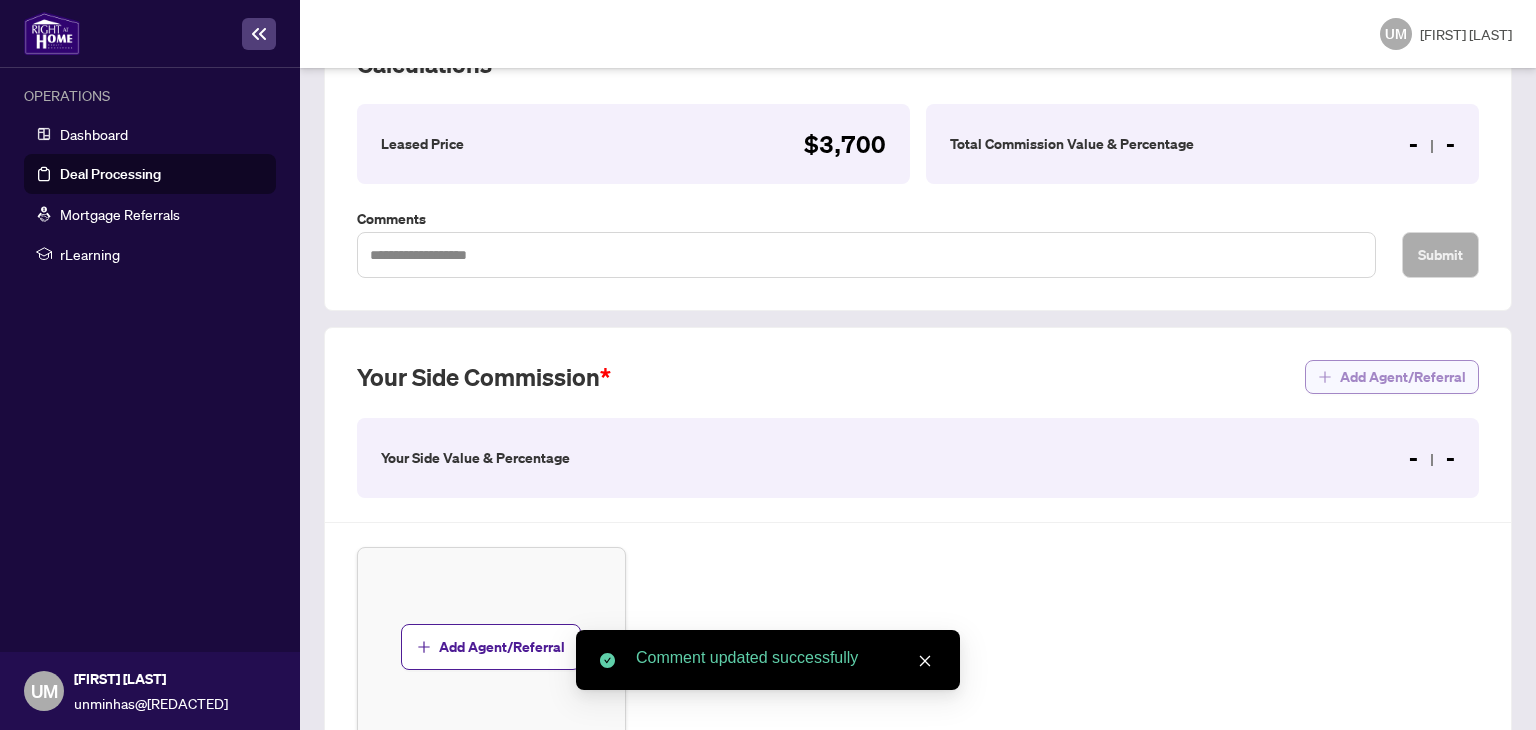 click on "Add Agent/Referral" at bounding box center (1403, 377) 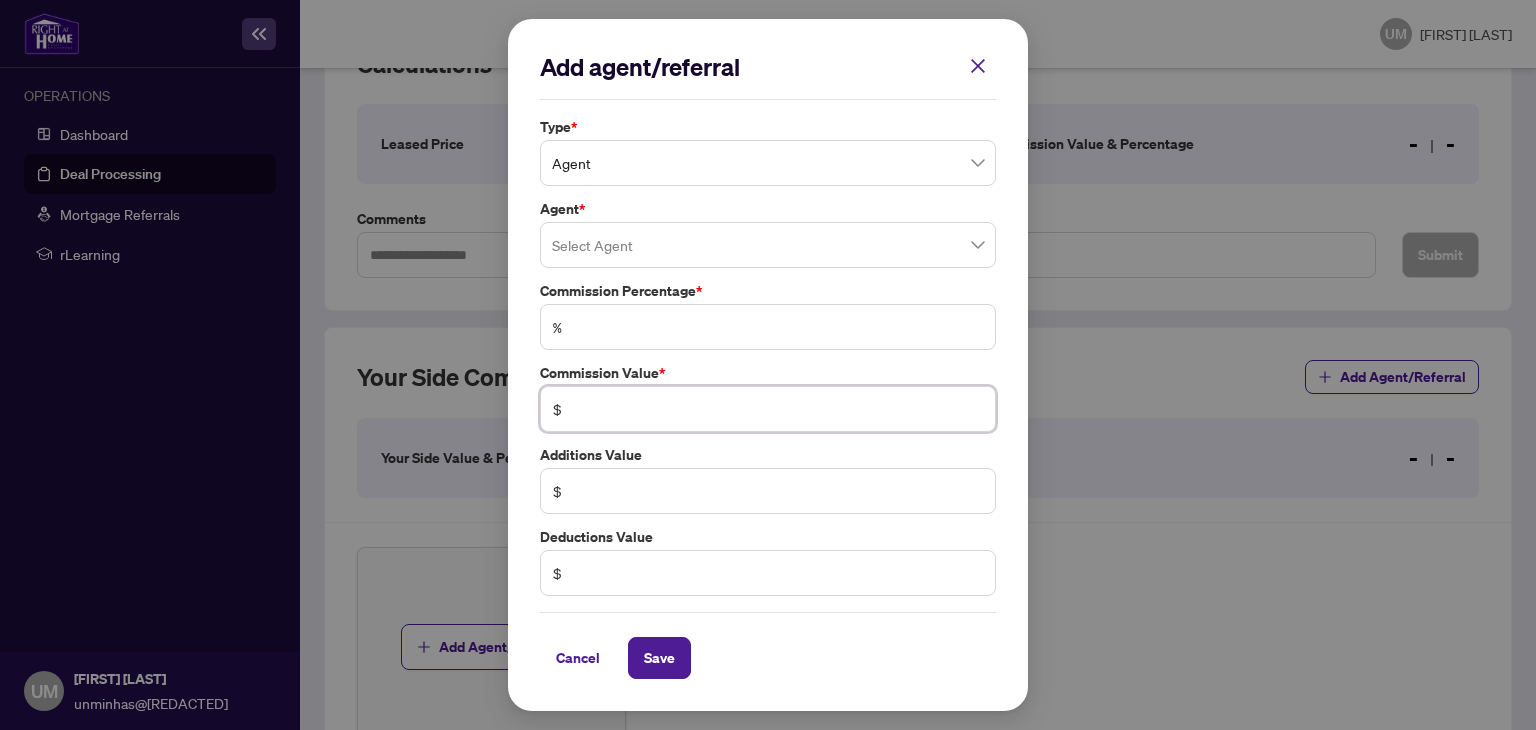 click at bounding box center [778, 409] 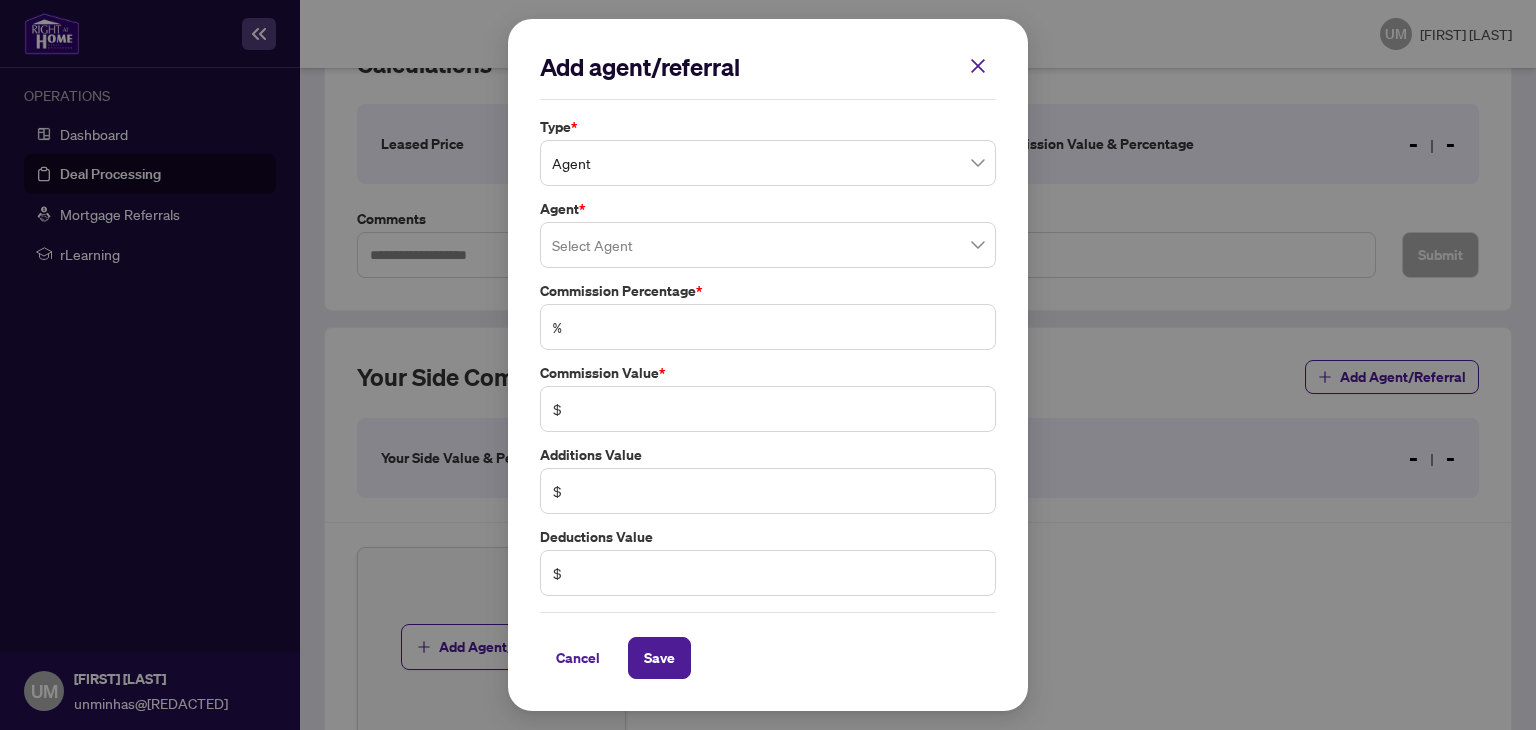 click on "%" at bounding box center [768, 327] 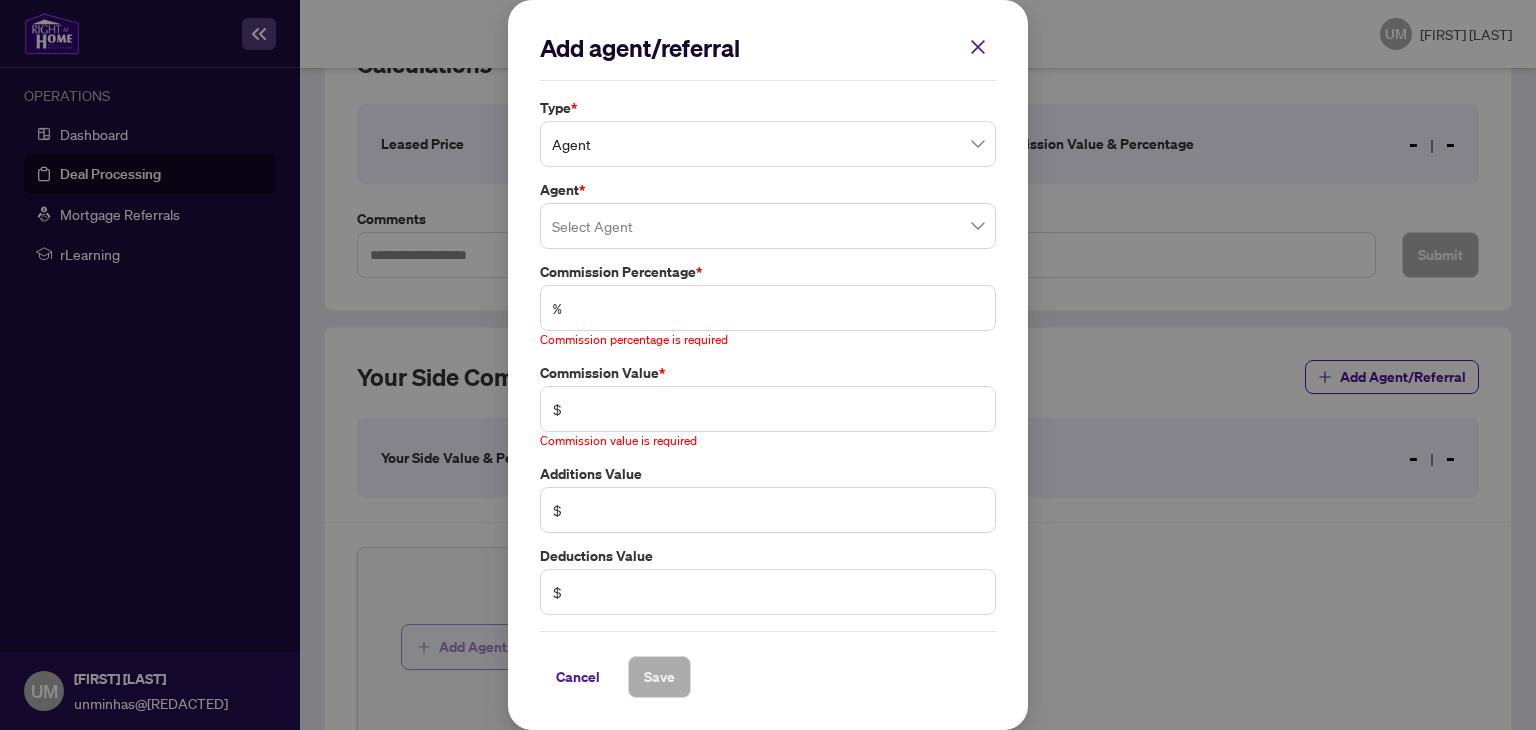 click on "Cancel" at bounding box center (578, 677) 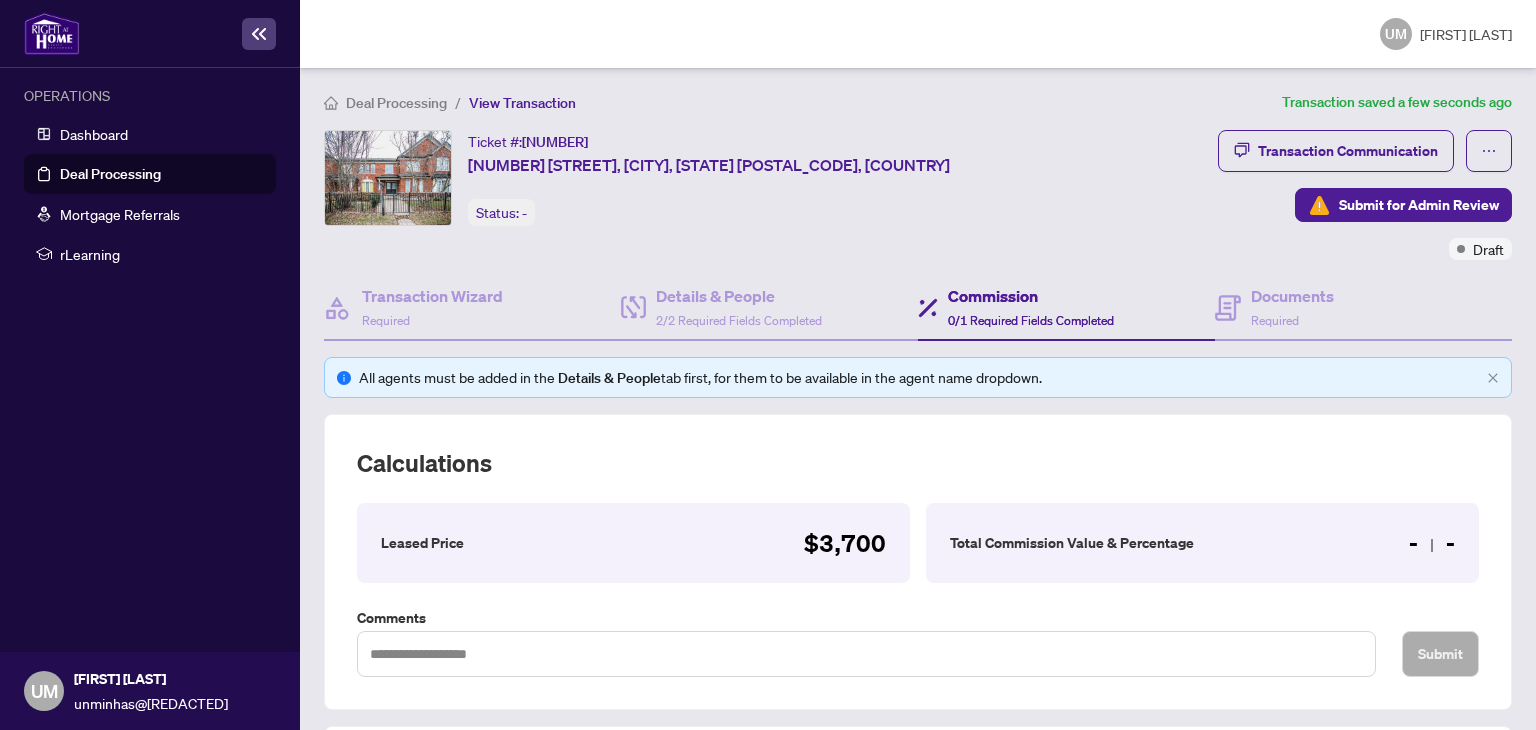 scroll, scrollTop: 0, scrollLeft: 0, axis: both 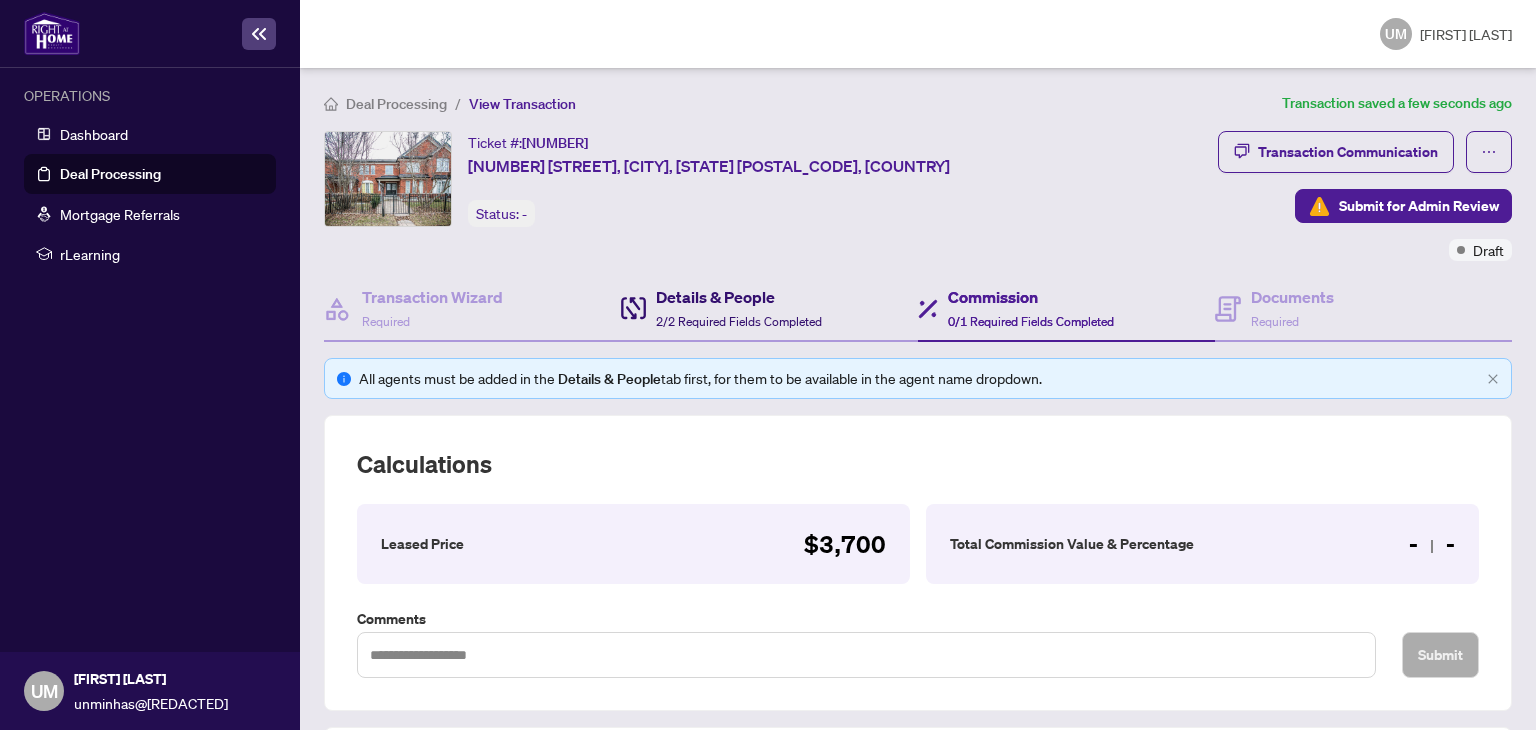 click on "Details & People" at bounding box center (739, 297) 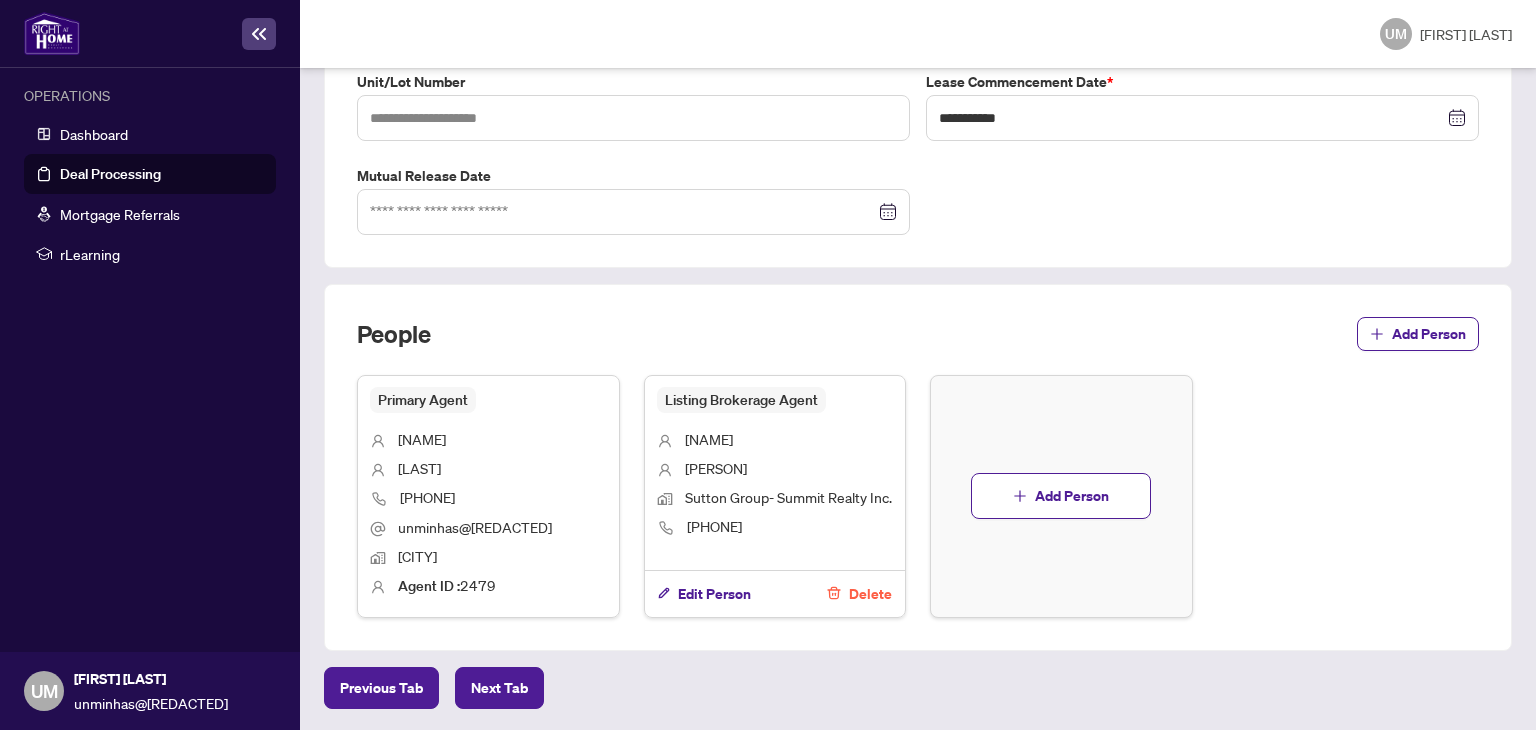 scroll, scrollTop: 1120, scrollLeft: 0, axis: vertical 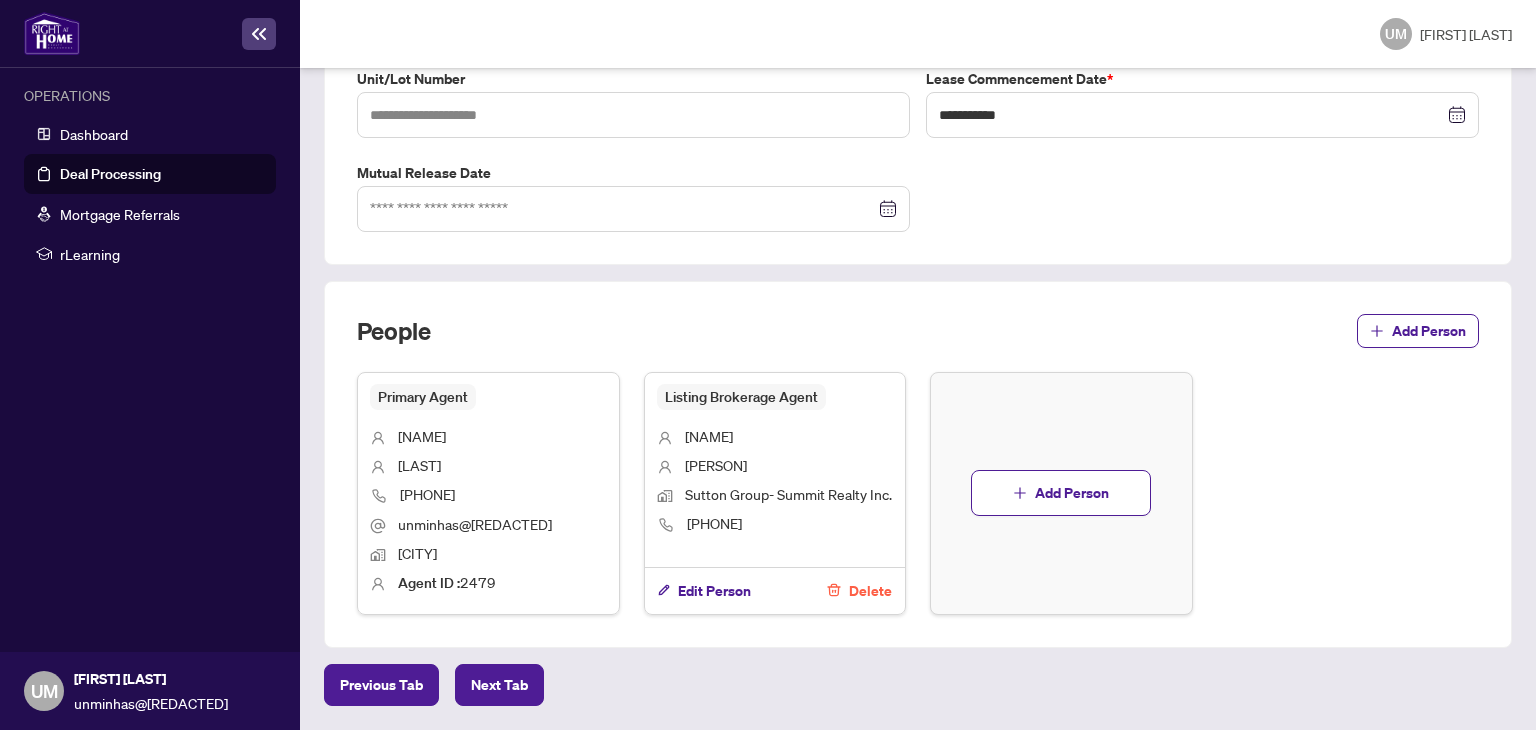 click on "Primary Agent" at bounding box center (423, 397) 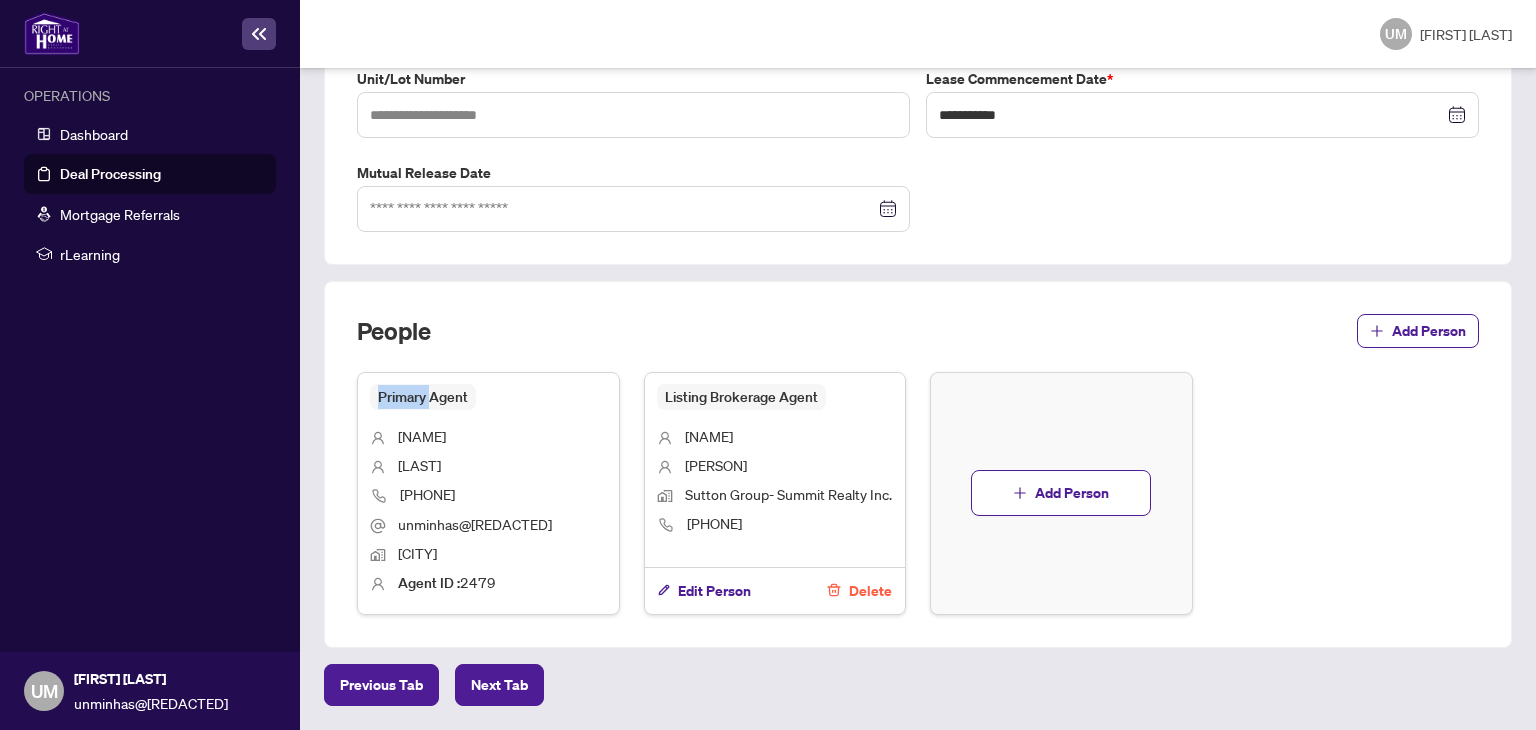 click on "Primary Agent" at bounding box center (423, 397) 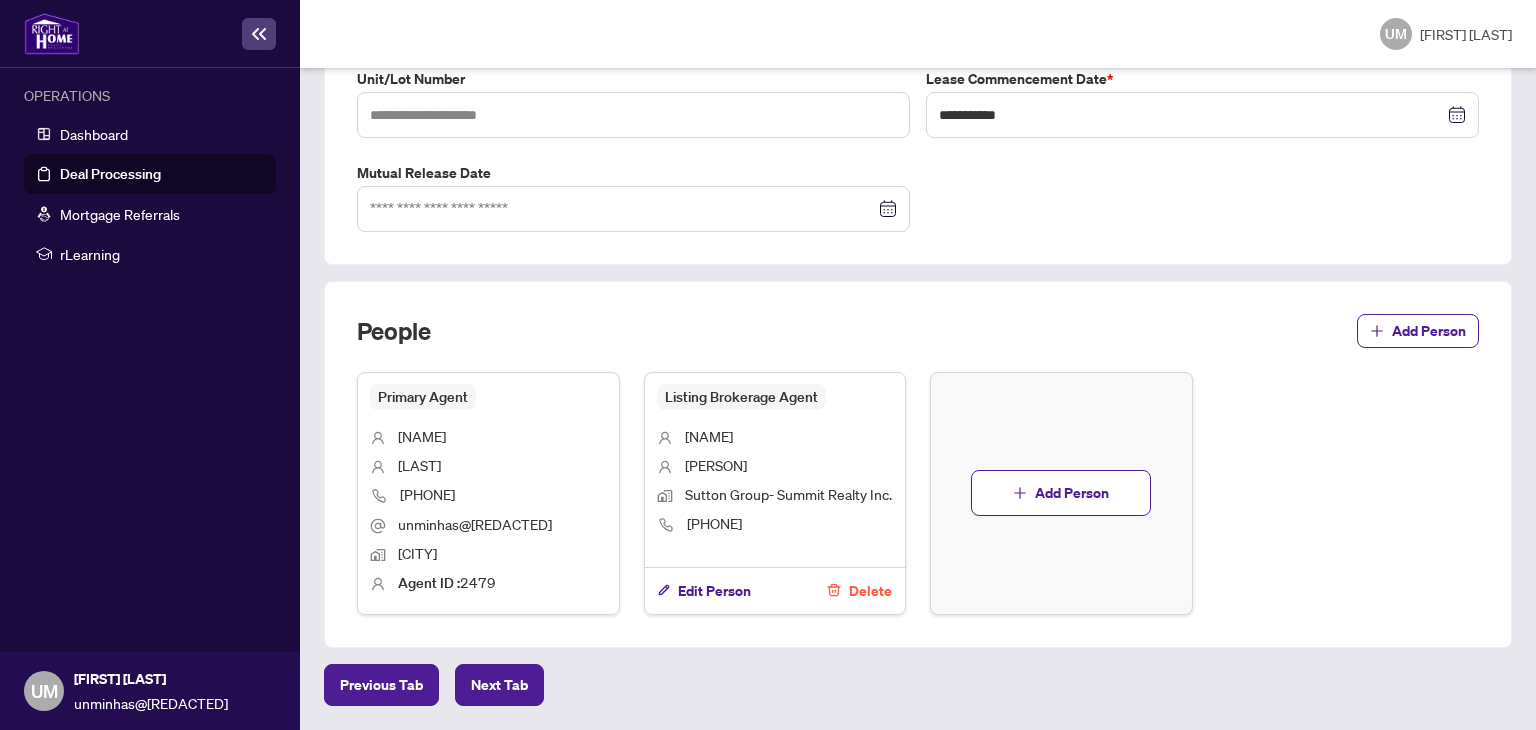 drag, startPoint x: 487, startPoint y: 399, endPoint x: 460, endPoint y: 392, distance: 27.89265 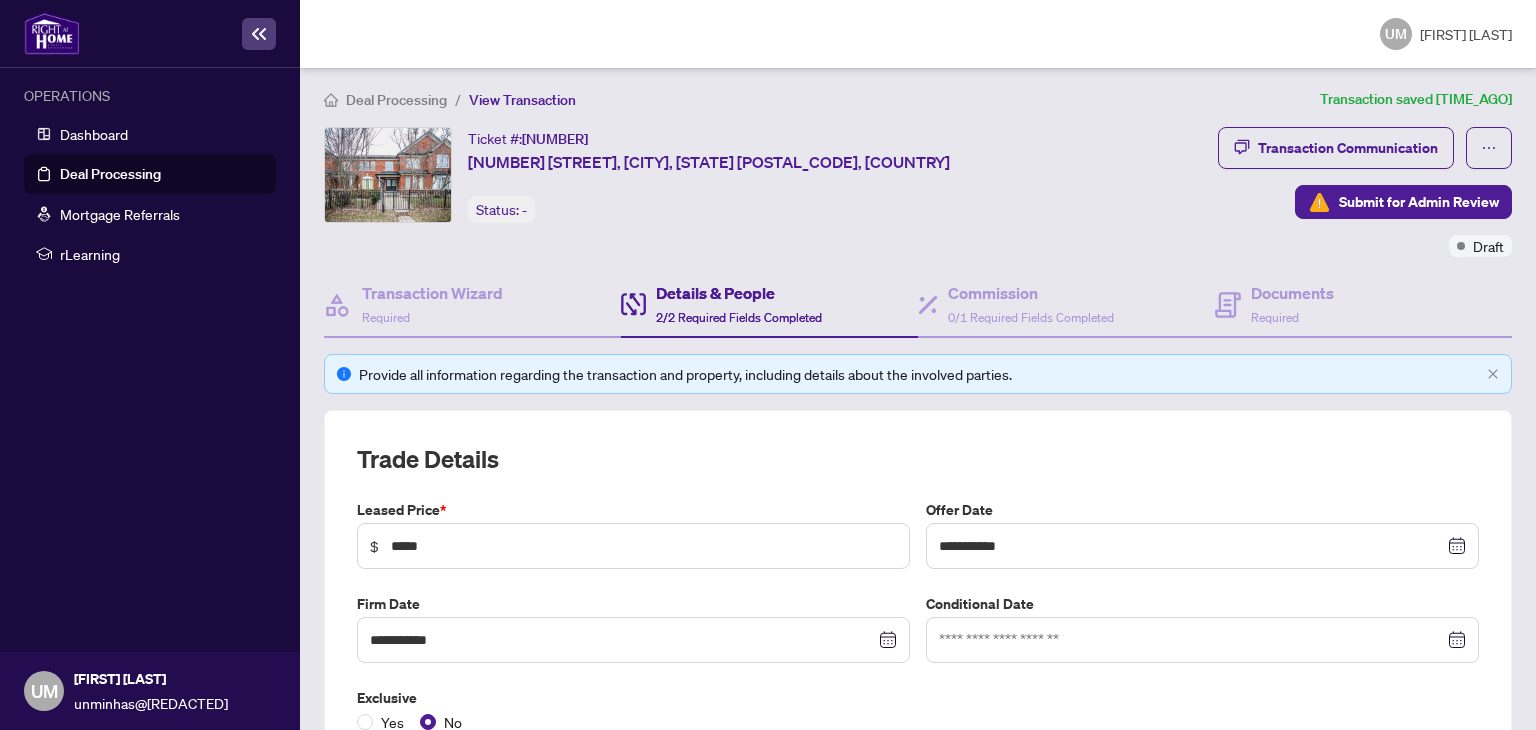scroll, scrollTop: 0, scrollLeft: 0, axis: both 